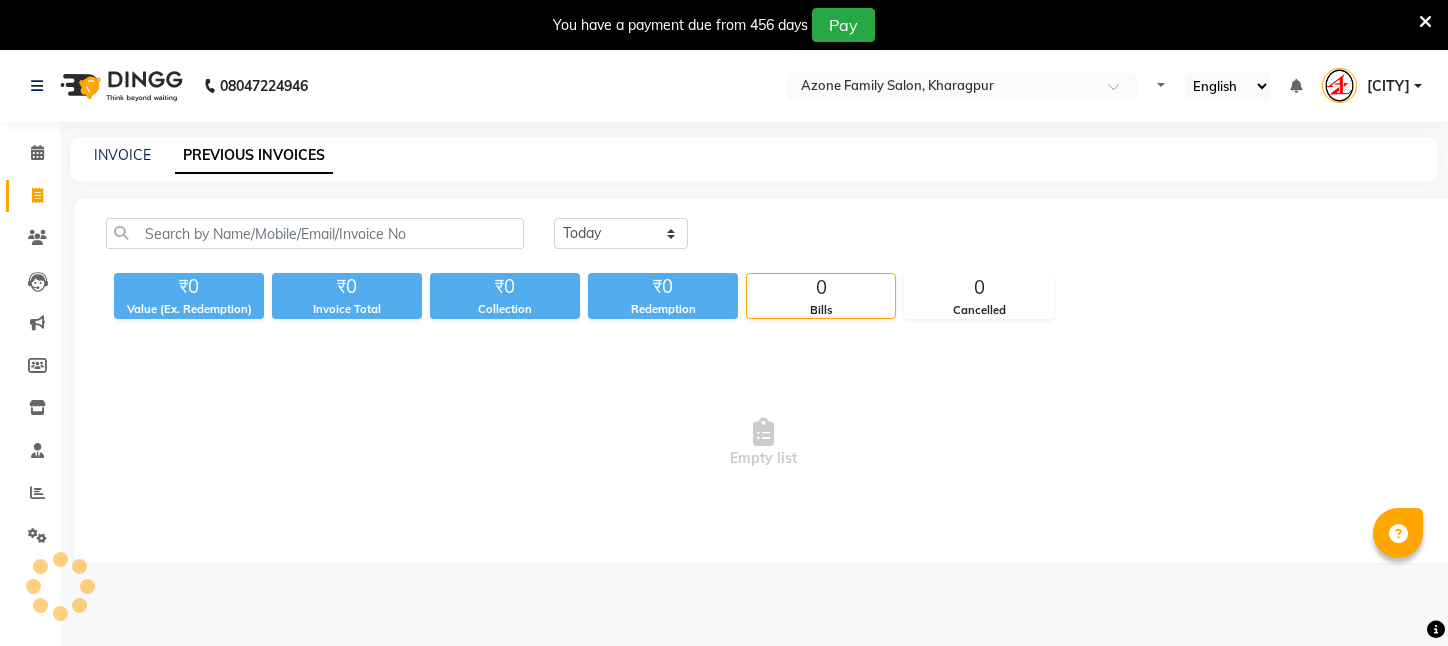scroll, scrollTop: 0, scrollLeft: 0, axis: both 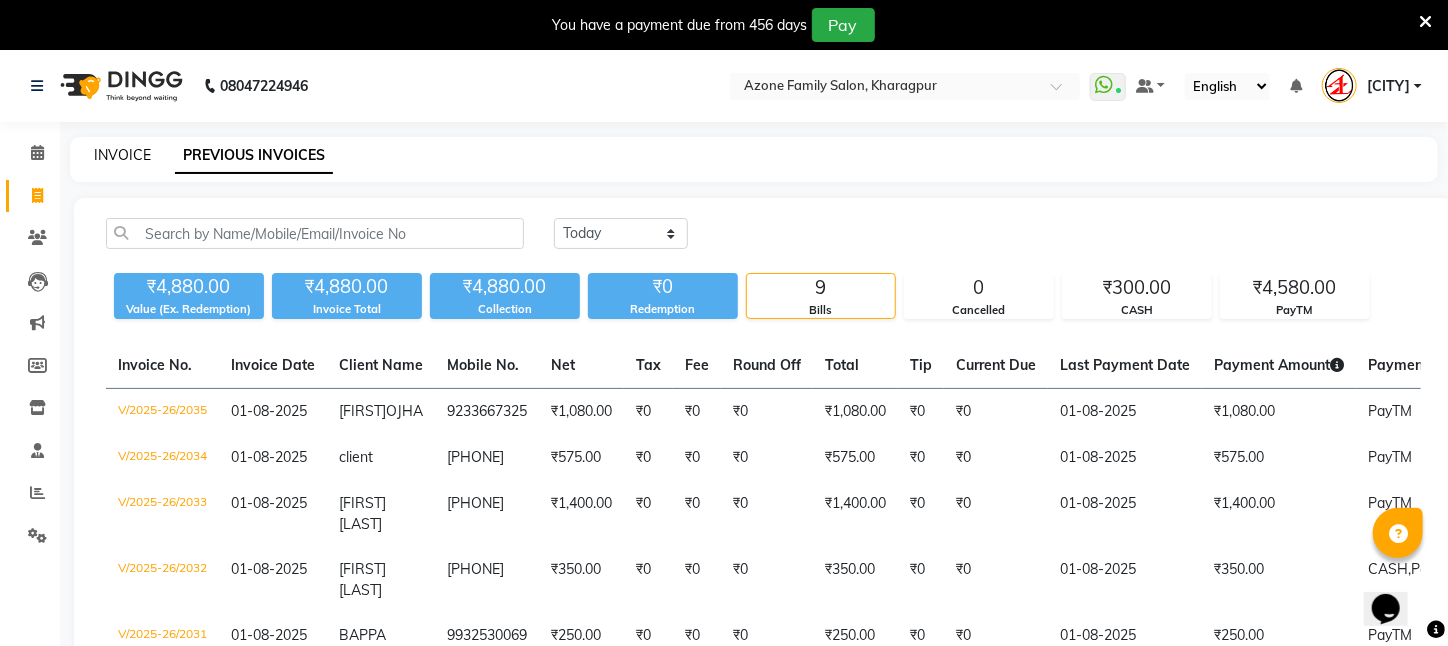 click on "INVOICE" 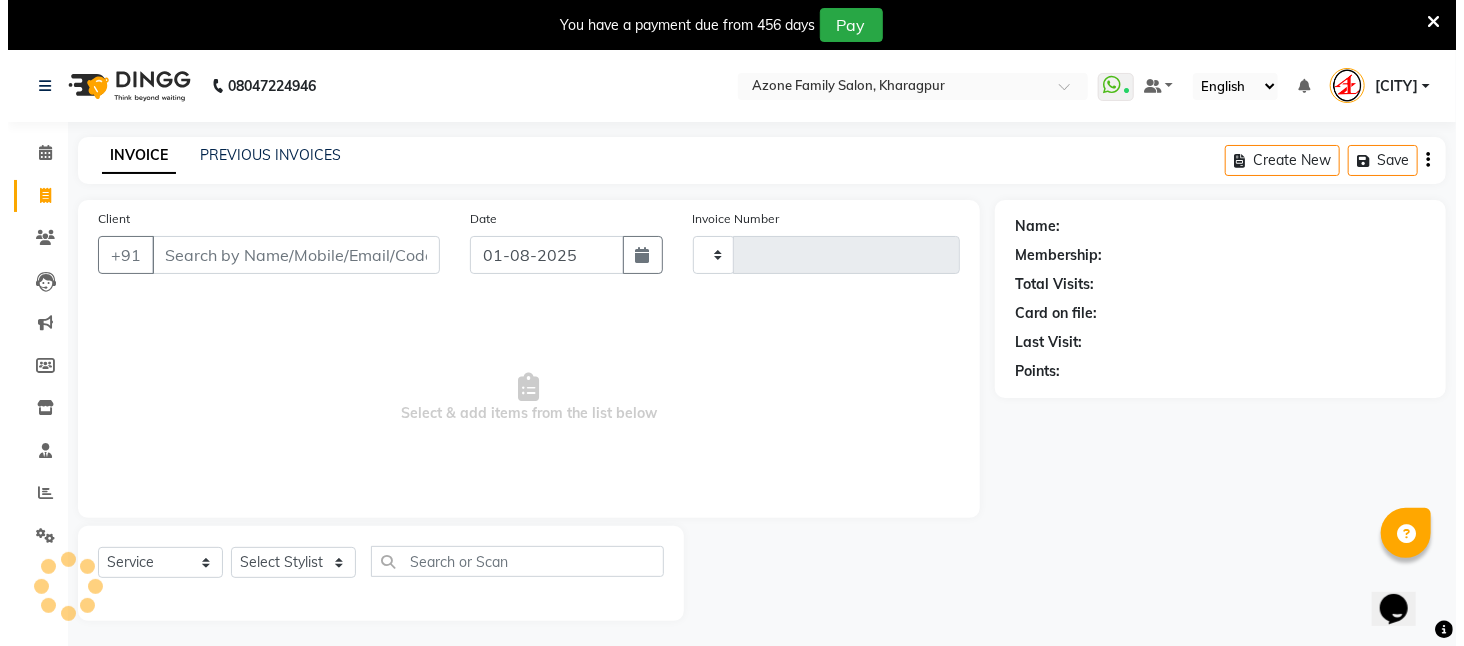 scroll, scrollTop: 50, scrollLeft: 0, axis: vertical 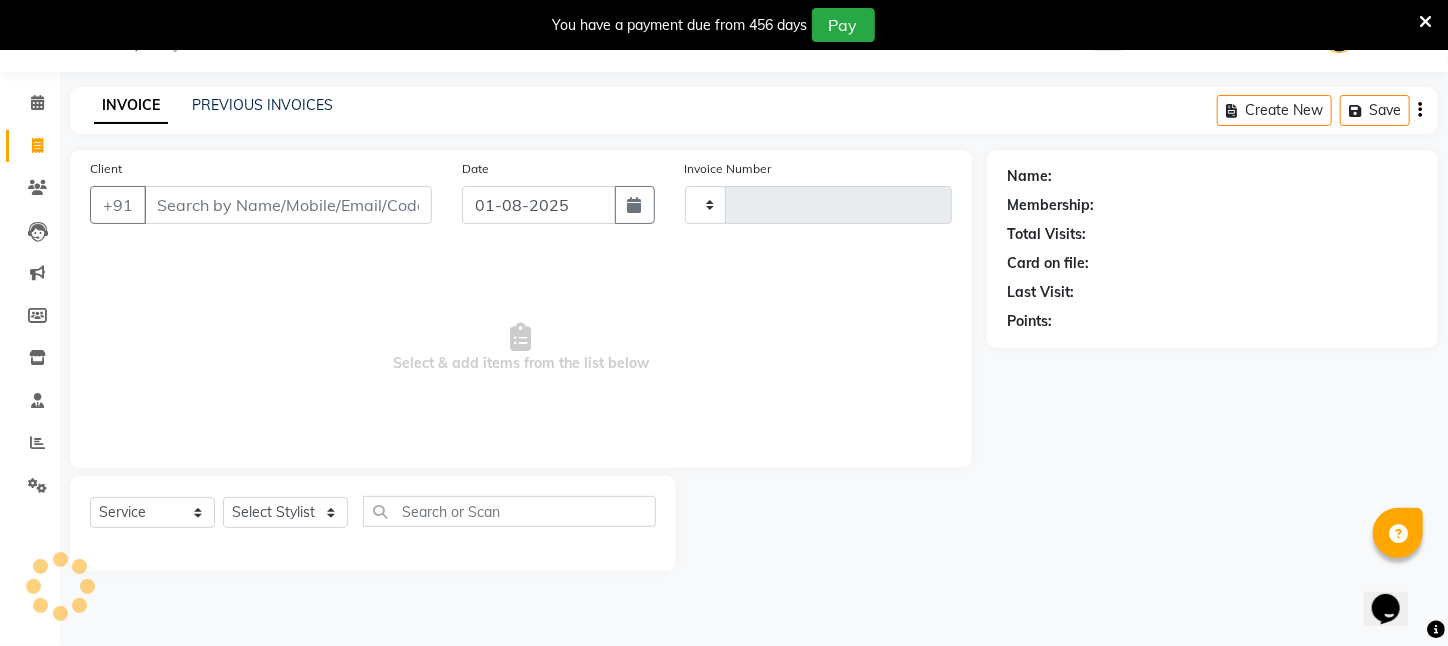 type on "2036" 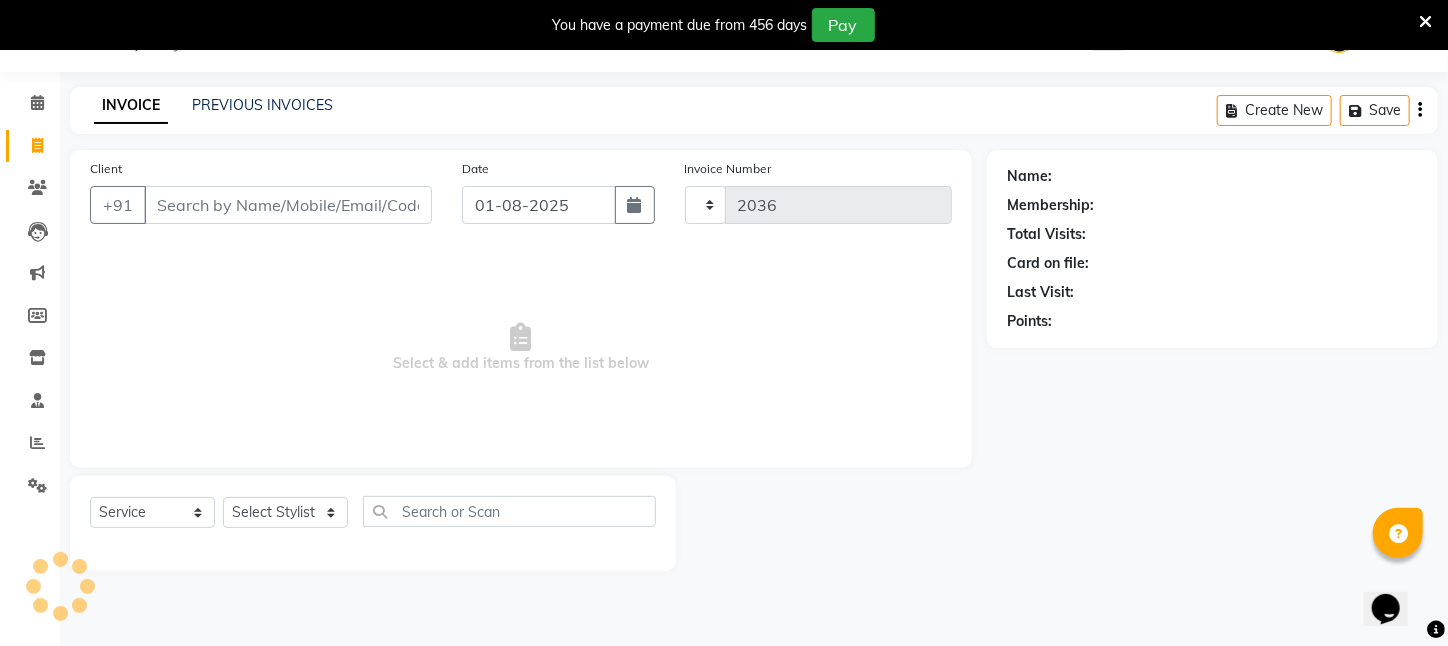select on "4296" 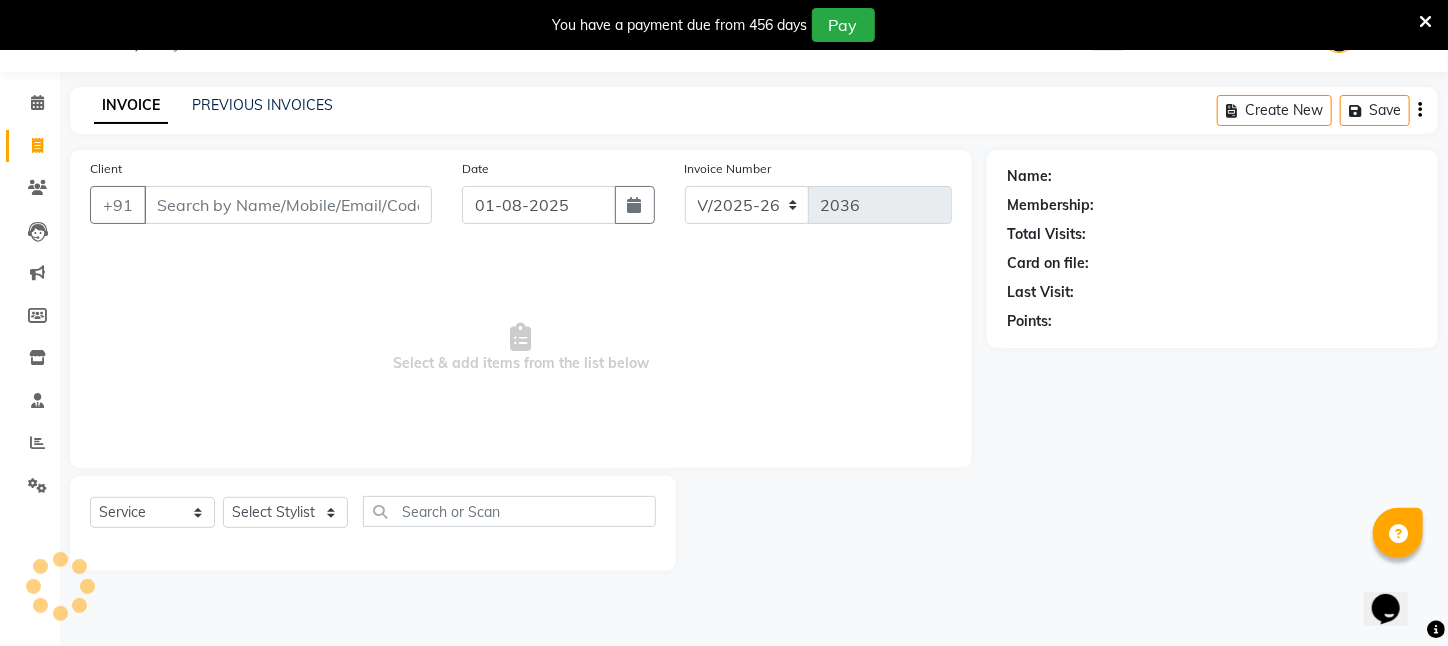 click on "Client" at bounding box center [288, 205] 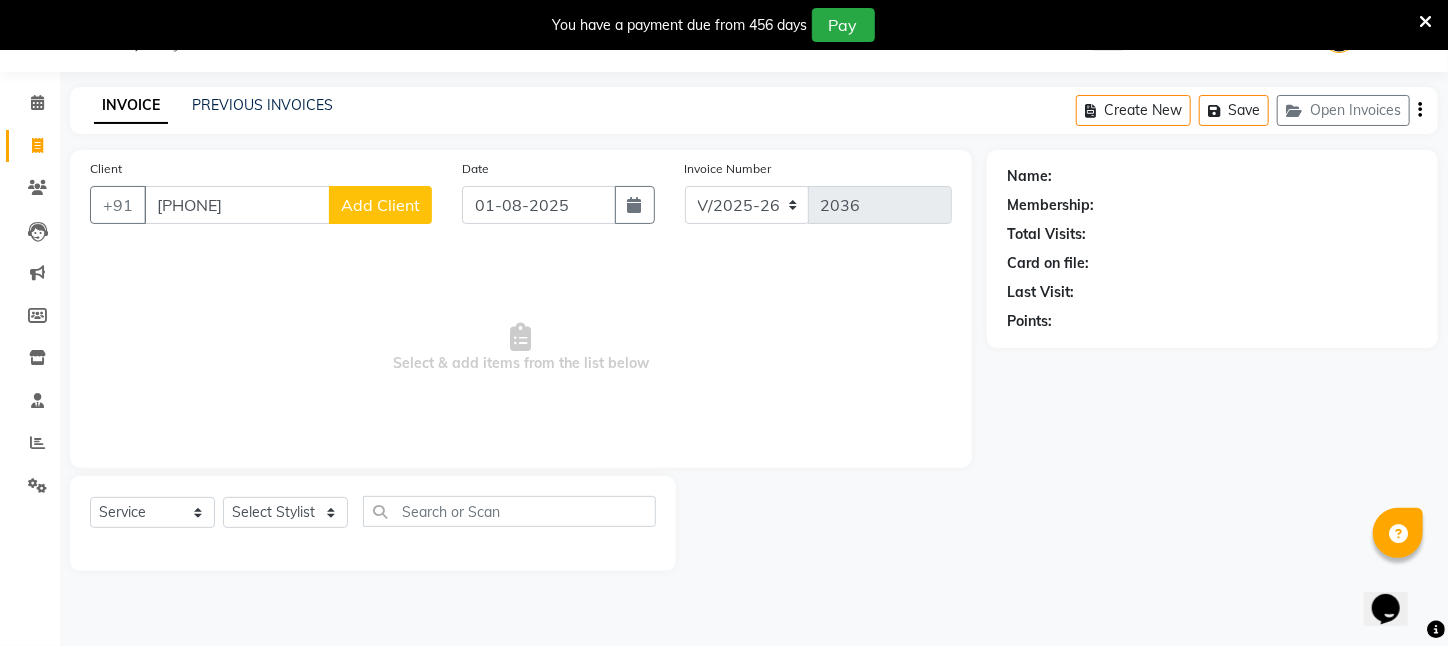 type on "[PHONE]" 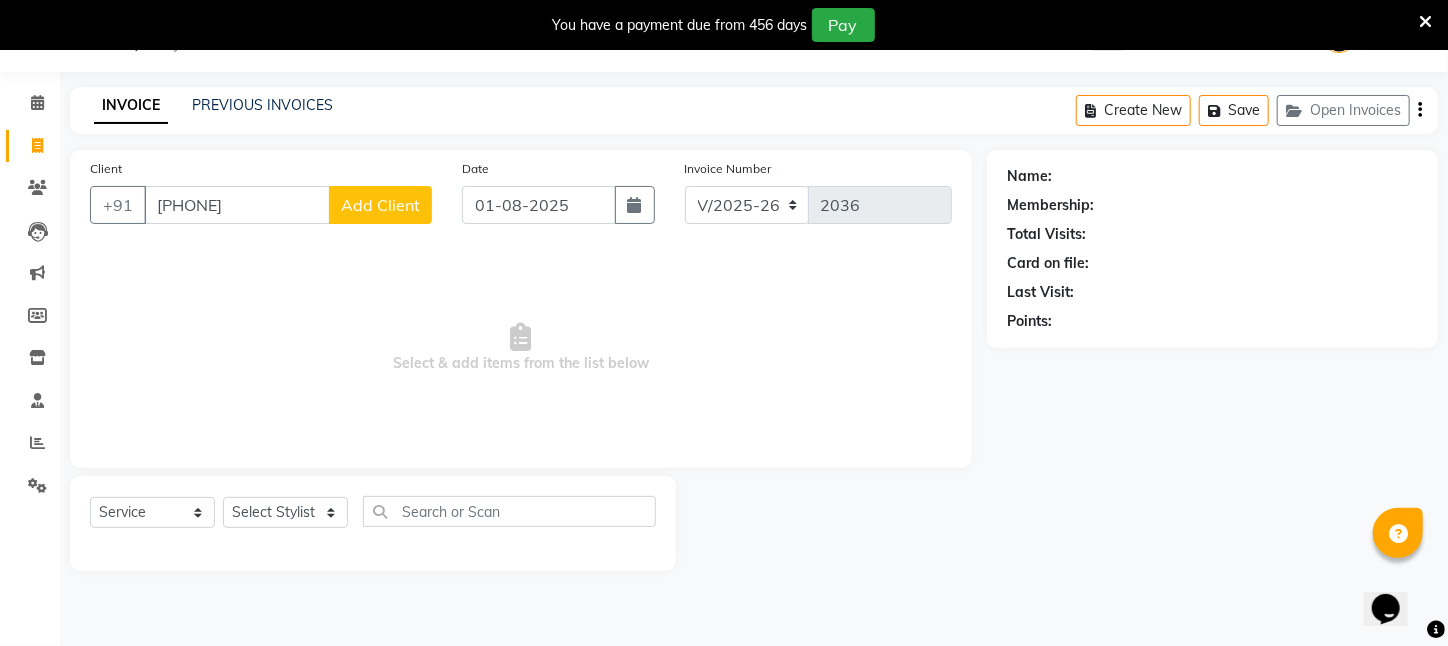 click on "Add Client" 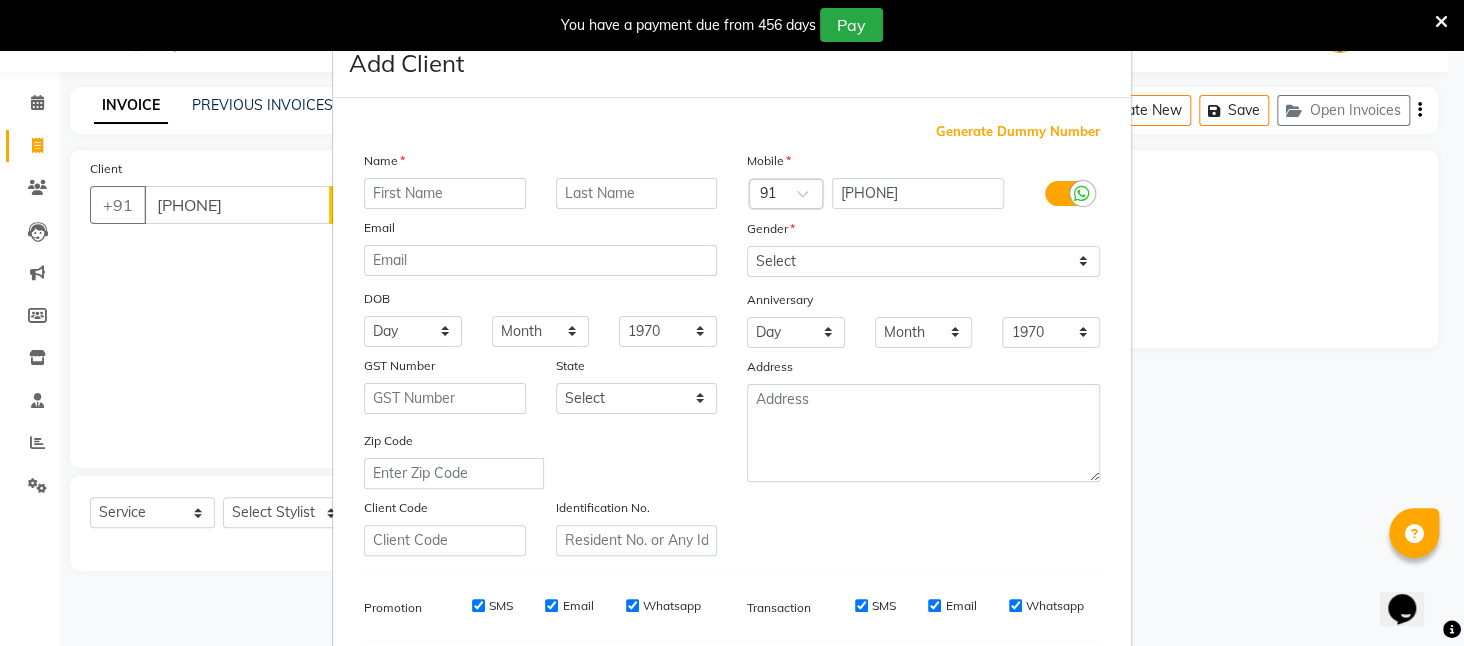 click at bounding box center [445, 193] 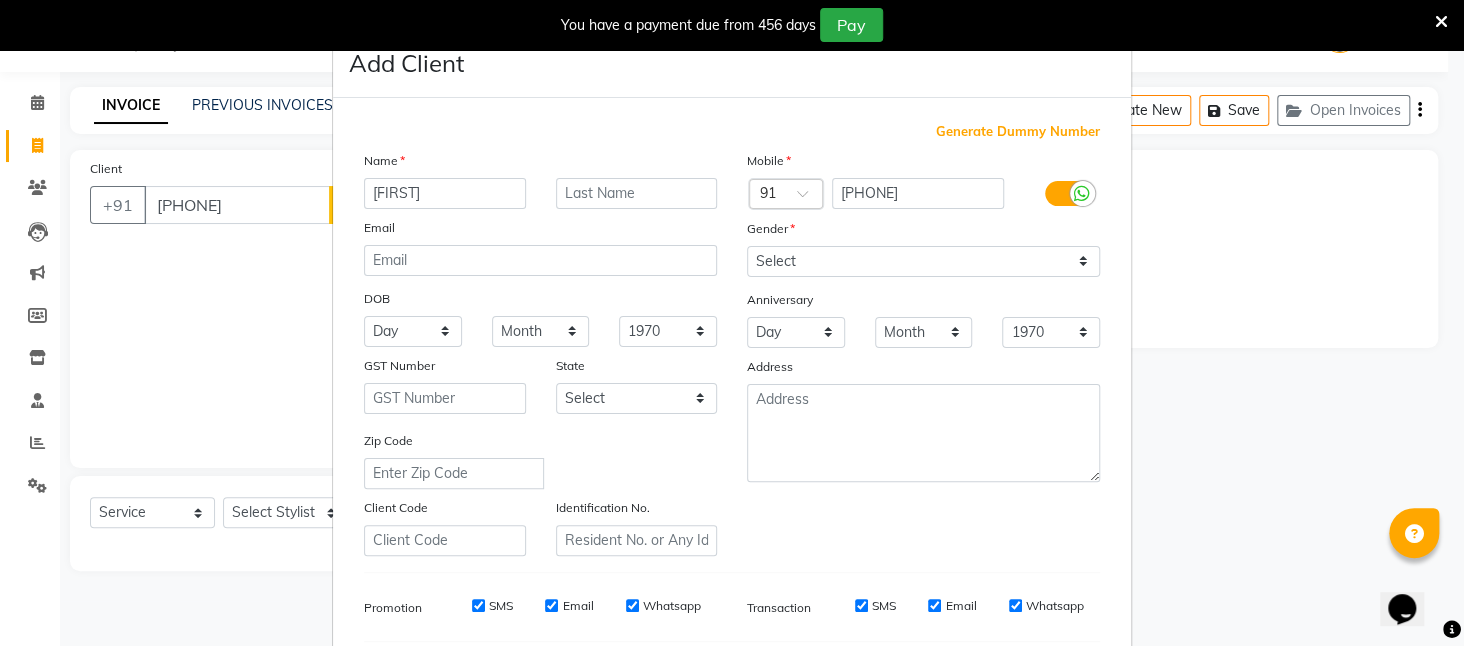 click on "[FIRST]" at bounding box center (445, 193) 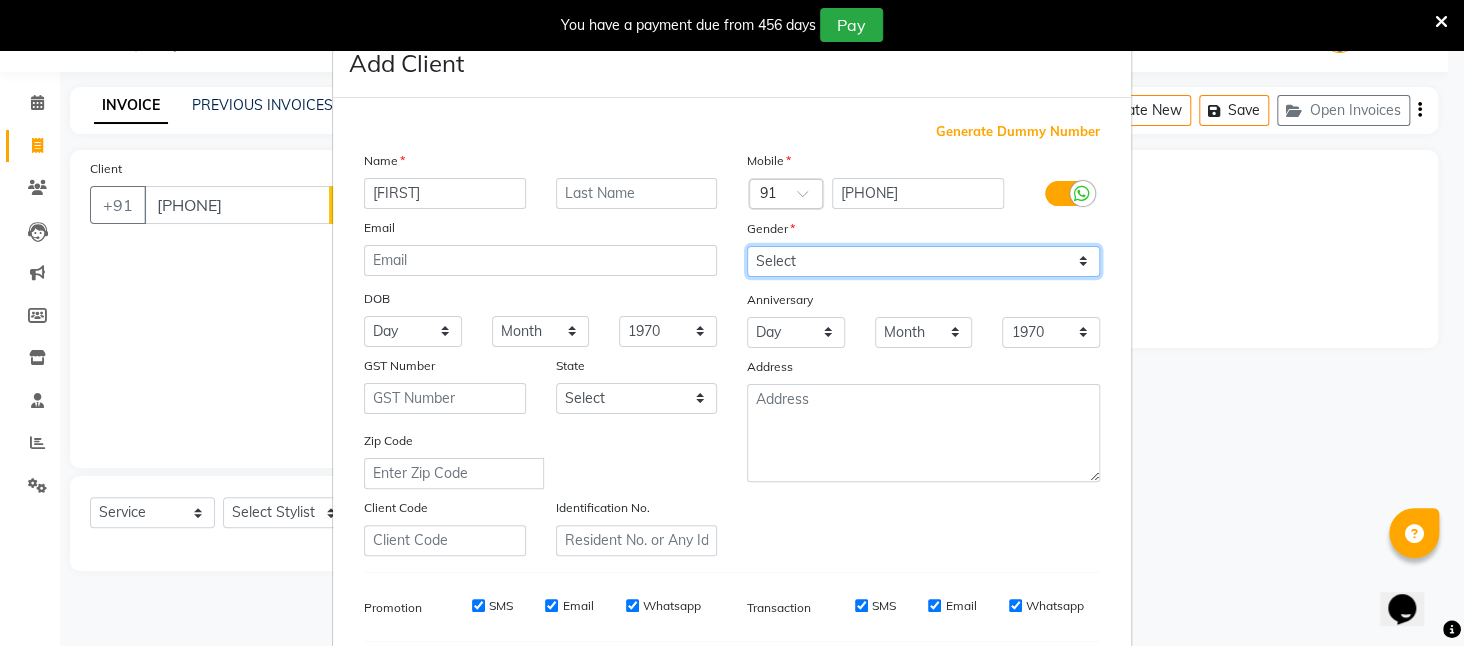 click on "Select Male Female Other Prefer Not To Say" at bounding box center (923, 261) 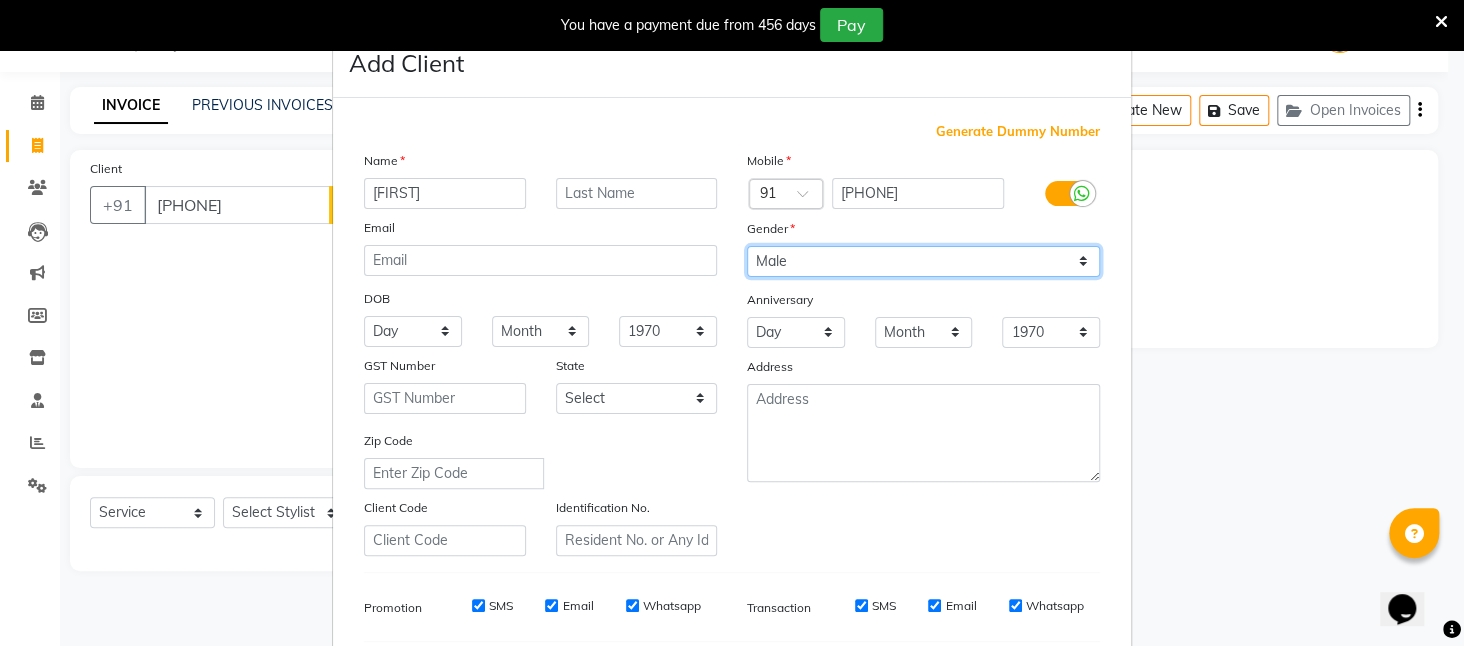 click on "Select Male Female Other Prefer Not To Say" at bounding box center [923, 261] 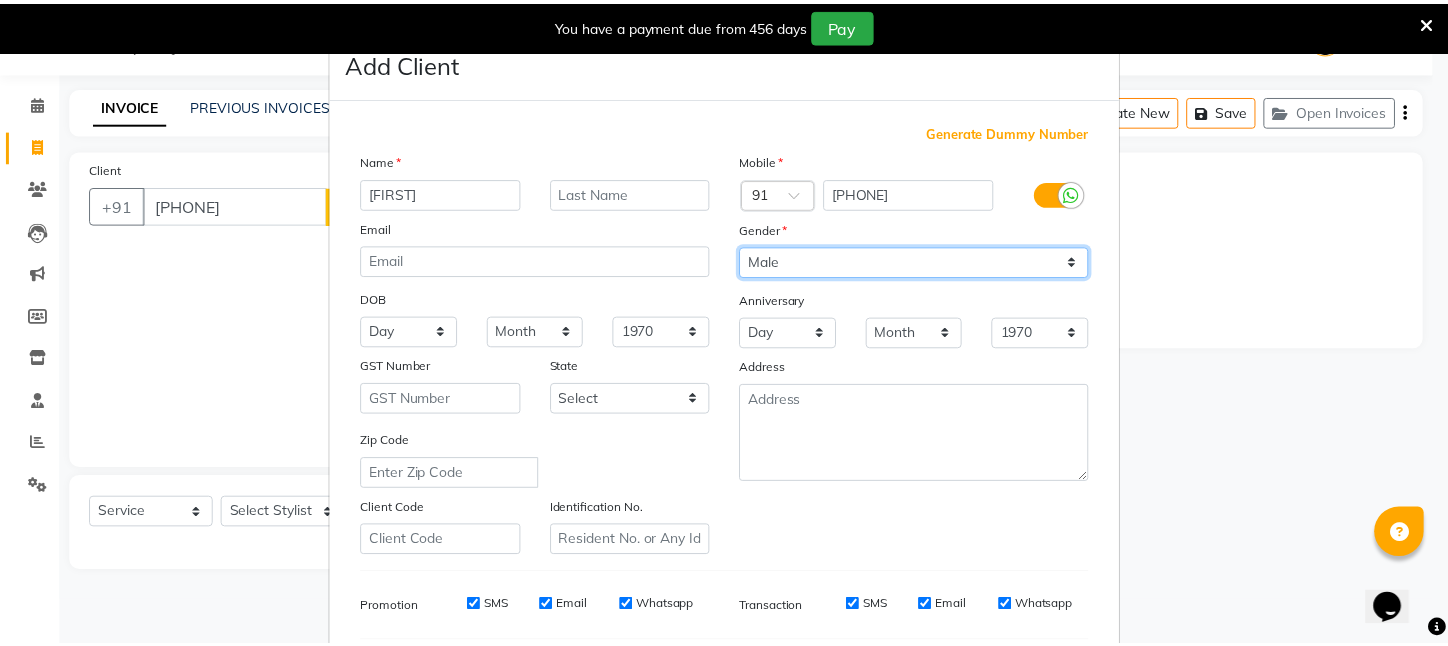 scroll, scrollTop: 277, scrollLeft: 0, axis: vertical 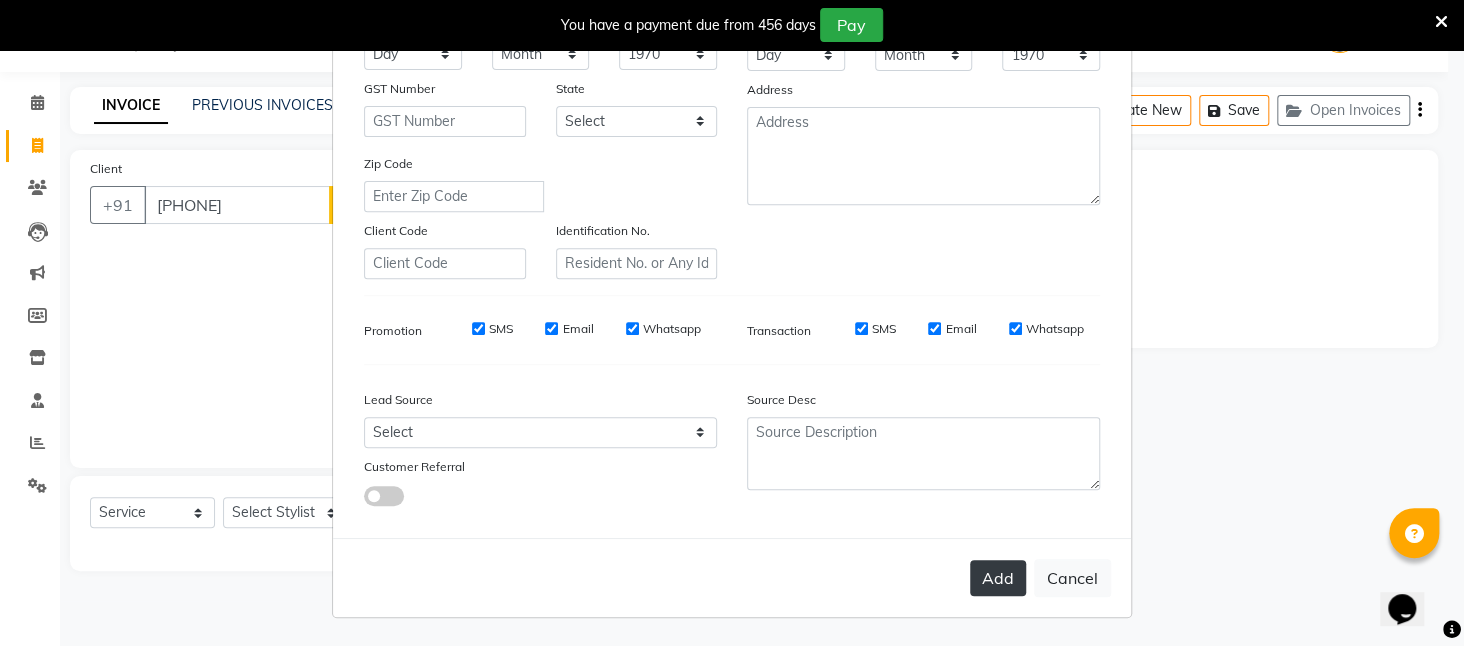 click on "Add" at bounding box center (998, 578) 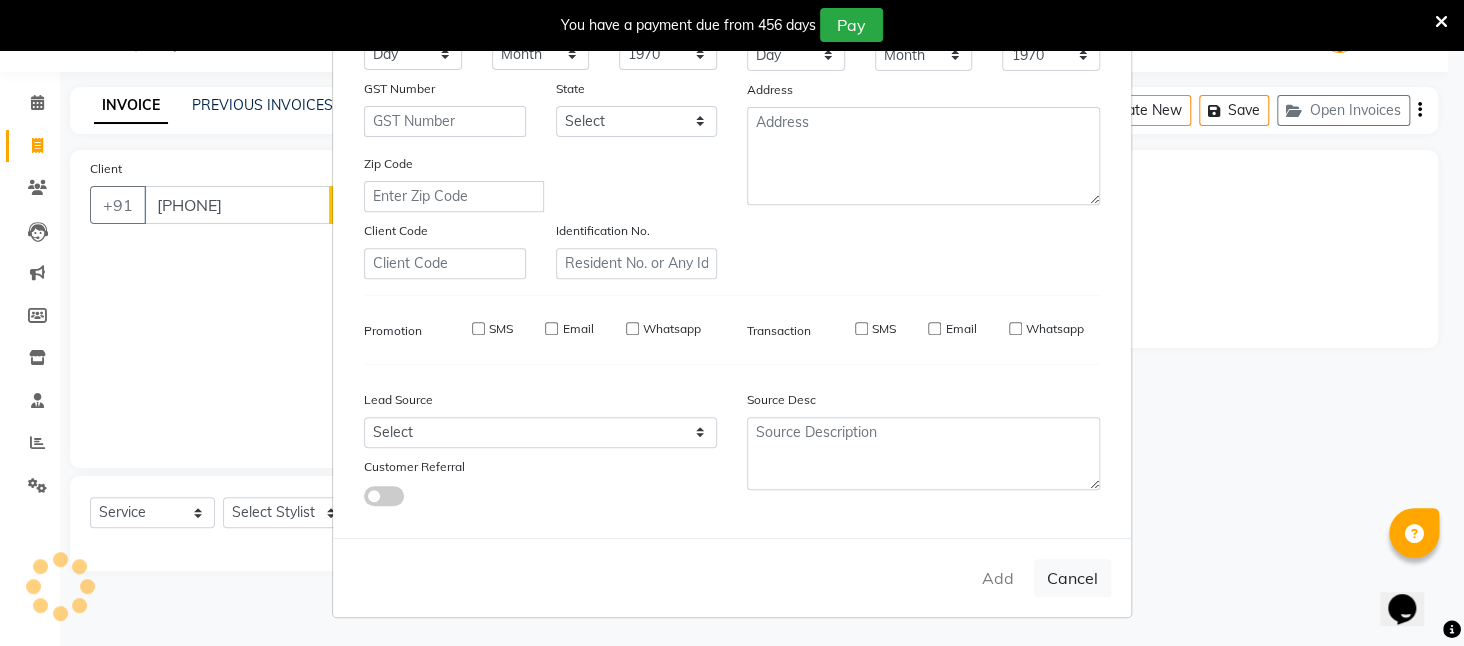 type 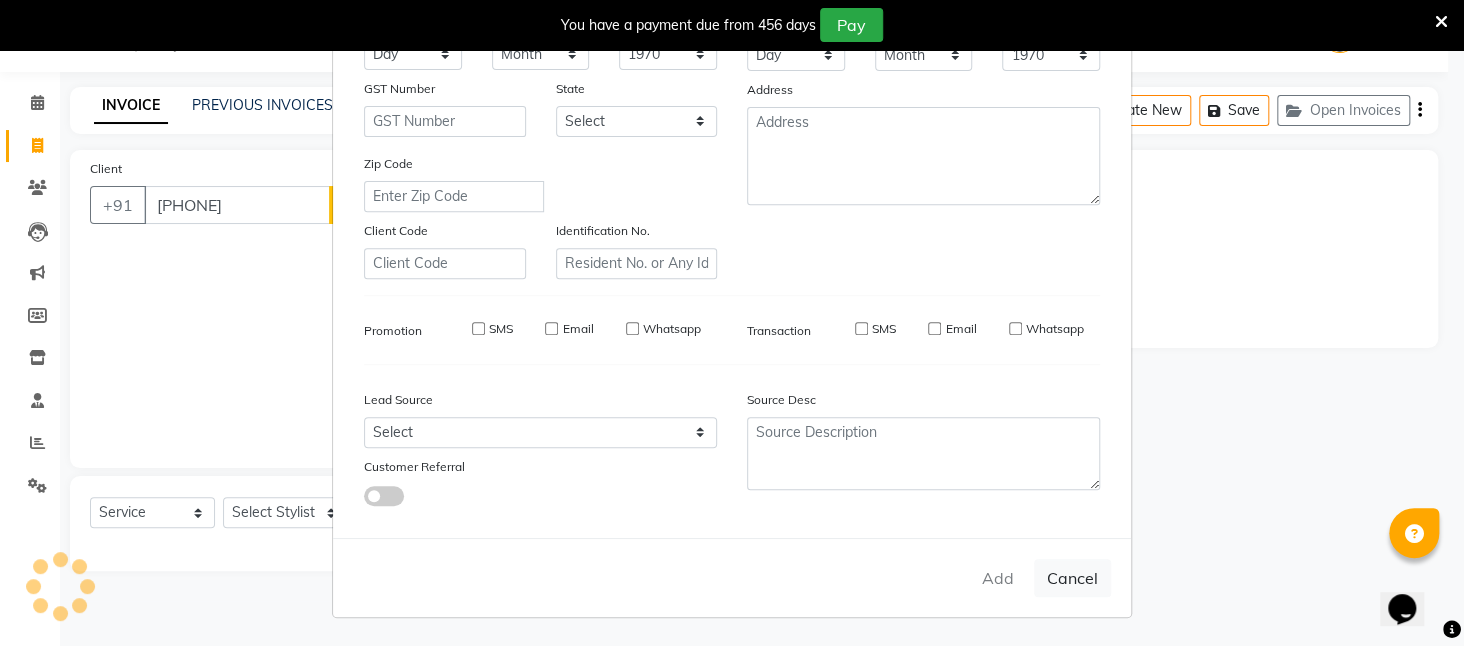 select 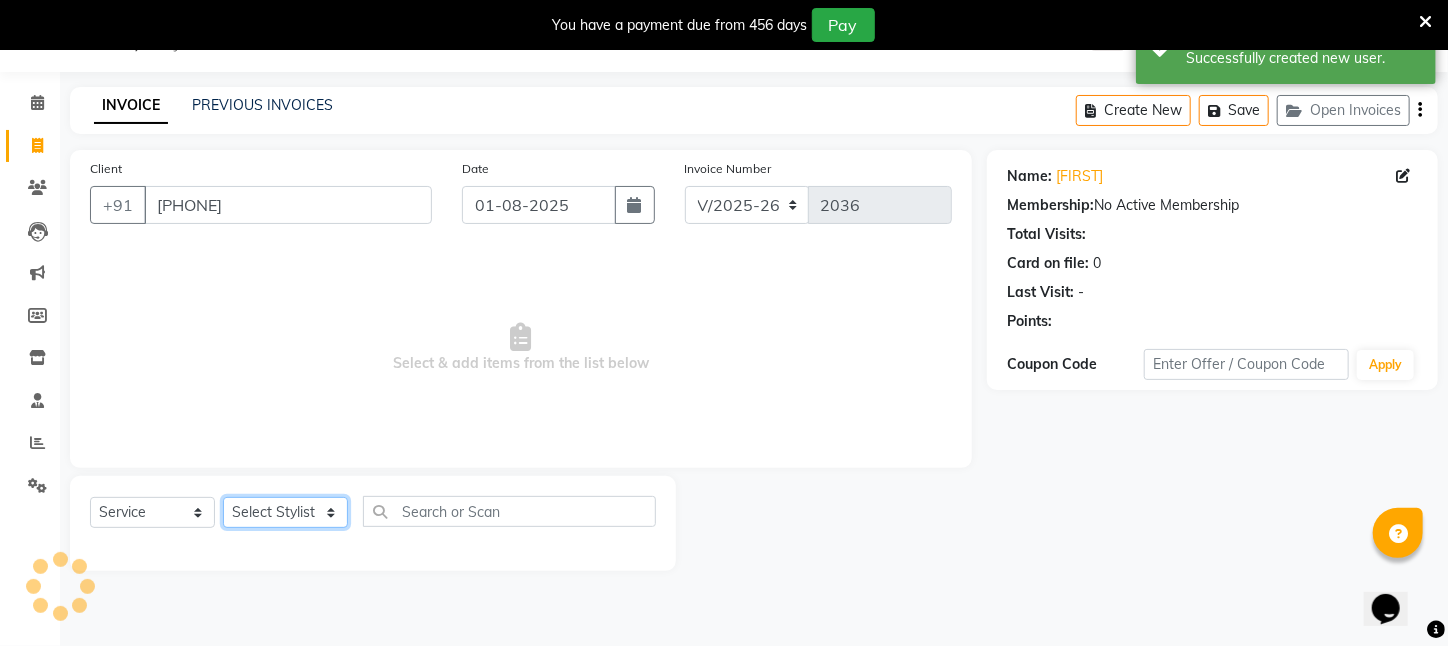 click on "Select Stylist Aftab Ansar  ARPITA DEEPIKA IMRAAN Injamam KESHAV [CITY] Mahadev Pal Manisha MOUMITA NEHA Rahim Ruma SAIMA Shibani Sujit Suman TINKU Venu" 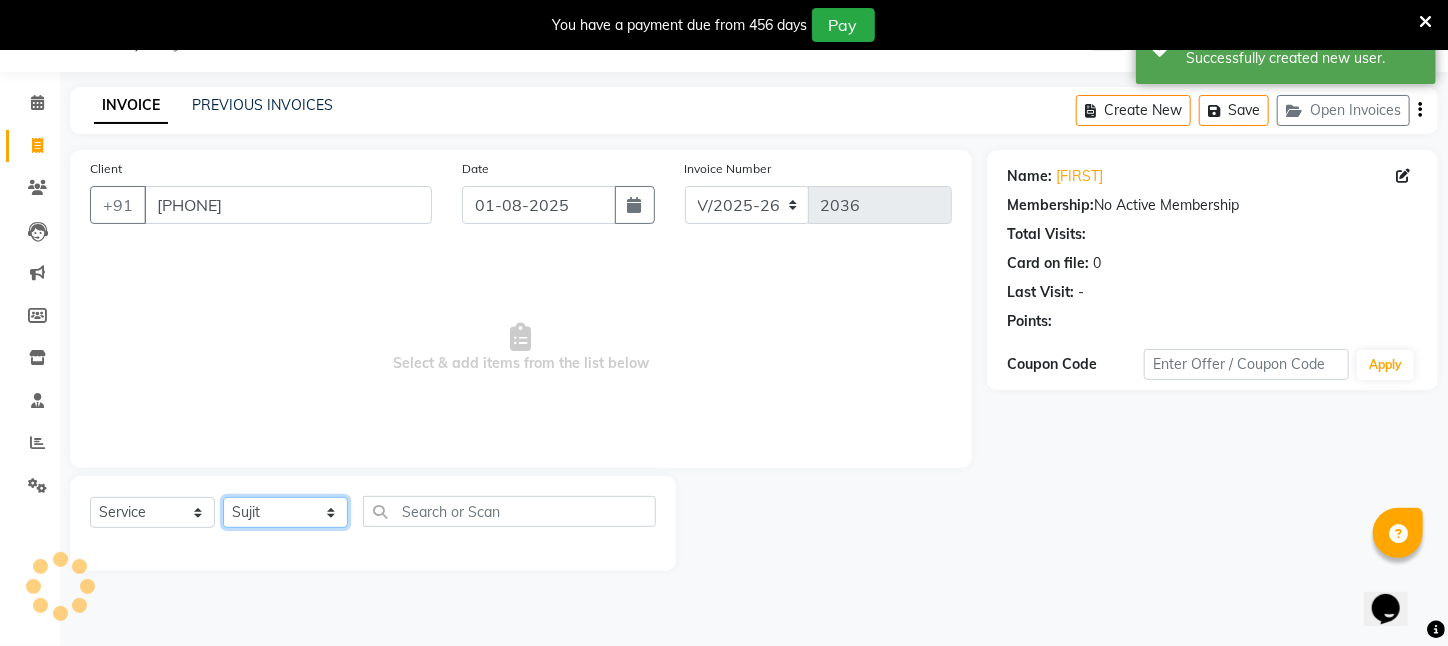 click on "Select Stylist Aftab Ansar  ARPITA DEEPIKA IMRAAN Injamam KESHAV [CITY] Mahadev Pal Manisha MOUMITA NEHA Rahim Ruma SAIMA Shibani Sujit Suman TINKU Venu" 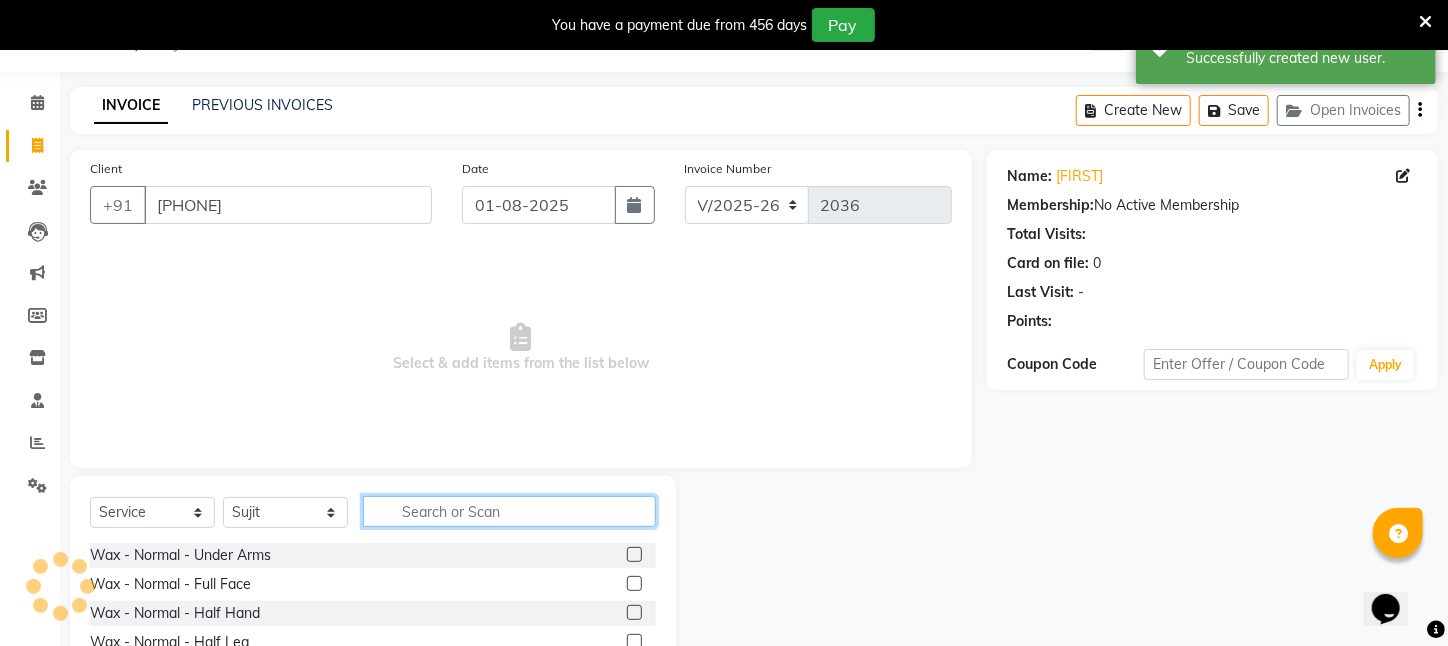 click 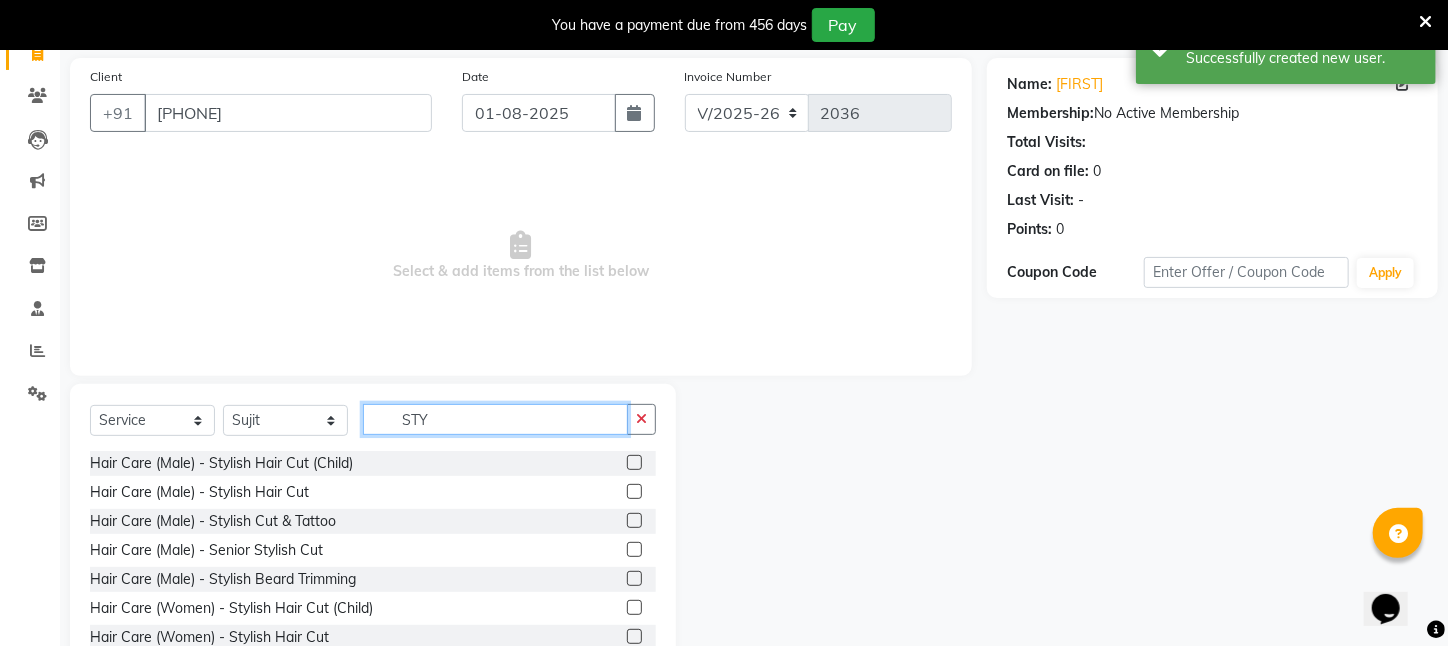 scroll, scrollTop: 204, scrollLeft: 0, axis: vertical 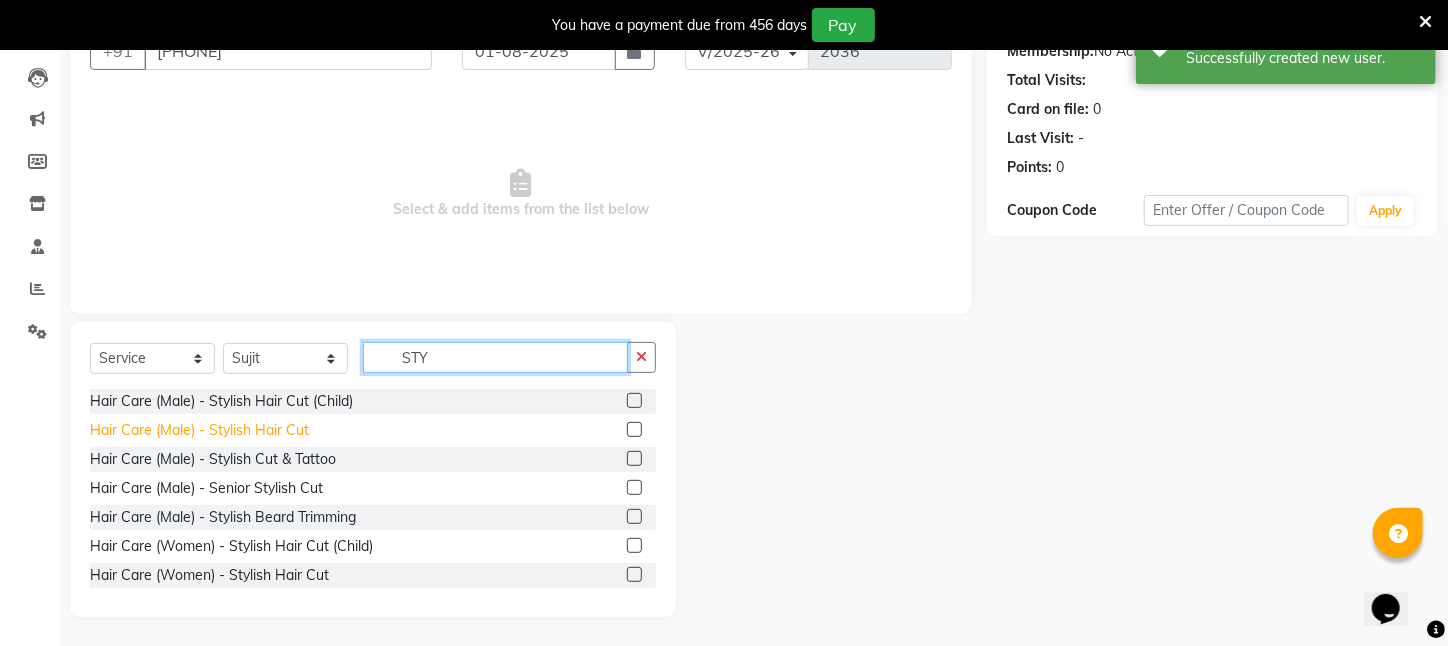 type on "STY" 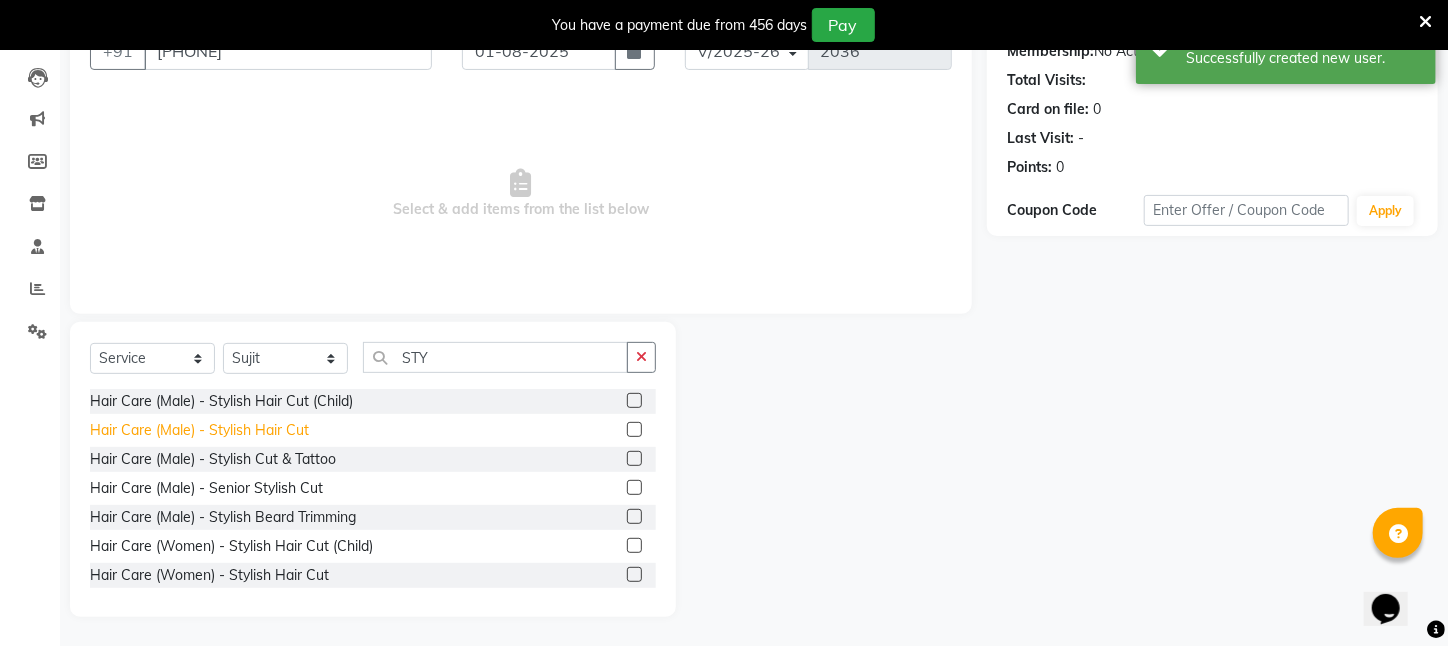 click on "Hair Care (Male)   -   Stylish Hair Cut" 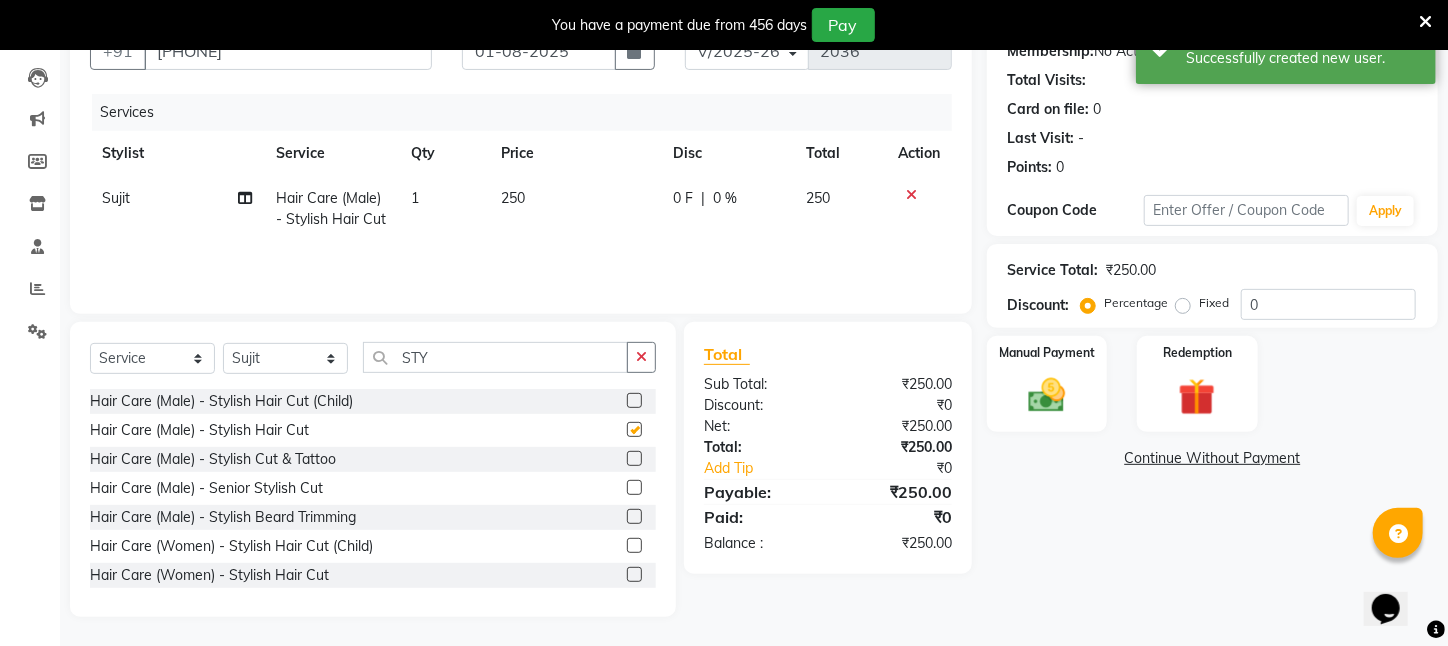 checkbox on "false" 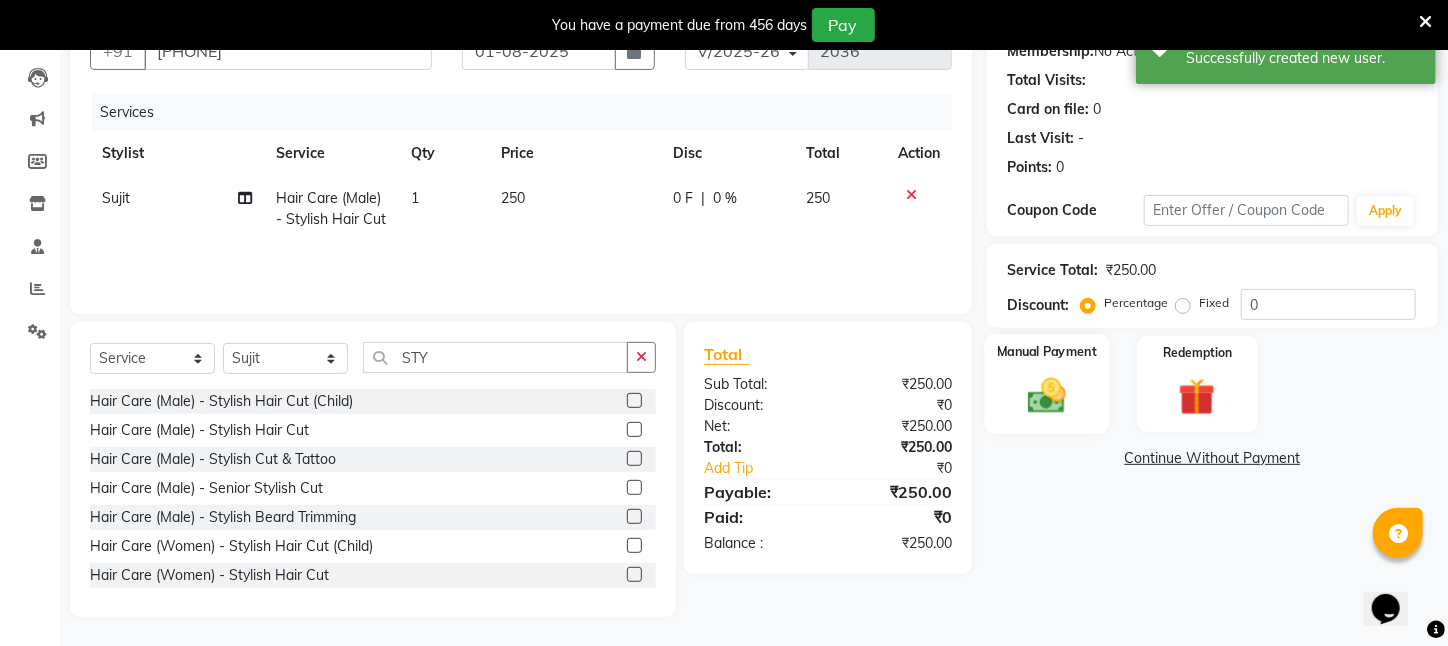 click on "Manual Payment" 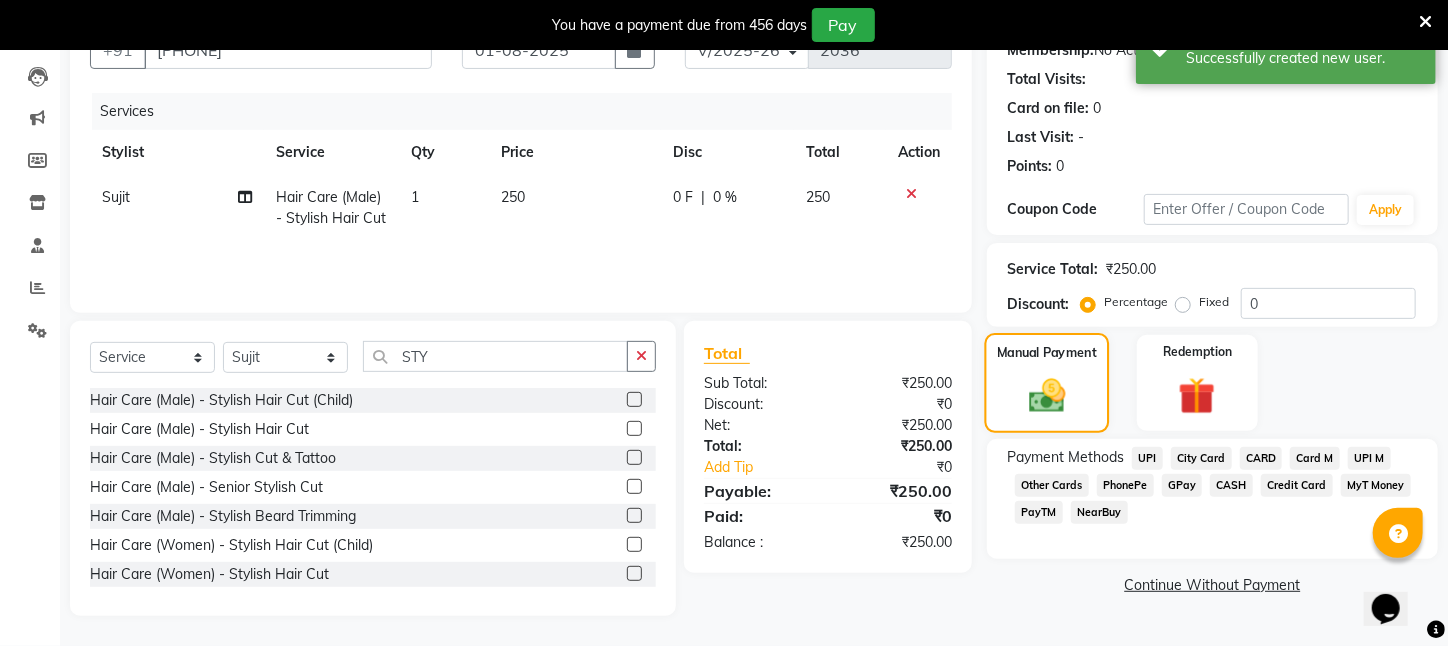scroll, scrollTop: 211, scrollLeft: 0, axis: vertical 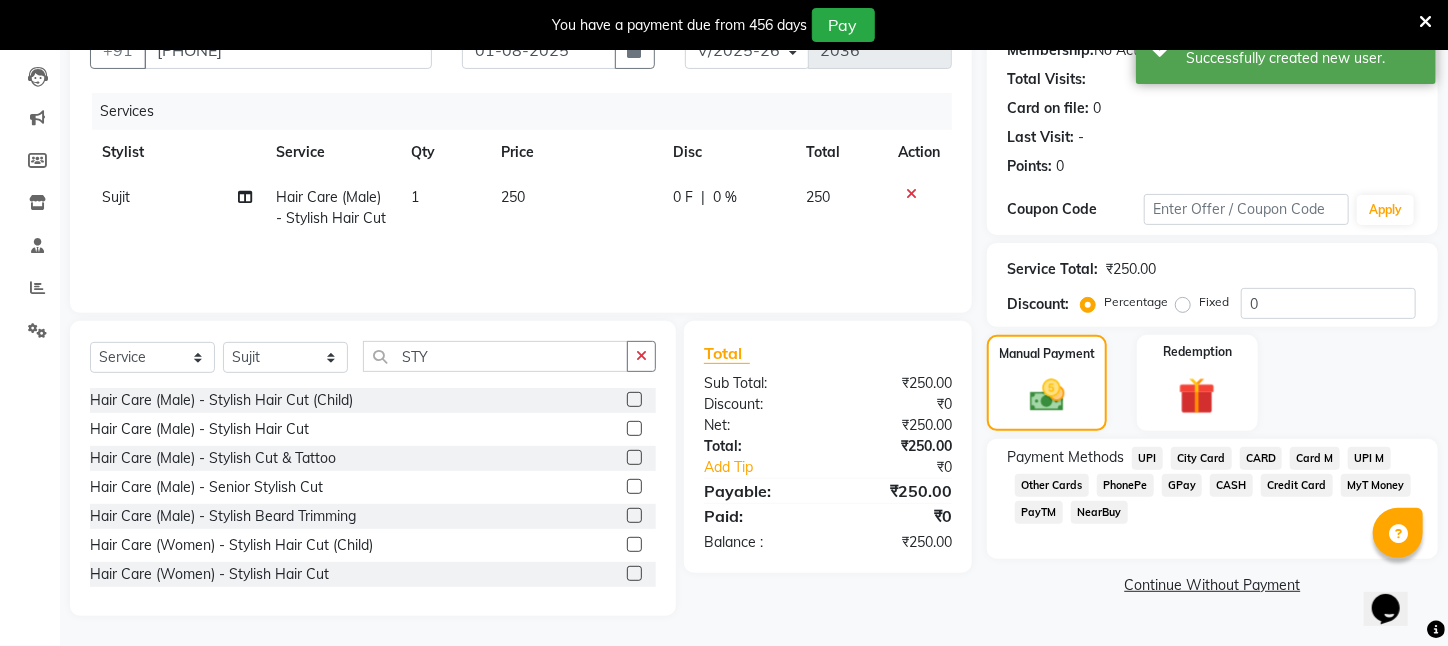 click on "PayTM" 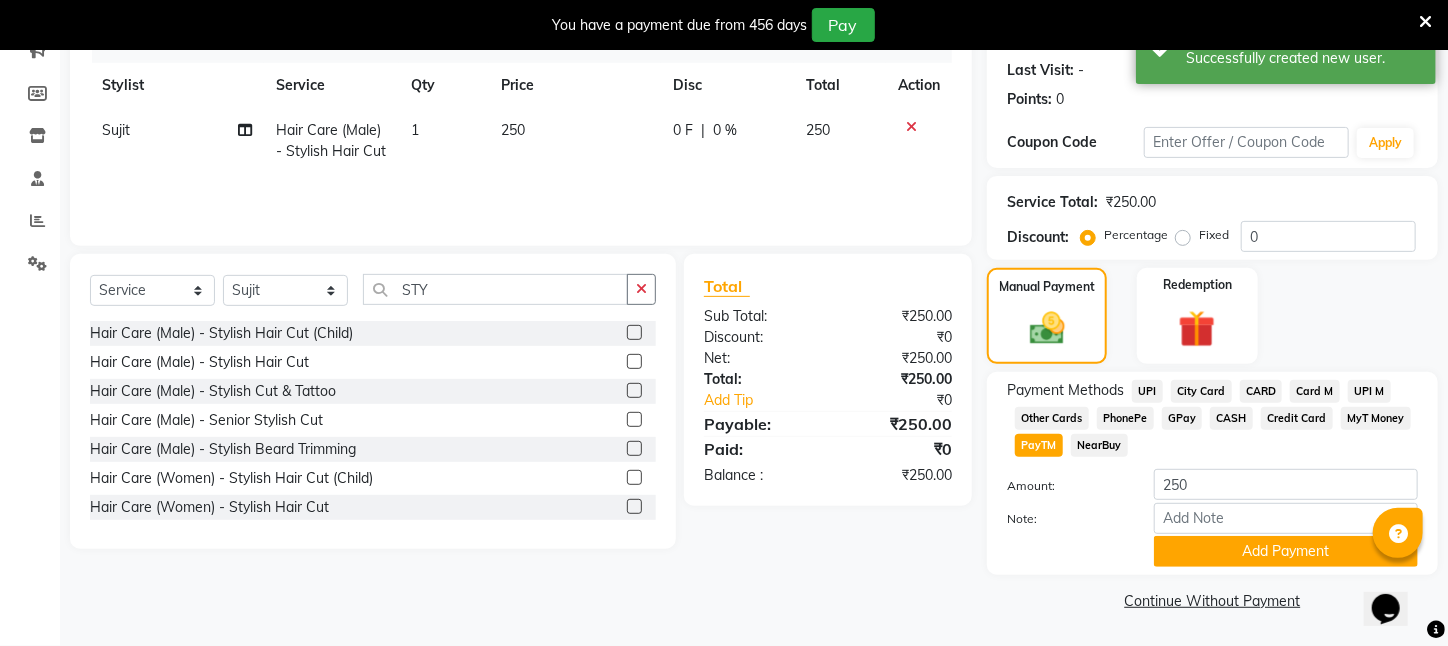 scroll, scrollTop: 293, scrollLeft: 0, axis: vertical 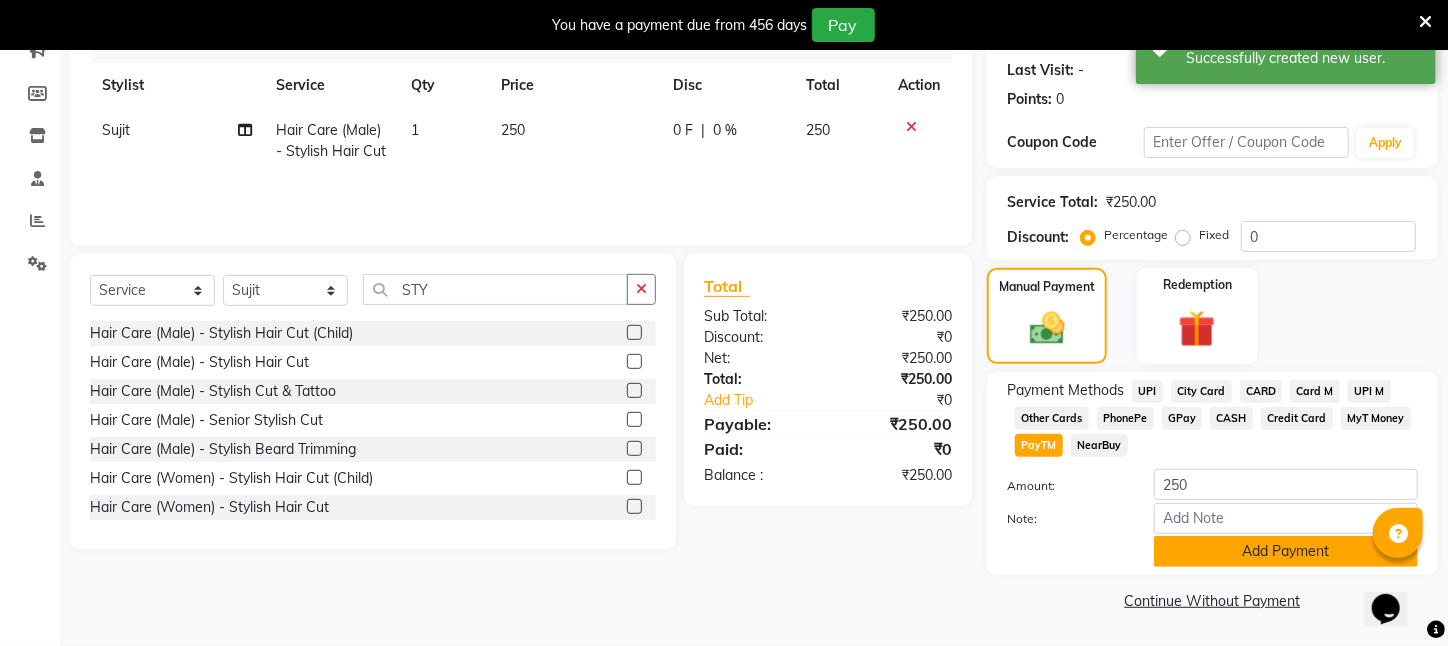 click on "Add Payment" 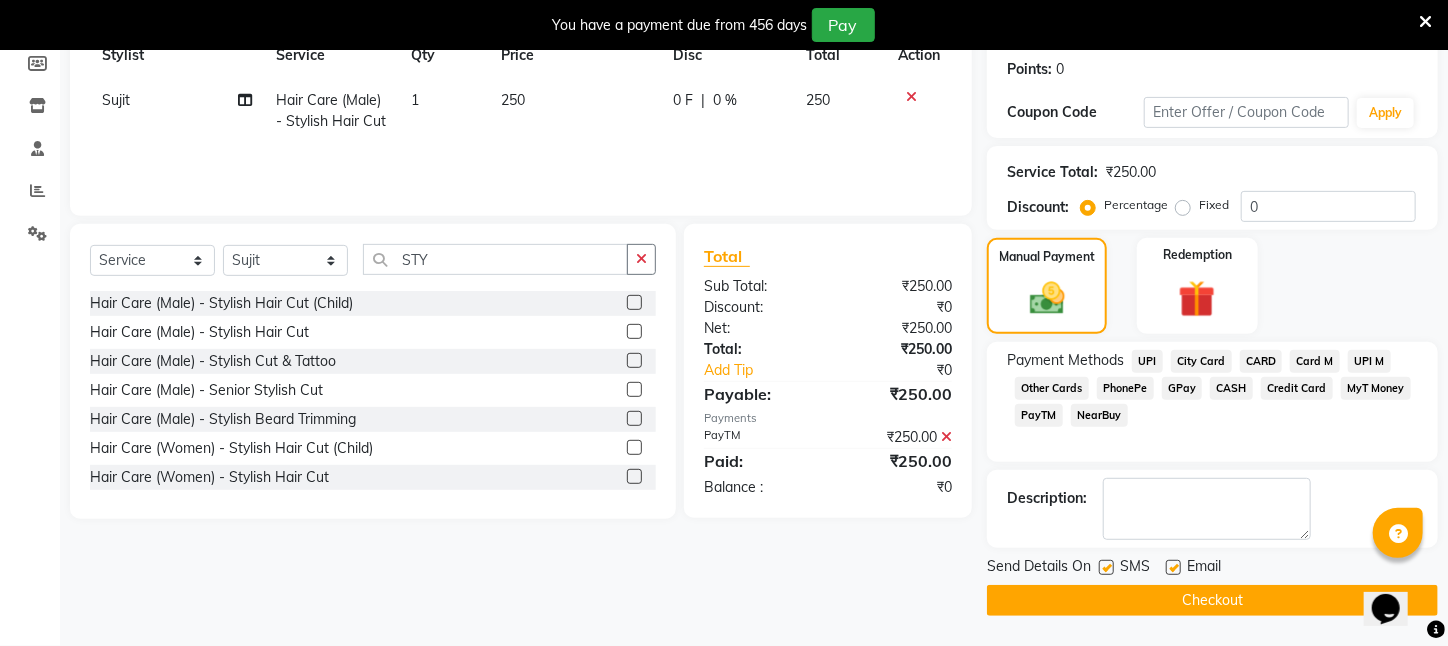 scroll, scrollTop: 323, scrollLeft: 0, axis: vertical 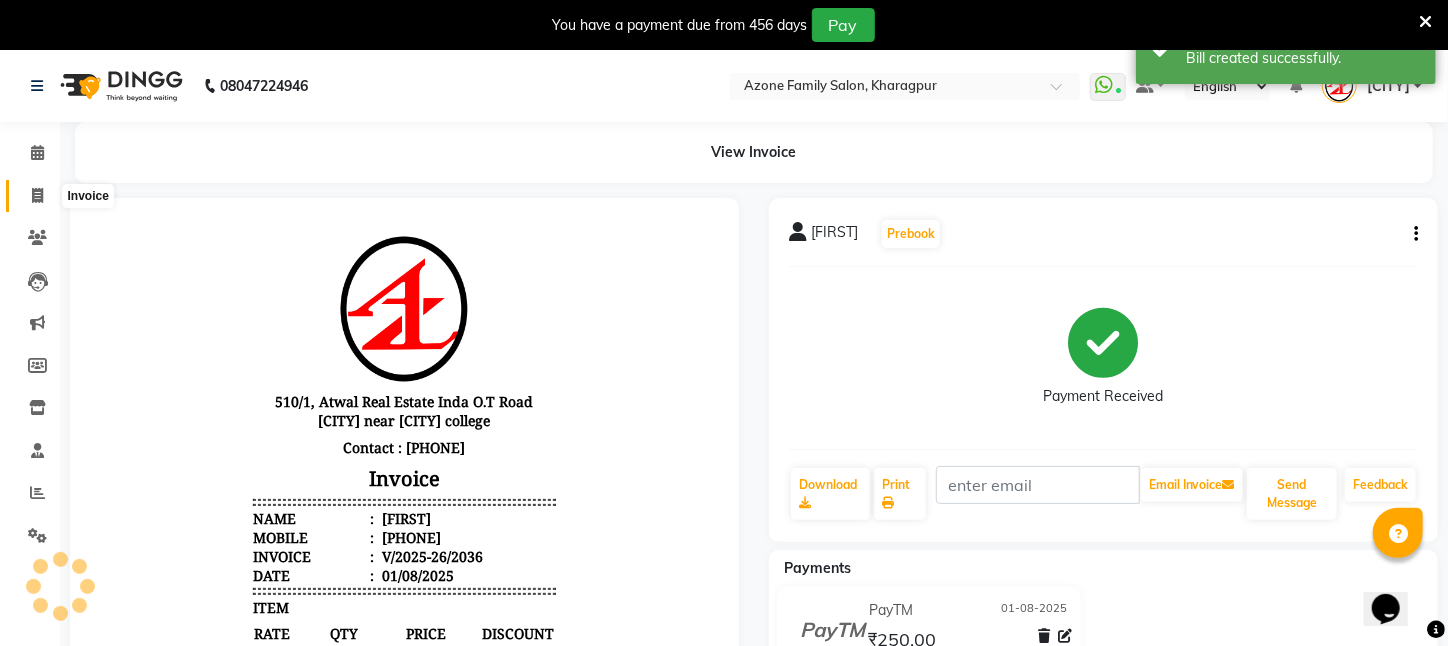 click 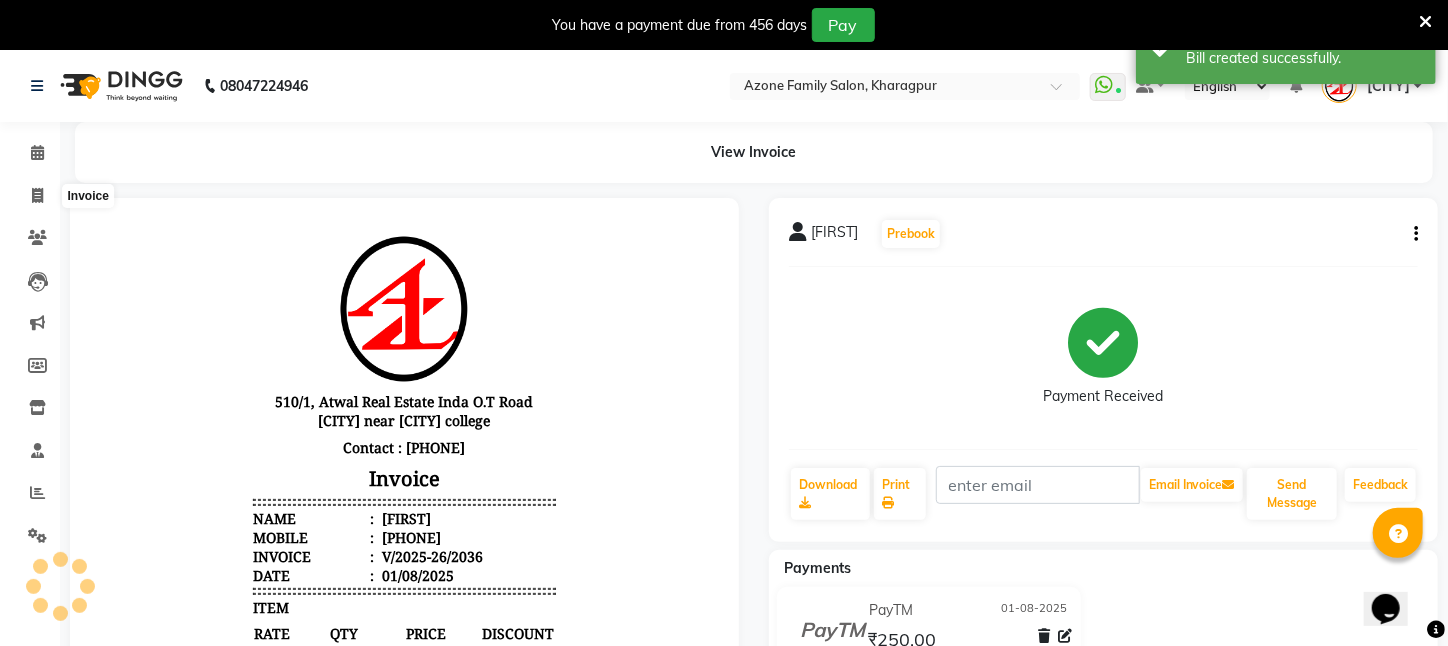 select on "service" 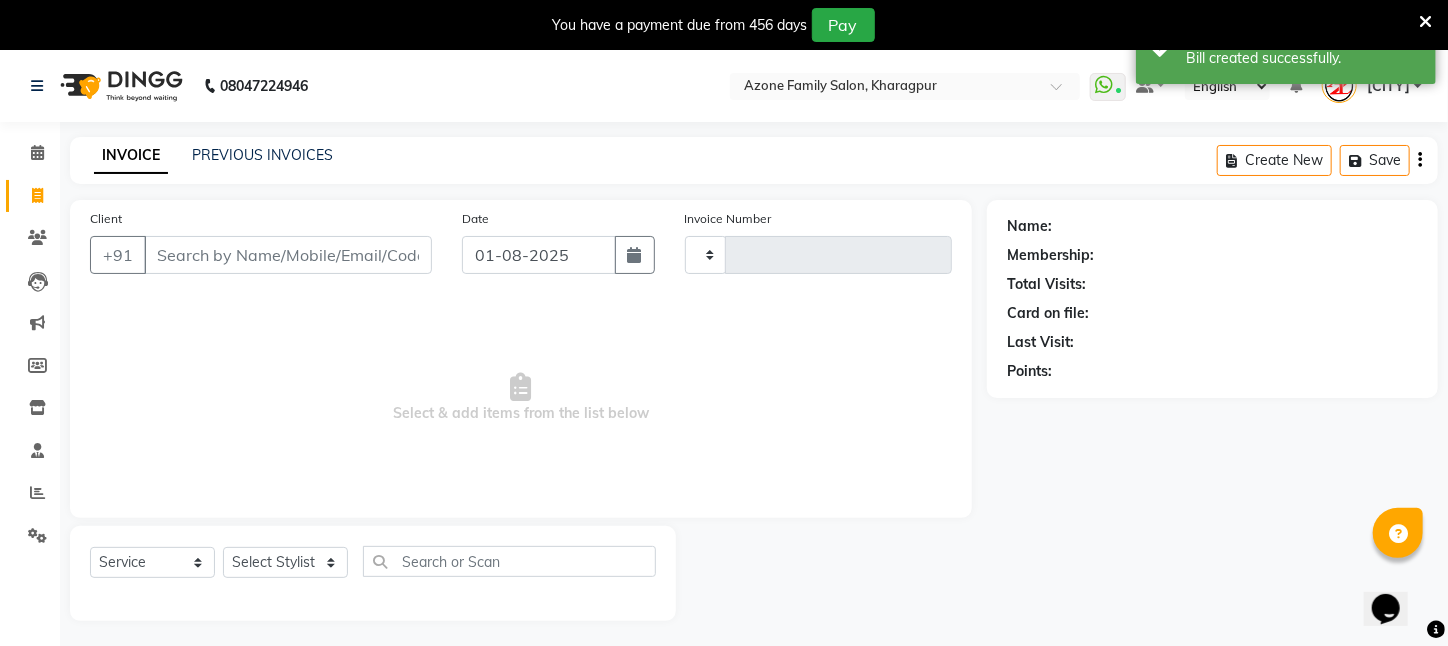 type on "2037" 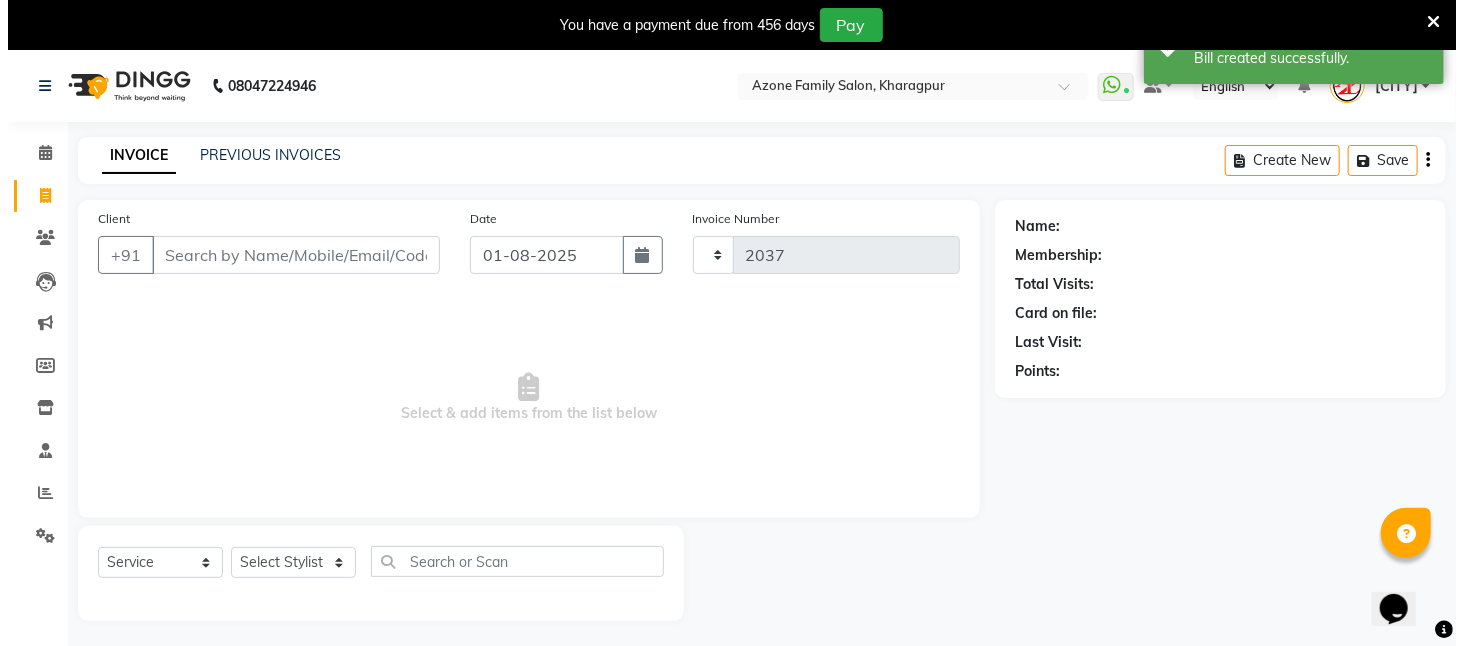 scroll, scrollTop: 50, scrollLeft: 0, axis: vertical 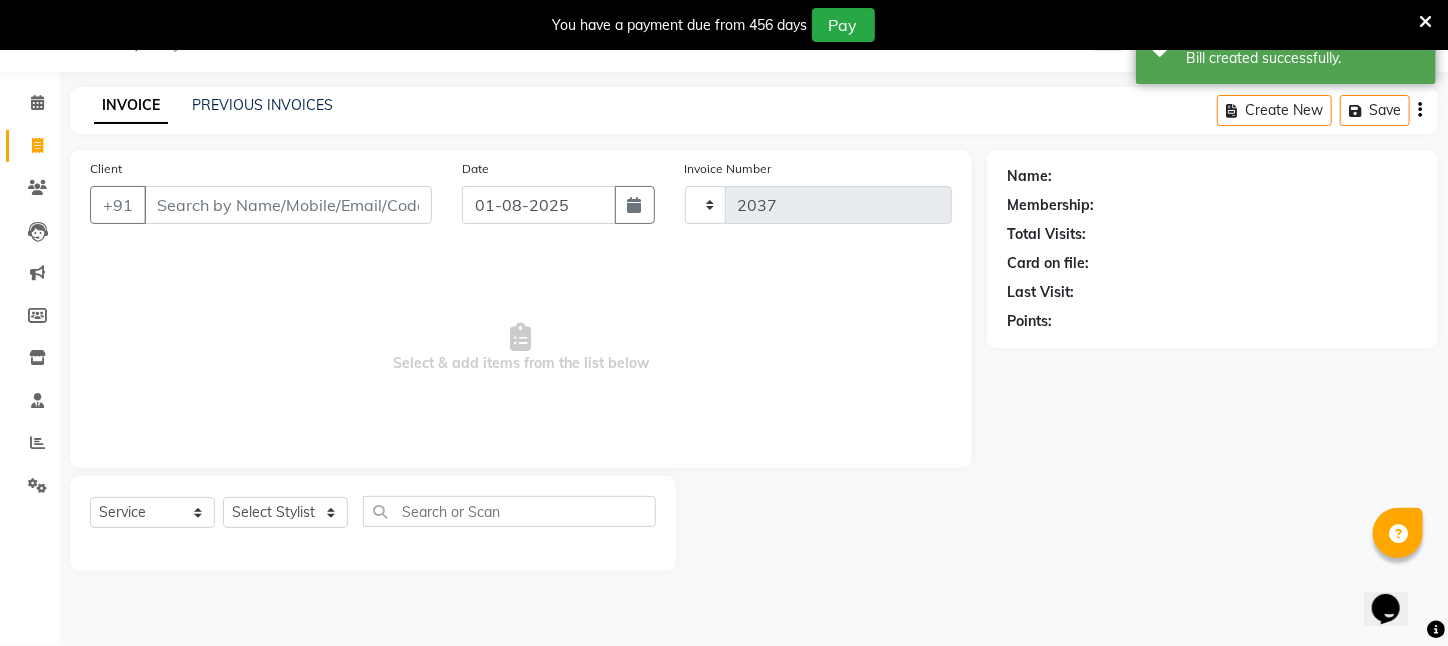 select on "4296" 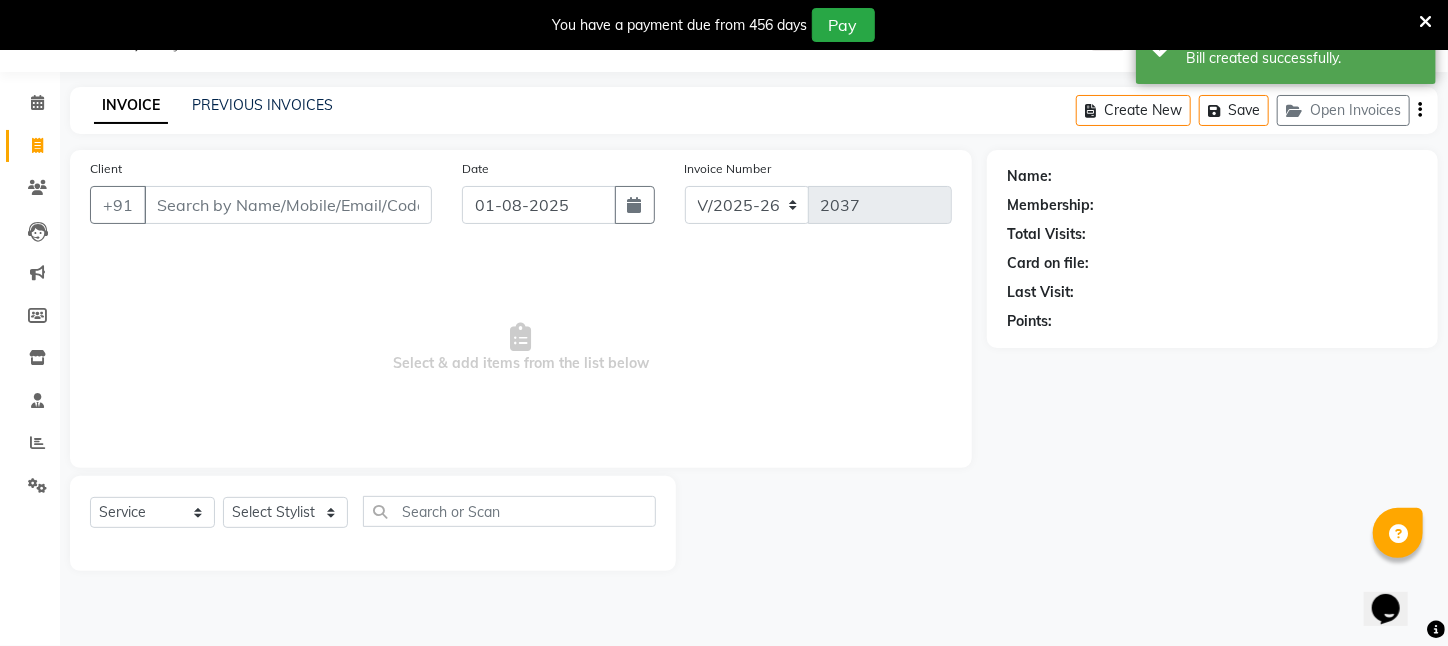 click on "Client" at bounding box center (288, 205) 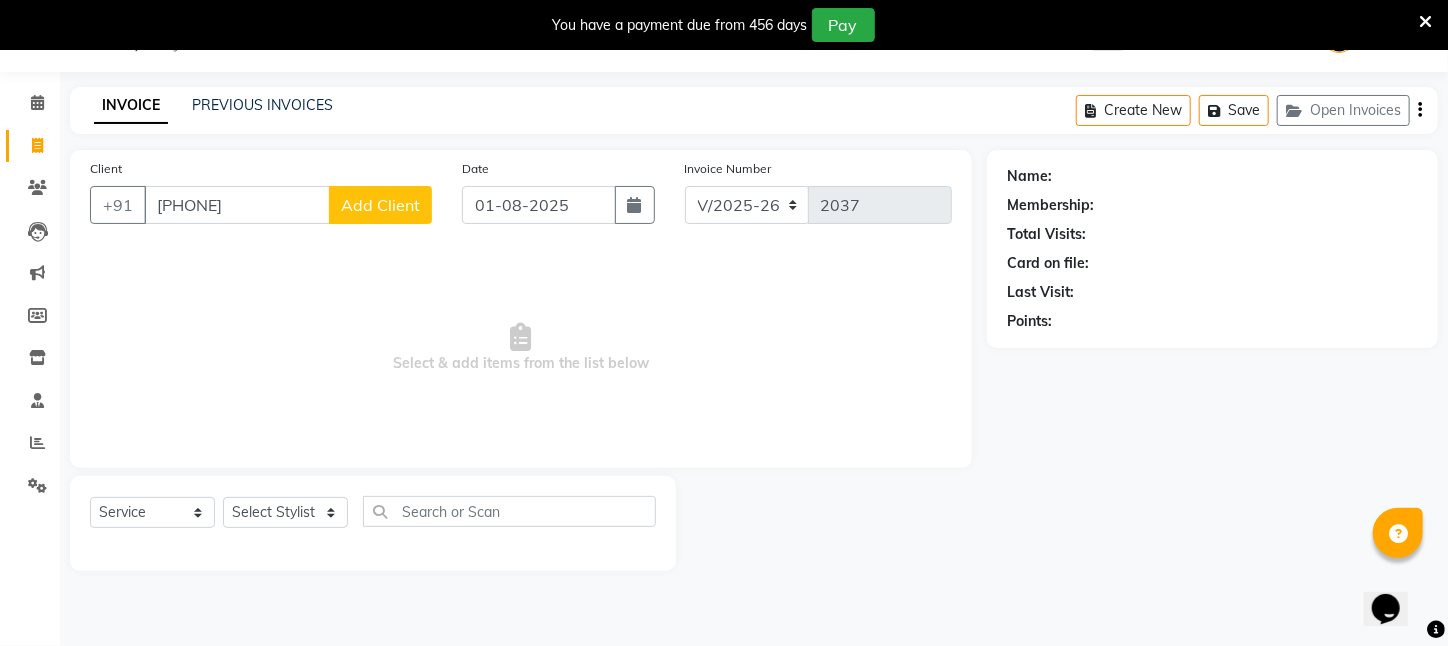 type on "[PHONE]" 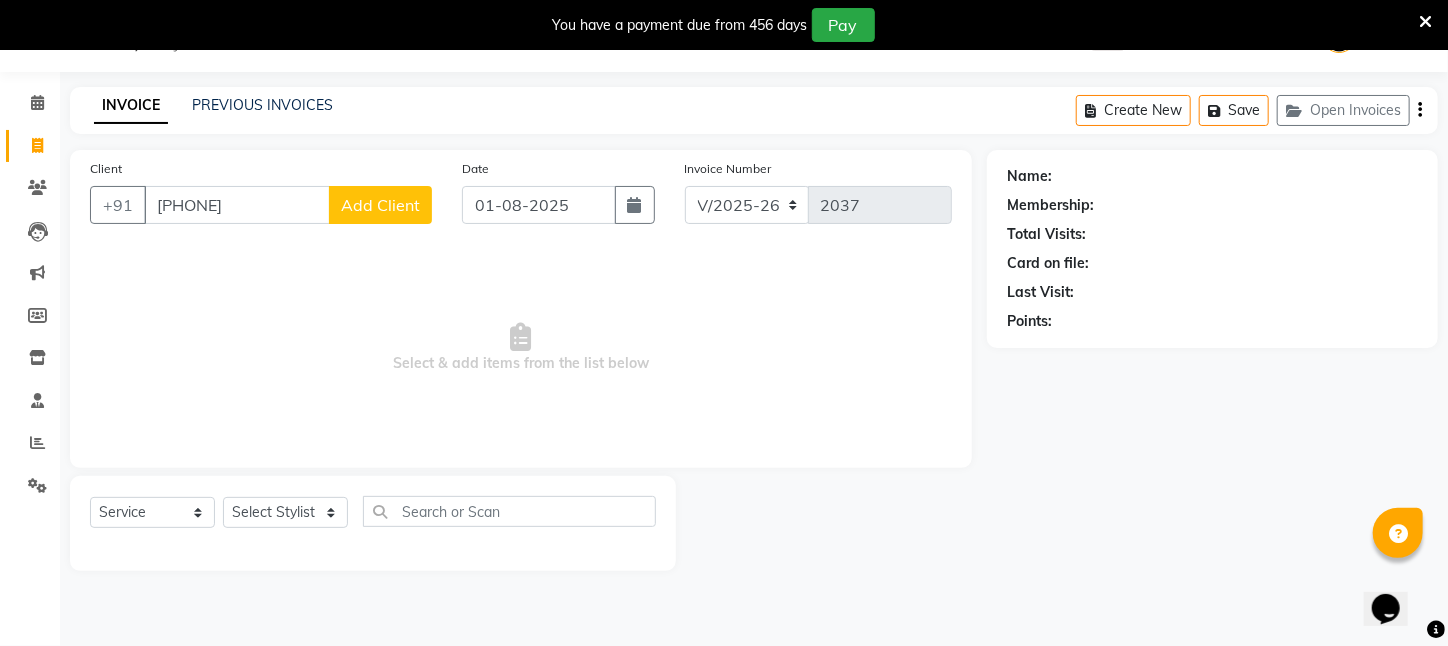 click on "Add Client" 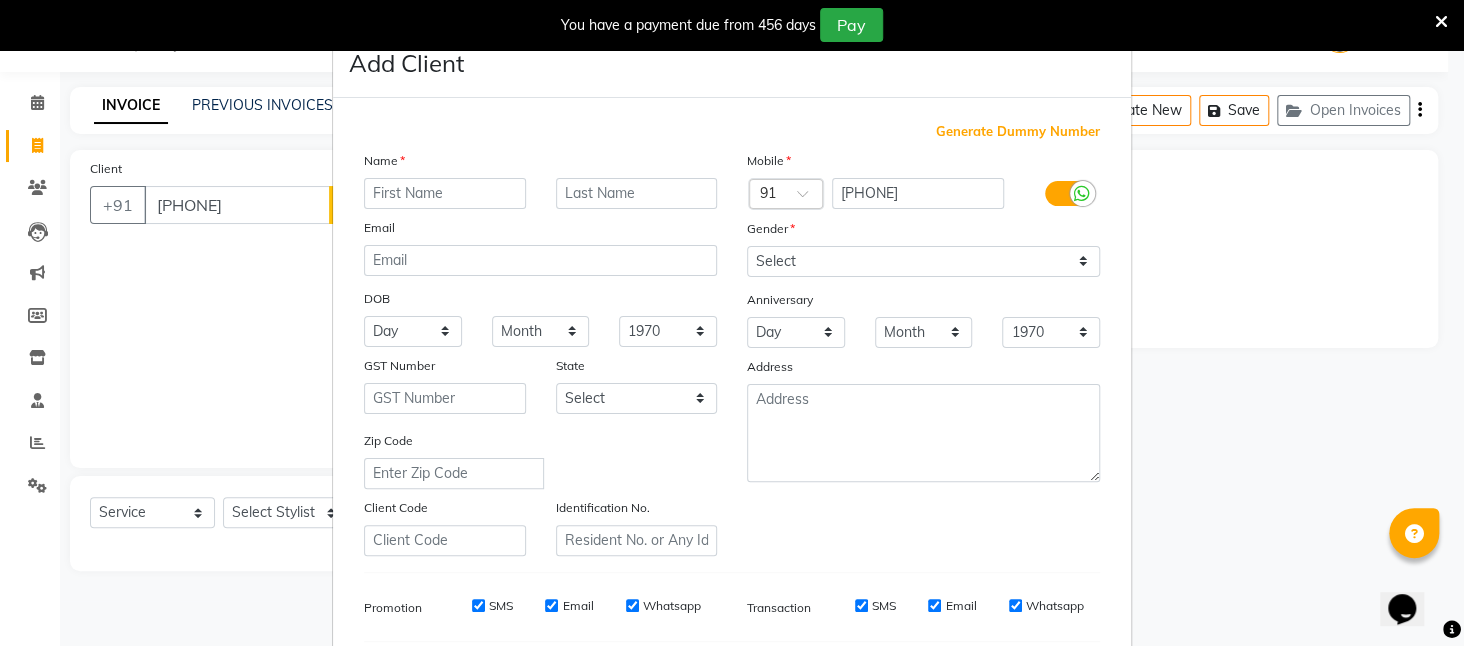 click at bounding box center [445, 193] 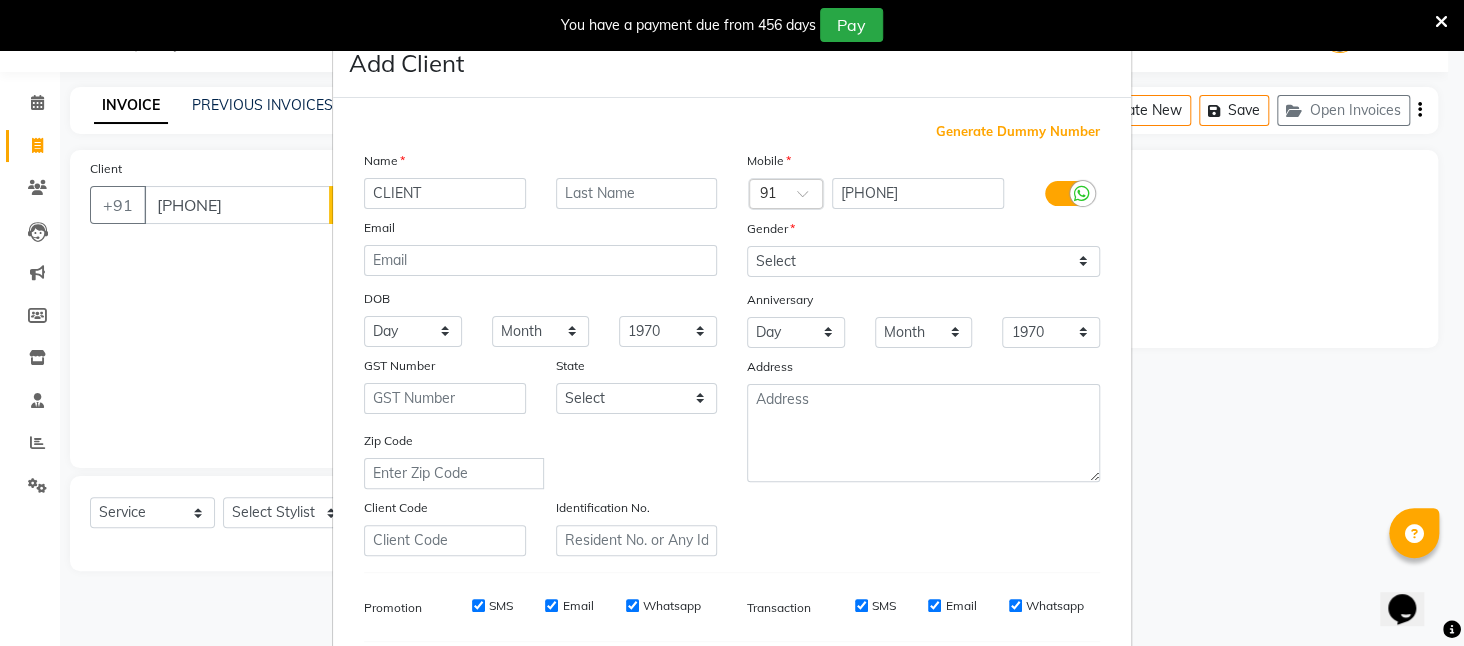 type on "CLIENT" 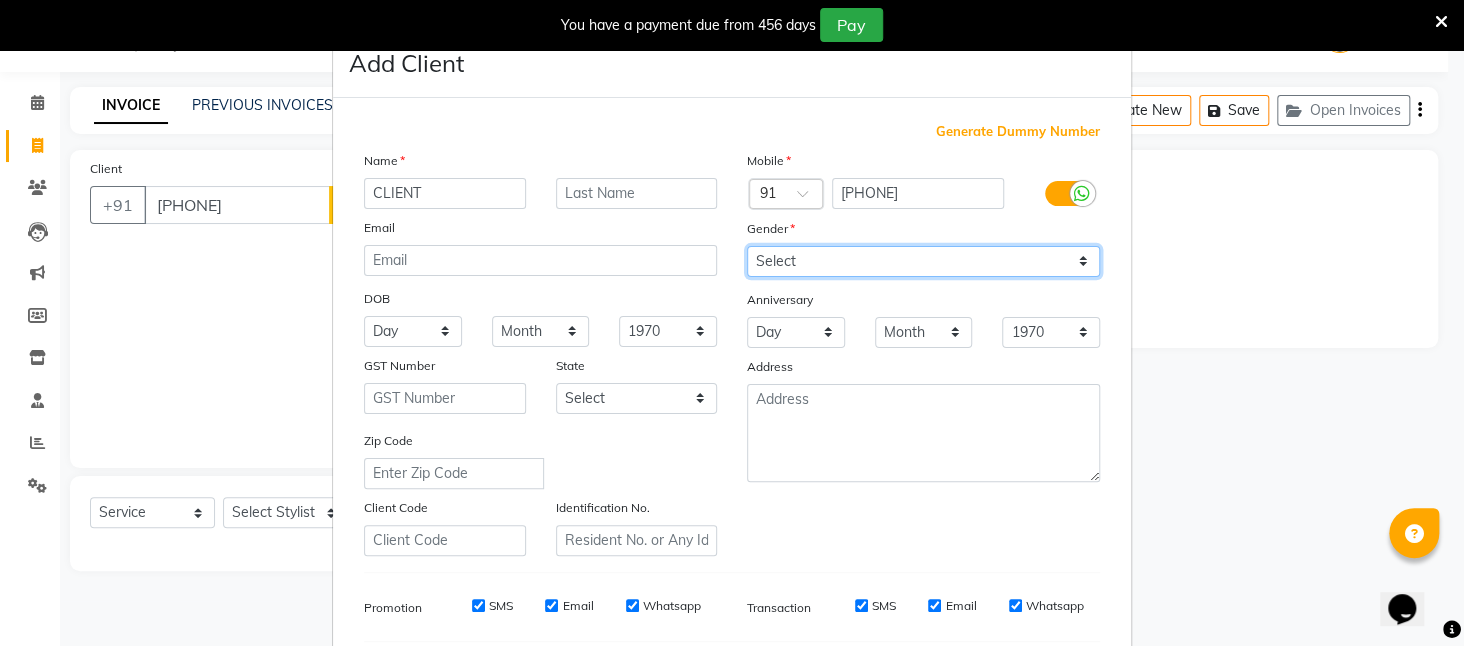 drag, startPoint x: 798, startPoint y: 260, endPoint x: 793, endPoint y: 272, distance: 13 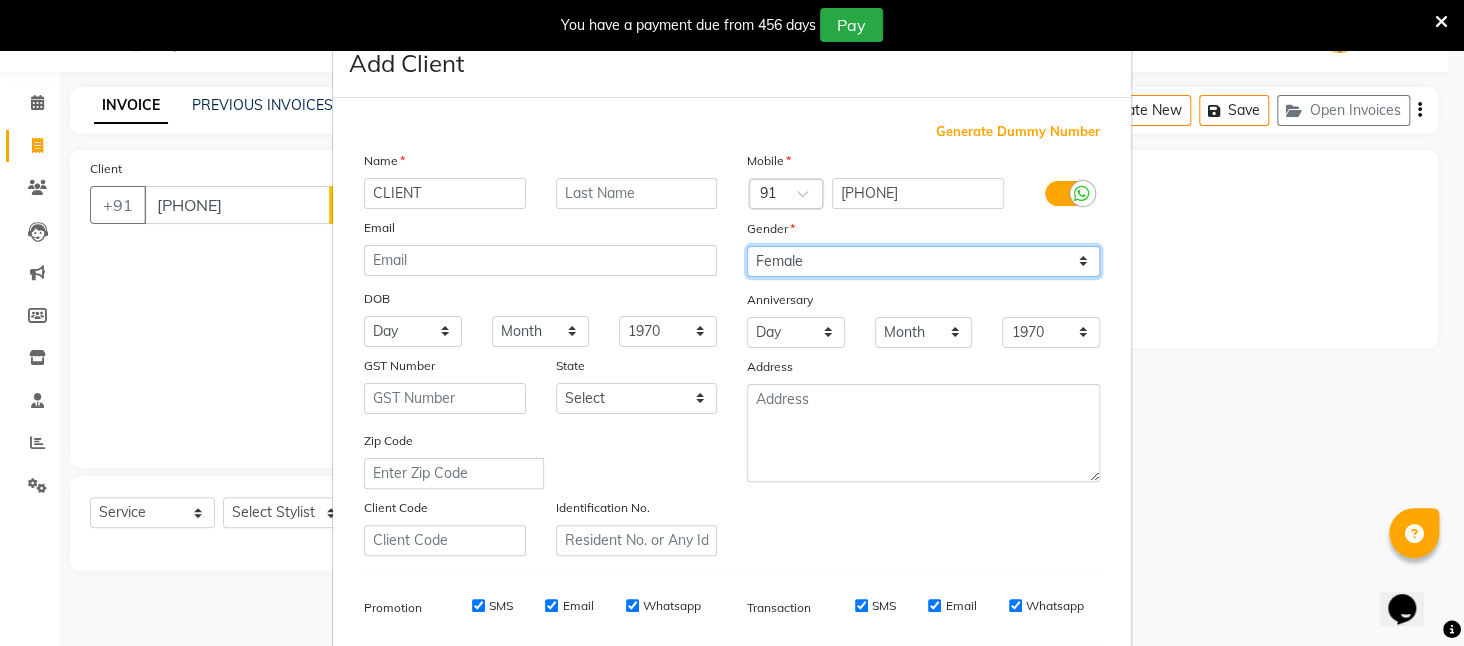 click on "Select Male Female Other Prefer Not To Say" at bounding box center (923, 261) 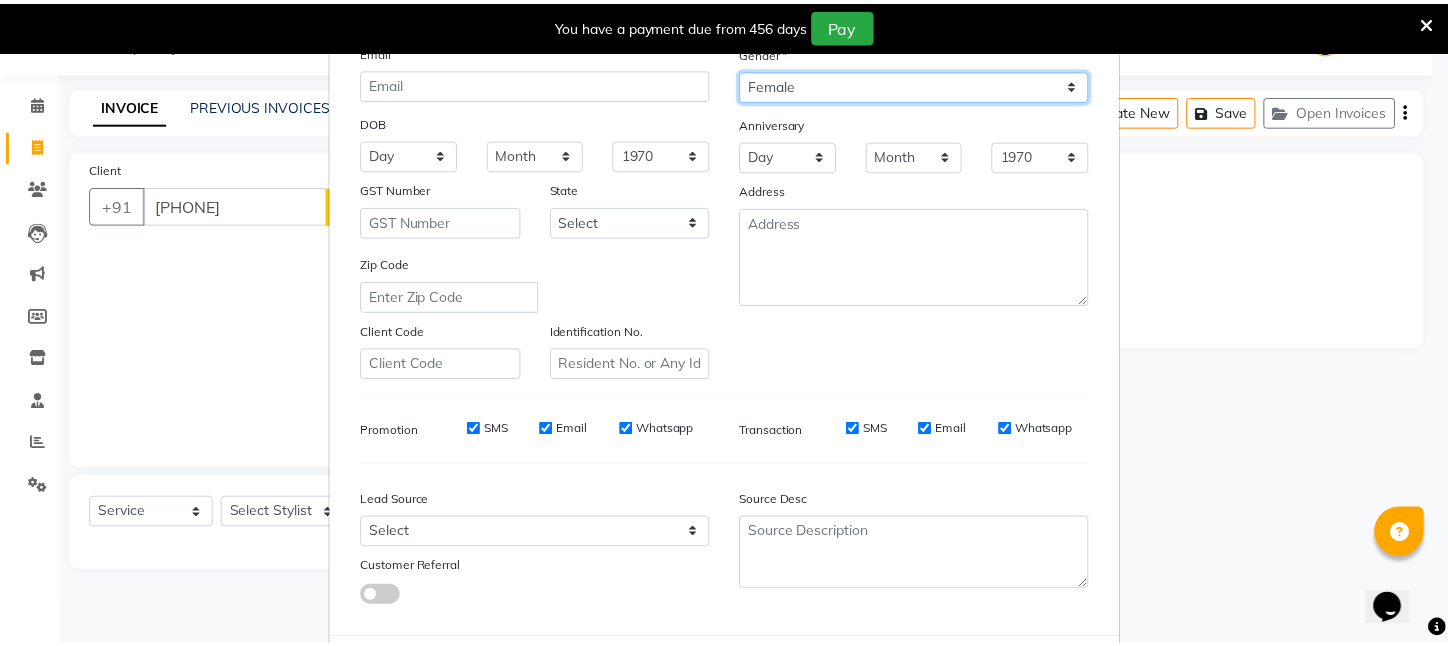 scroll, scrollTop: 277, scrollLeft: 0, axis: vertical 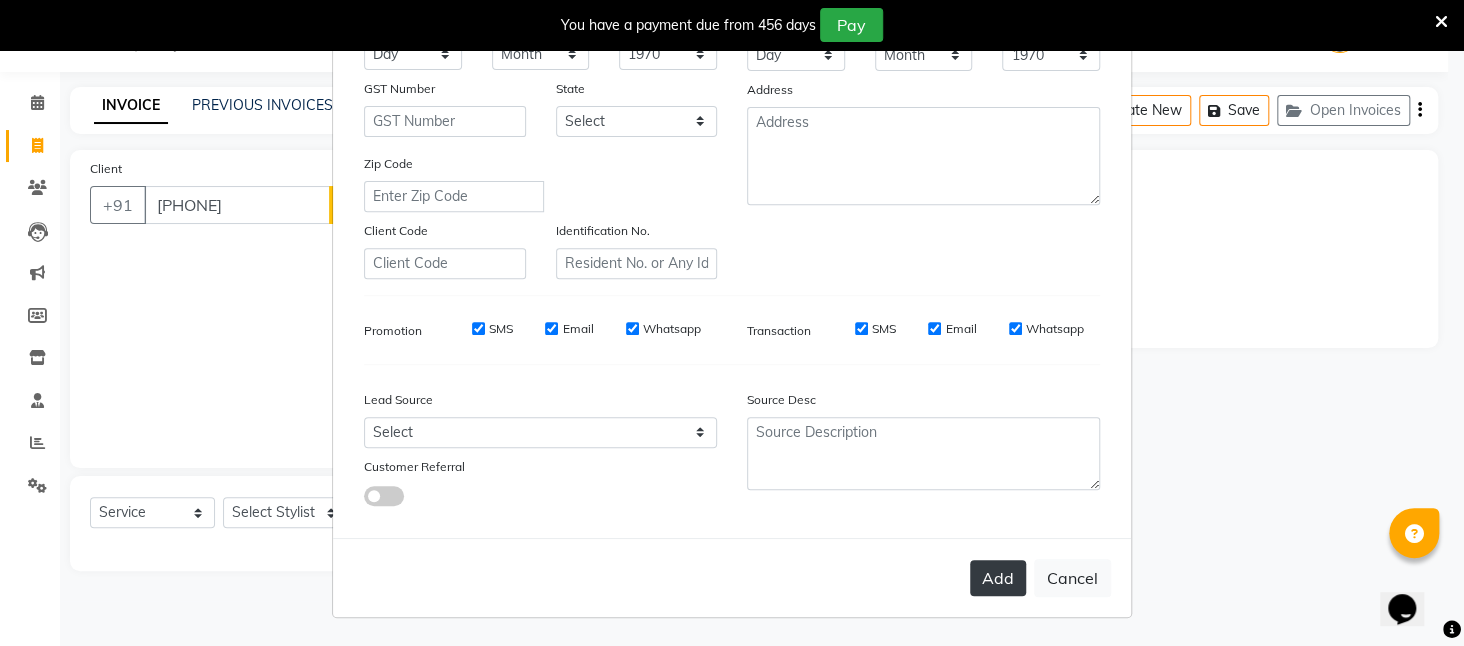 click on "Add" at bounding box center [998, 578] 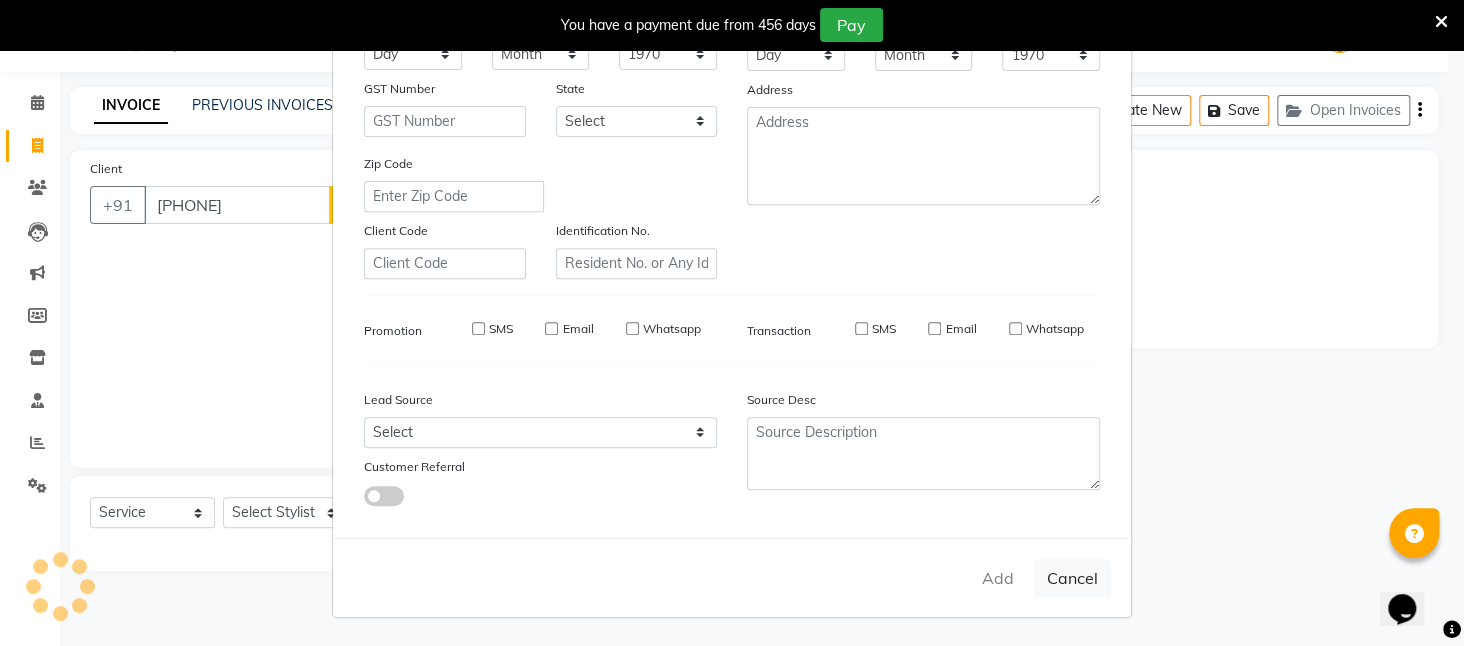 type 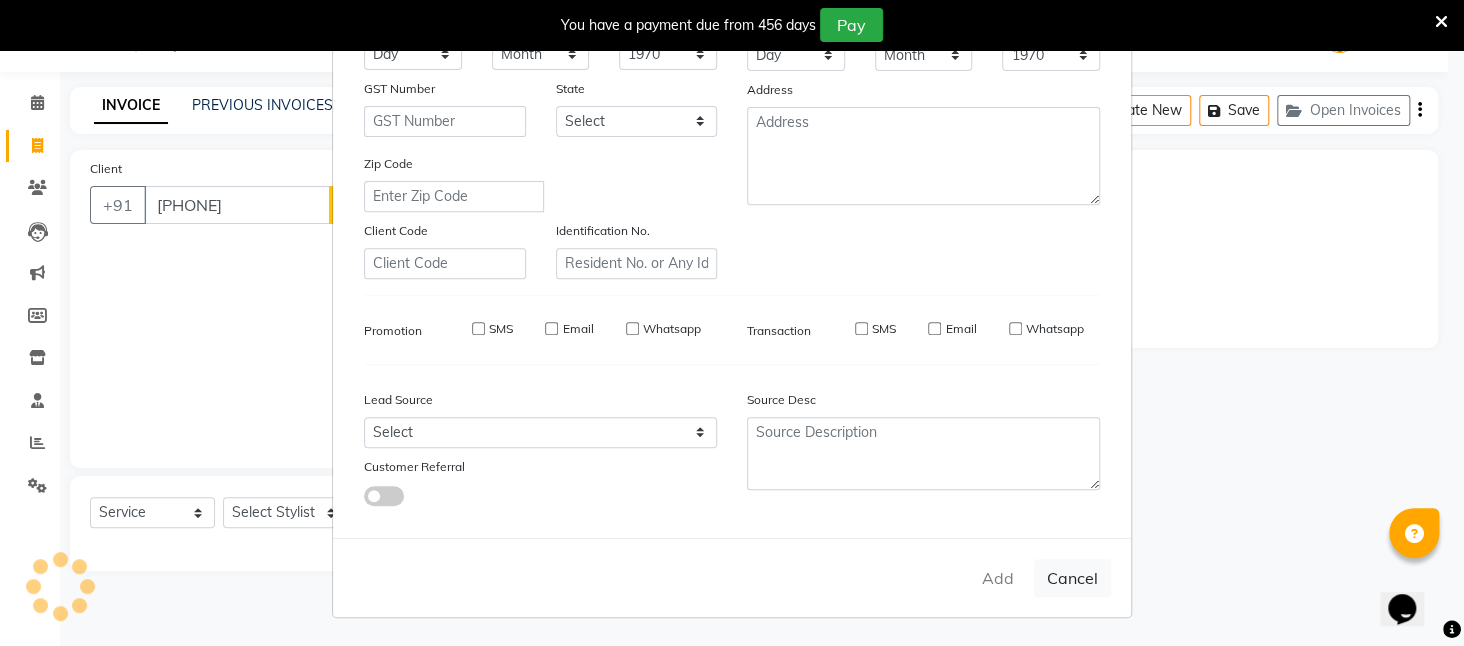 select 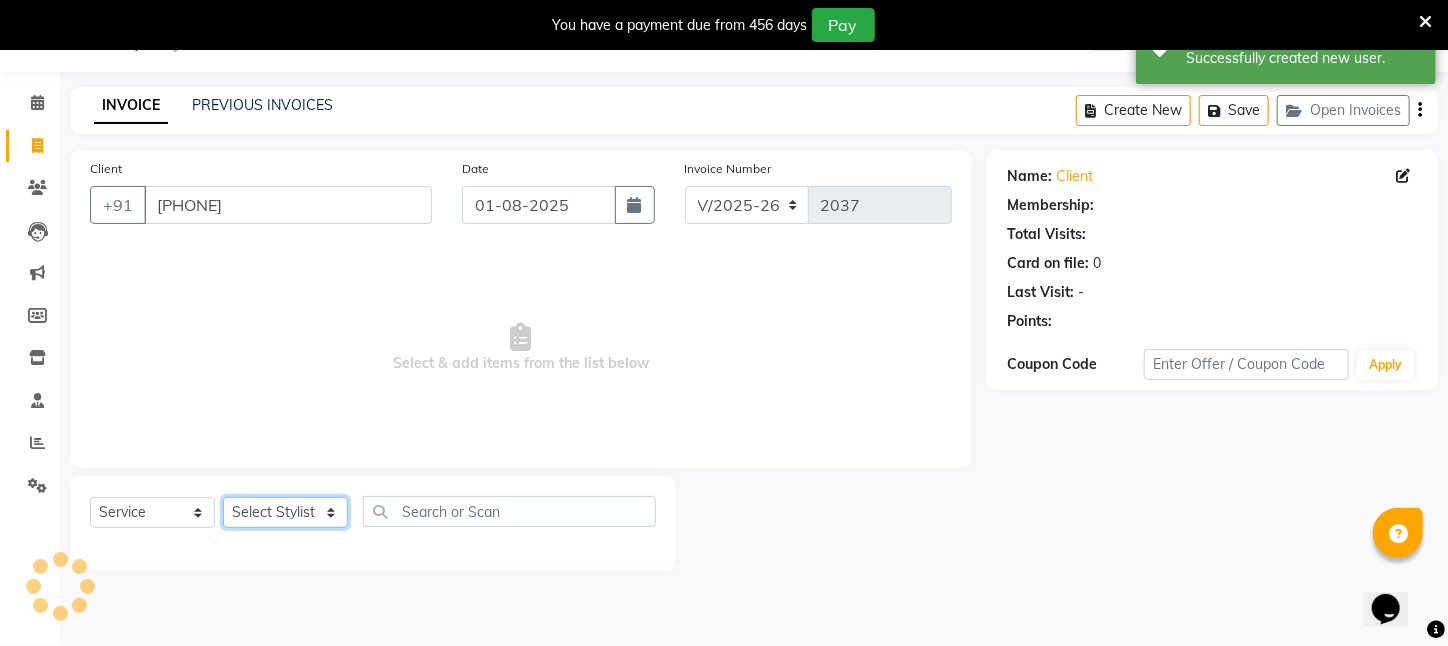 click on "Select Stylist Aftab Ansar  ARPITA DEEPIKA IMRAAN Injamam KESHAV [CITY] Mahadev Pal Manisha MOUMITA NEHA Rahim Ruma SAIMA Shibani Sujit Suman TINKU Venu" 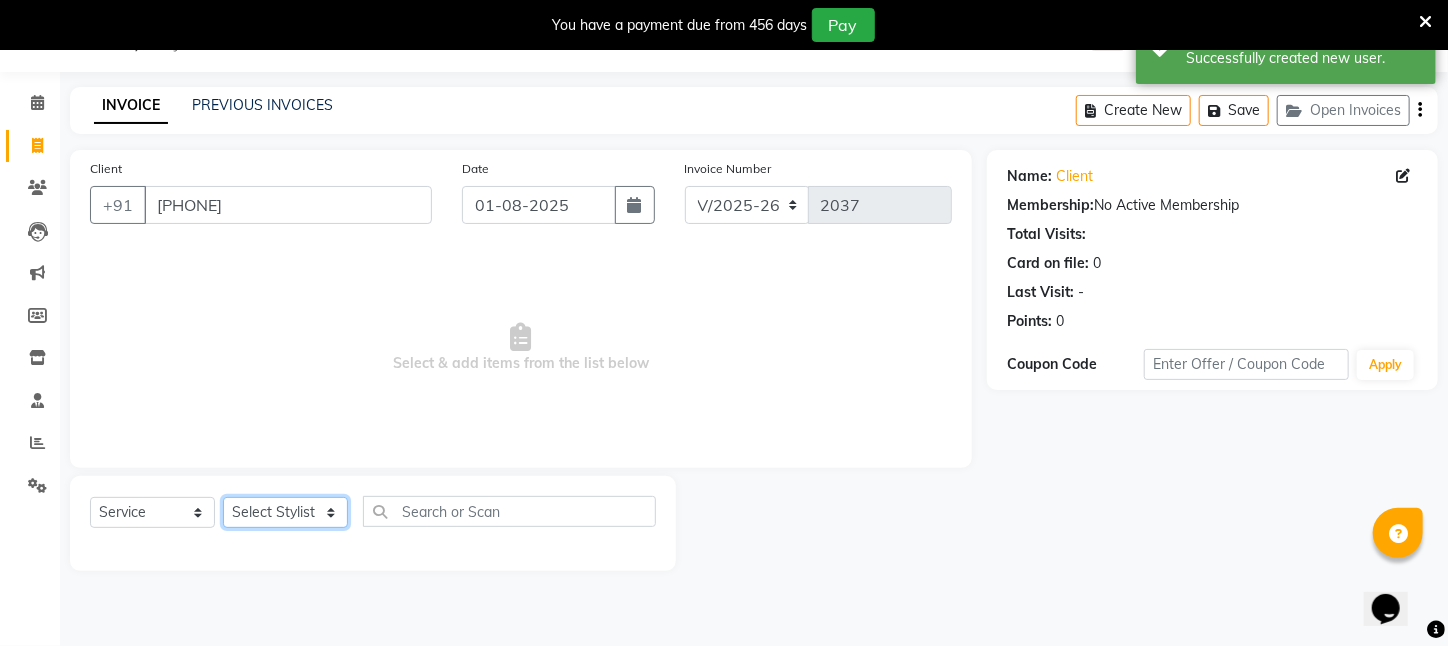 select on "[PHONE]" 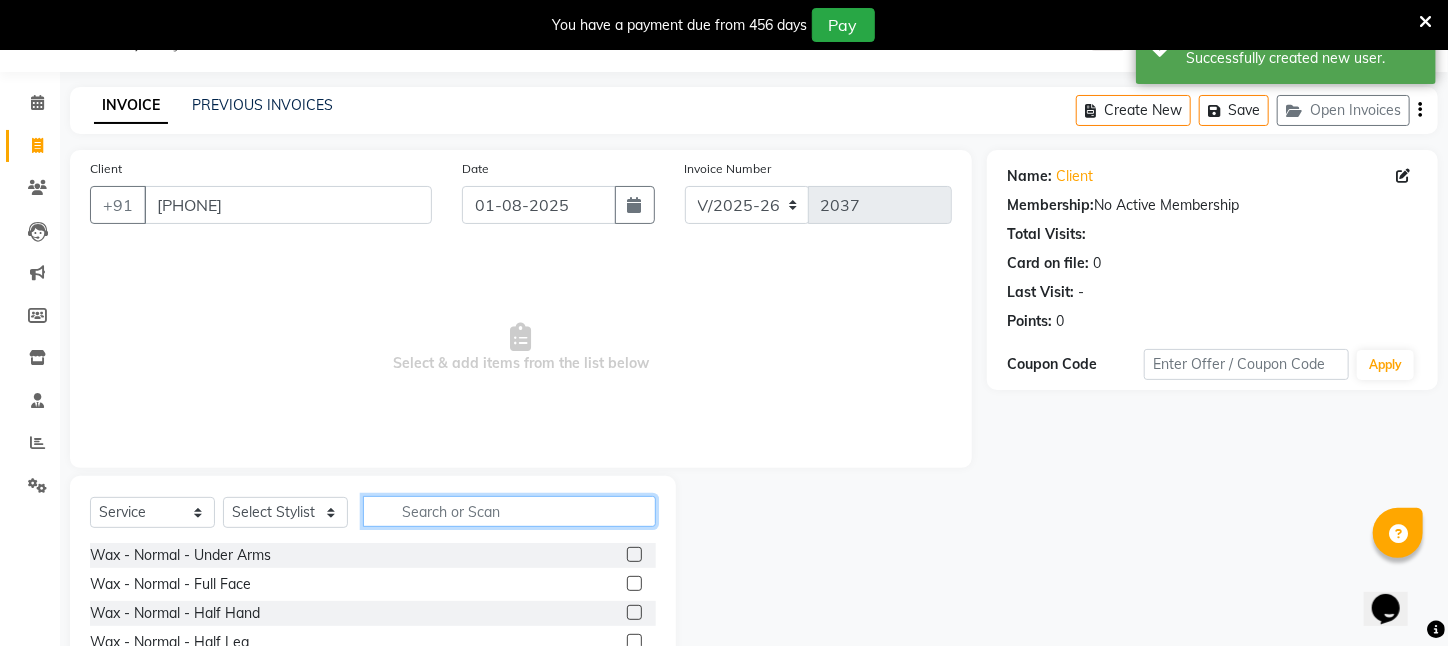 click 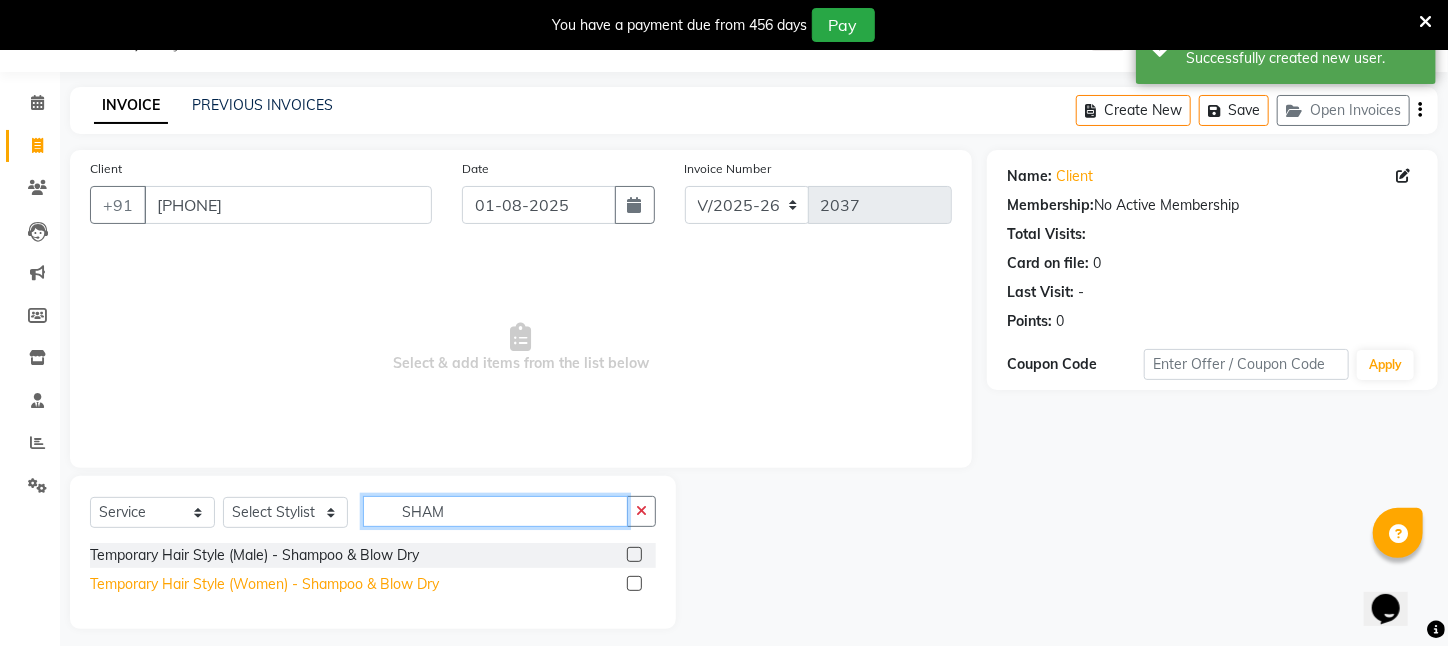 type on "SHAM" 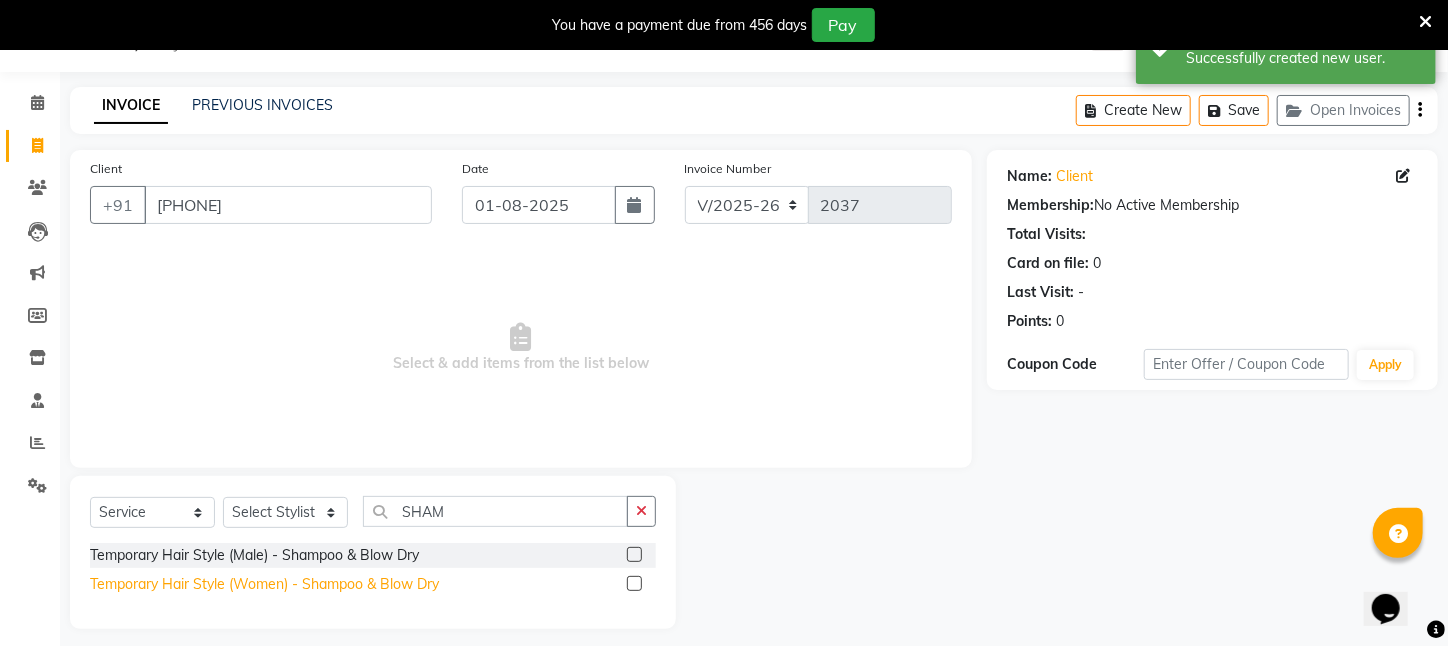 click on "Temporary Hair Style (Women)   -   Shampoo & Blow Dry" 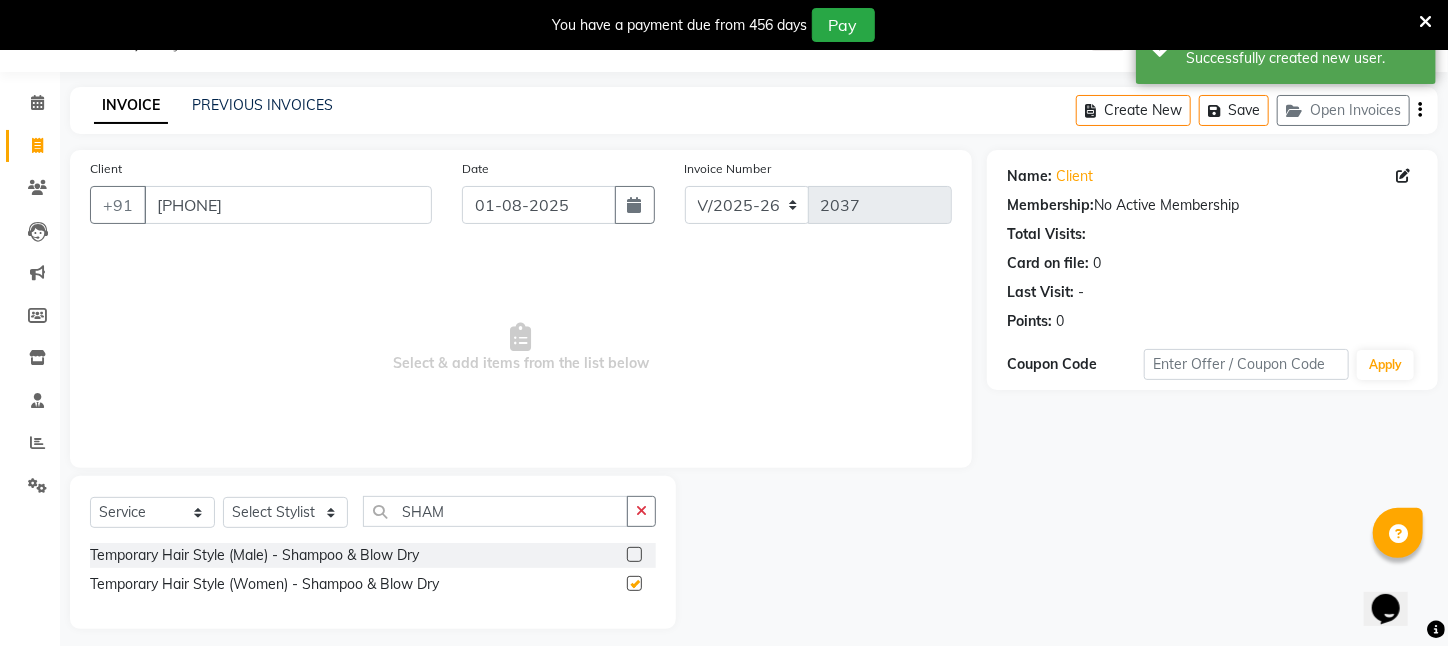 checkbox on "false" 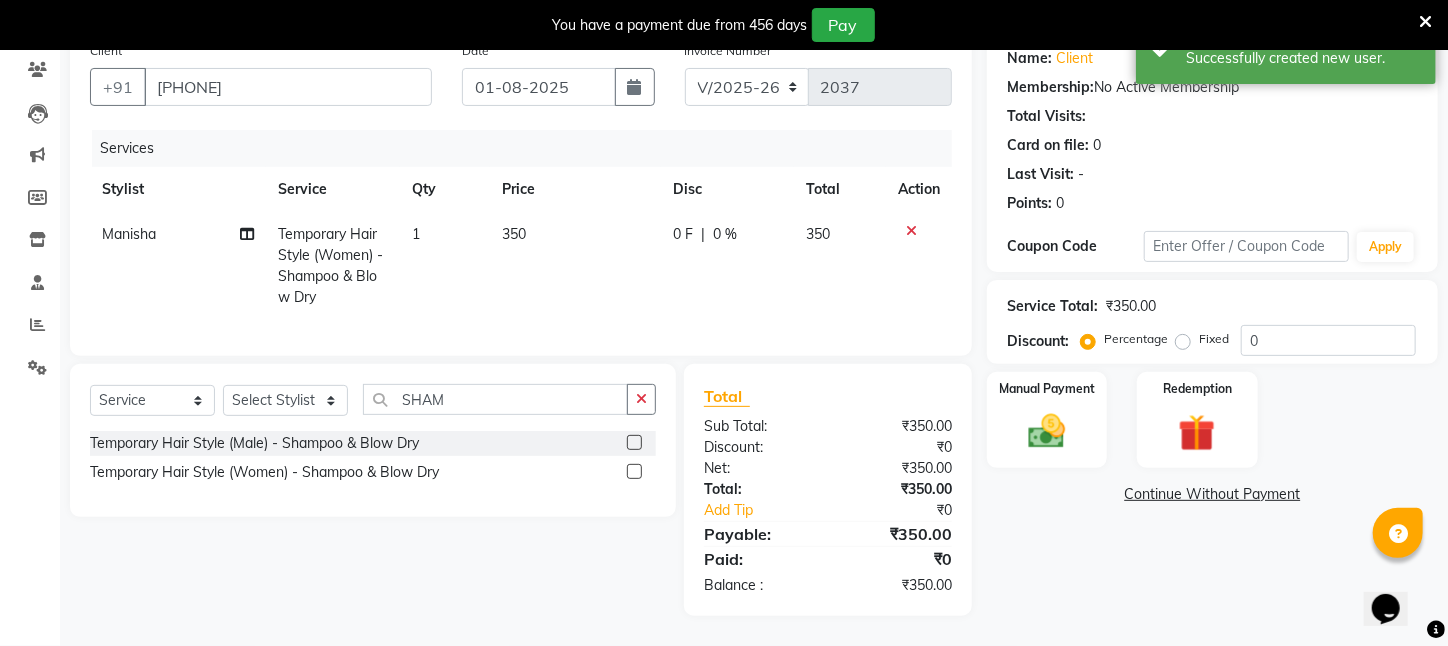 click on "350" 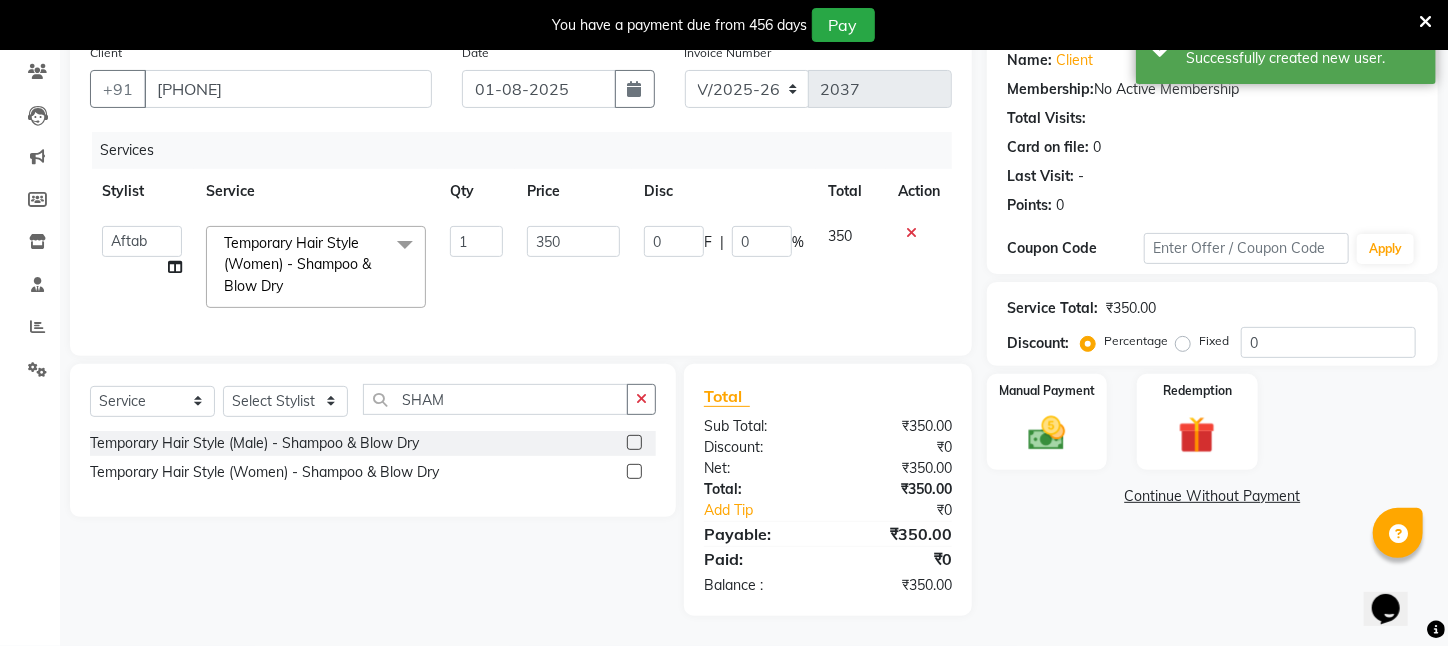scroll, scrollTop: 179, scrollLeft: 0, axis: vertical 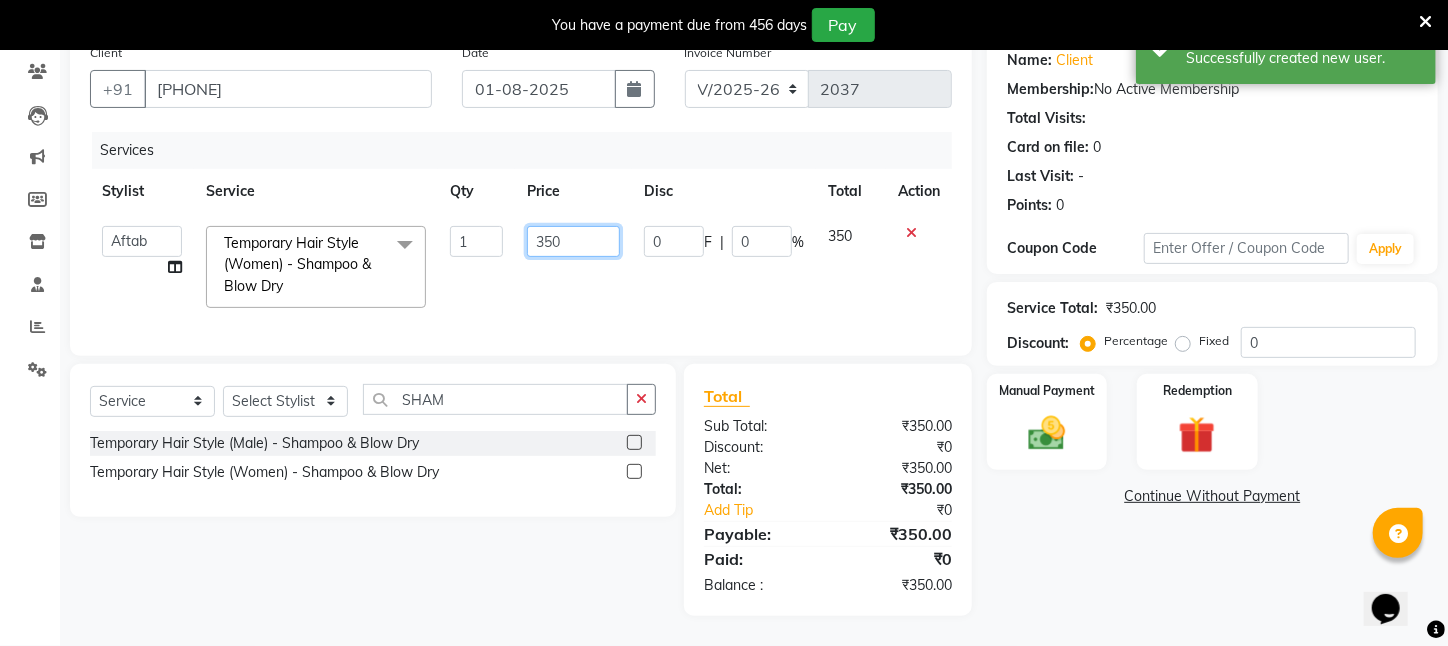 drag, startPoint x: 604, startPoint y: 214, endPoint x: 332, endPoint y: 219, distance: 272.04596 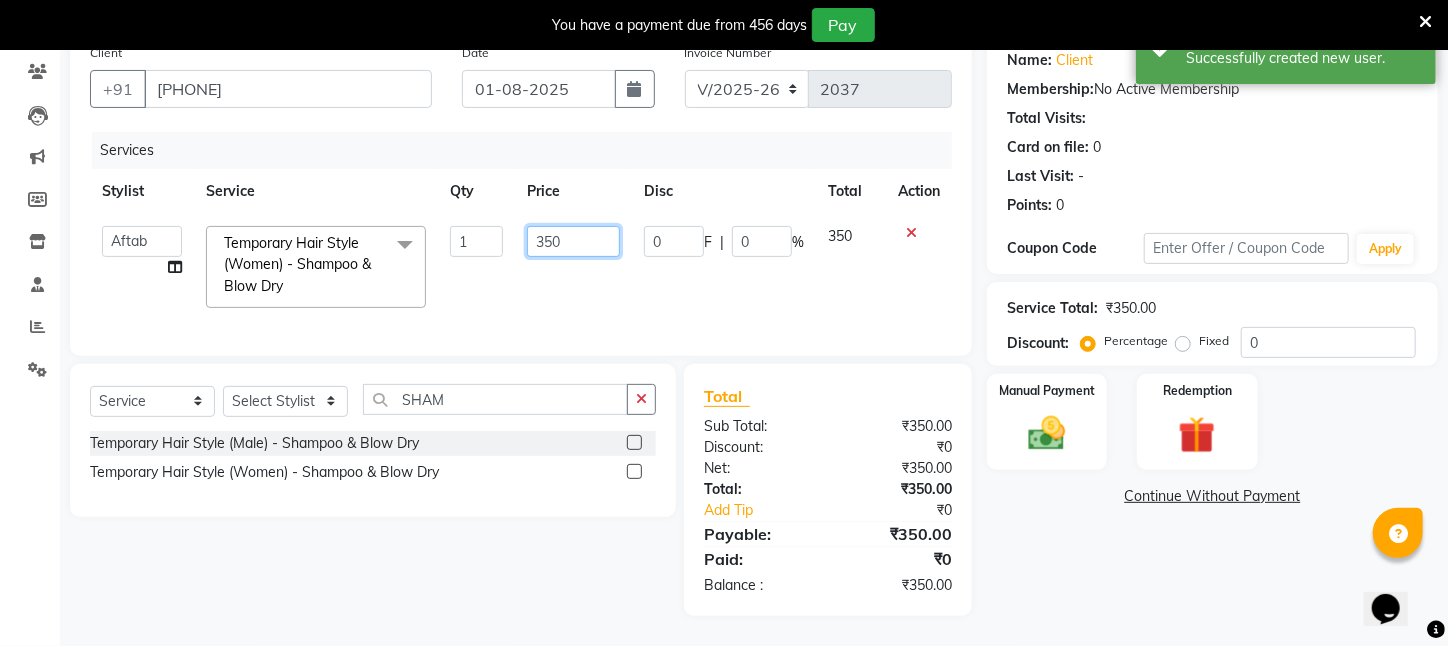 click on "Aftab   Ansar    ARPITA   DEEPIKA   IMRAAN   Injamam   KESHAV   [CITY]   Mahadev Pal   Manisha   MOUMITA   NEHA   Rahim   Ruma   SAIMA   Shibani   Sujit   Suman   TINKU   Venu   Temporary Hair Style (Women)   -   Shampoo & Blow Dry  x Wax - Normal    -   Under Arms Wax - Normal    -   Full Face Wax - Normal    -   Half Hand Wax - Normal    -   Half Leg Wax - Normal    -   Front Stomach Wax - Normal    -   Back Side Wax - Normal    -   Full Hand Wax - Normal    -   Full Leg Wax - Normal    -   Brazilian Wax Wax - Normal    -   Full Body Wax Mole Remove HEAD MASSAGE  DERMA SAGE LOTUS FACIAL THRENDING MALE CHIN THREDING MALE CHIK SPELTEN HAIR CUT WOMEN ICE CREAM PADICURE  ICE CREAM MANICURE cv anti angine facial SEA BUTTER TREATMENT spelteen cut  CV PIGMENTATION BRIGHTENING FACIAL MALE FULL BODY TRIMING HAIR SPA COMBO OFFER FACIAL COMBO OFFER FACE MASSAGE COMBO OFFER CLEANUP OFFER CHIN WOMEN WAX Body hair remoVE HAIR WIG SERVICE CUTTING COMBO OFFER MALE HAIR CUT/SPA/DETAN/FACIAL/BREAD MALE HALF HAND DE TAN" 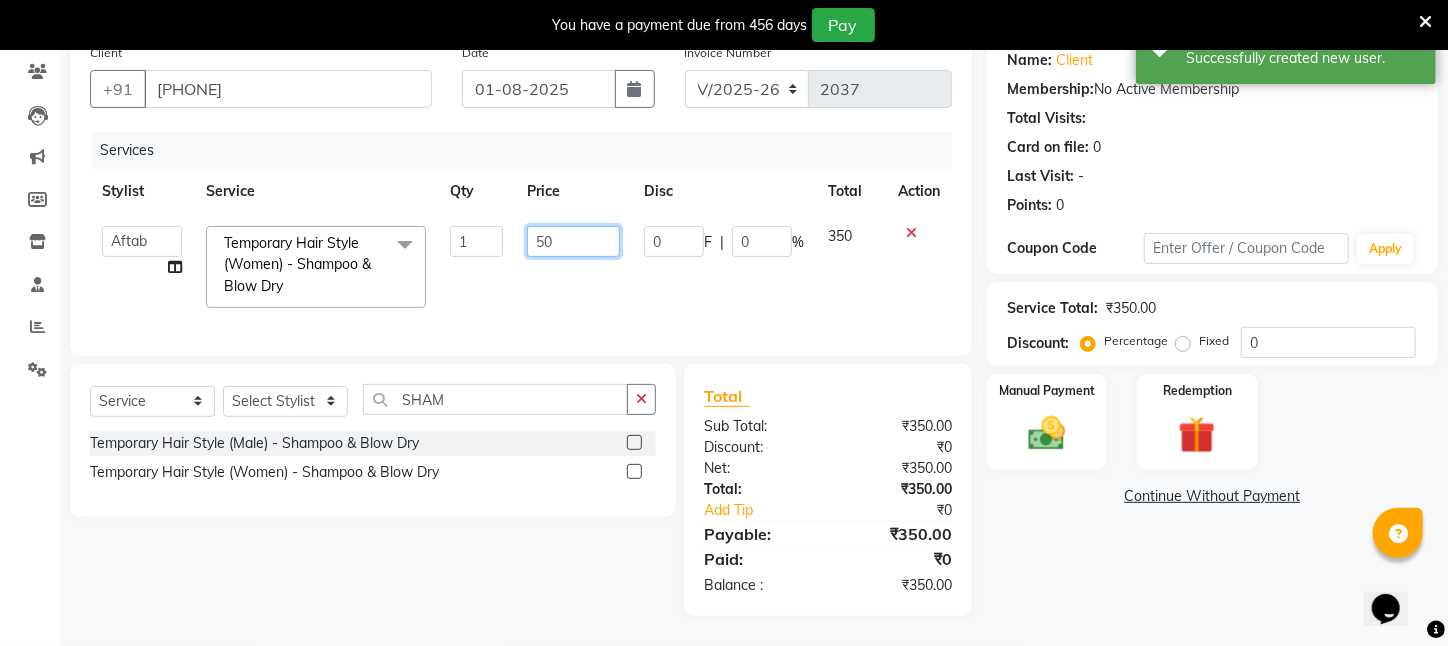 type on "500" 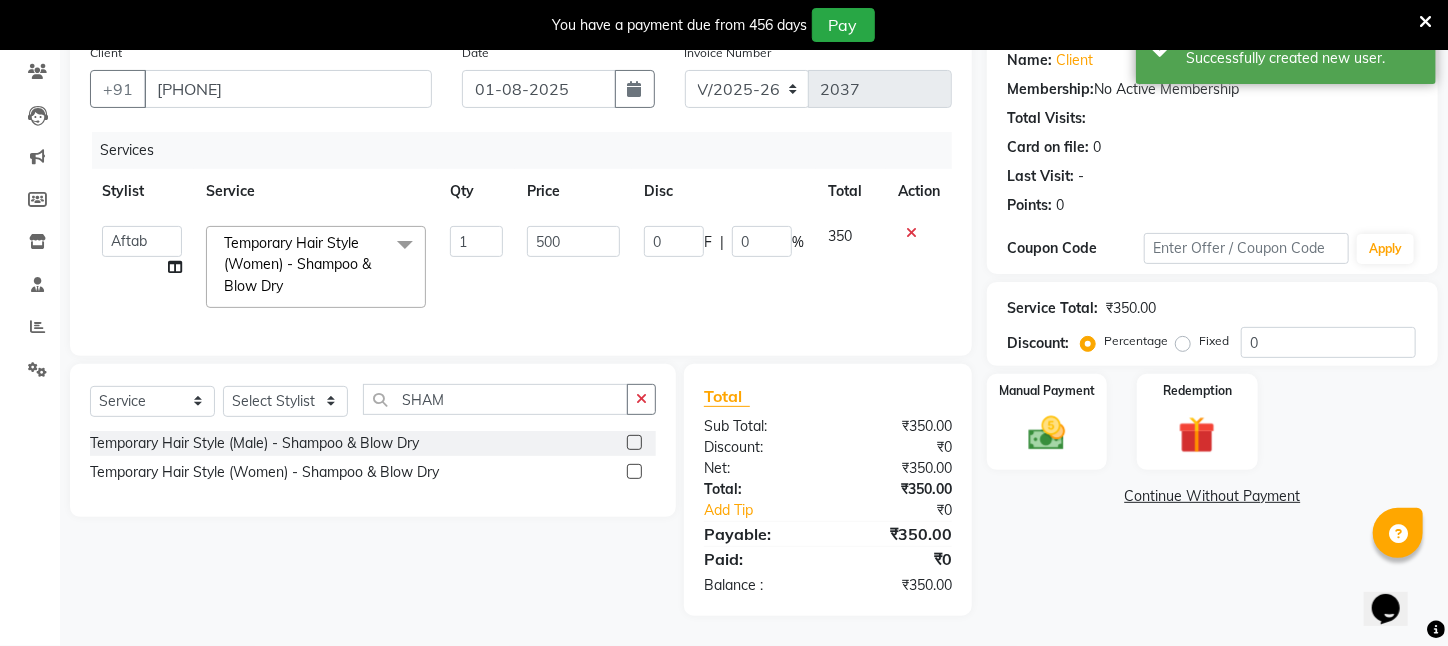 click on "1" 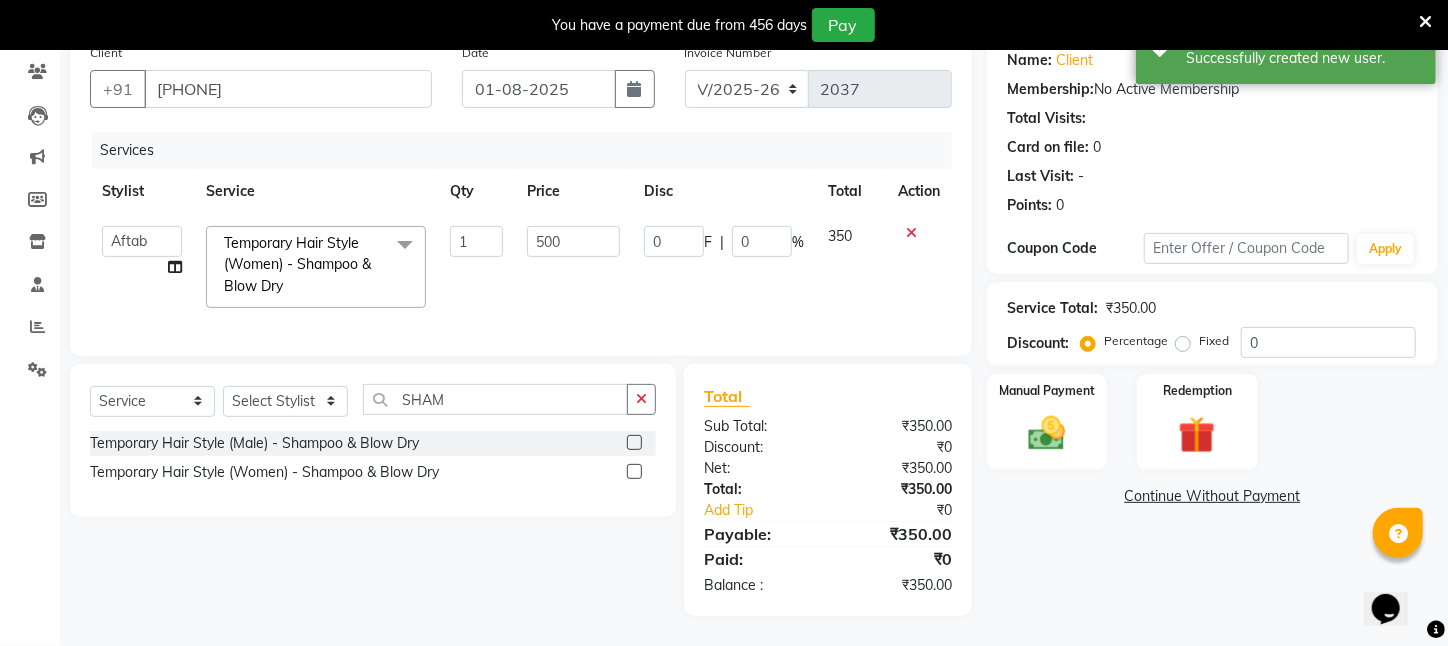 select on "[PHONE]" 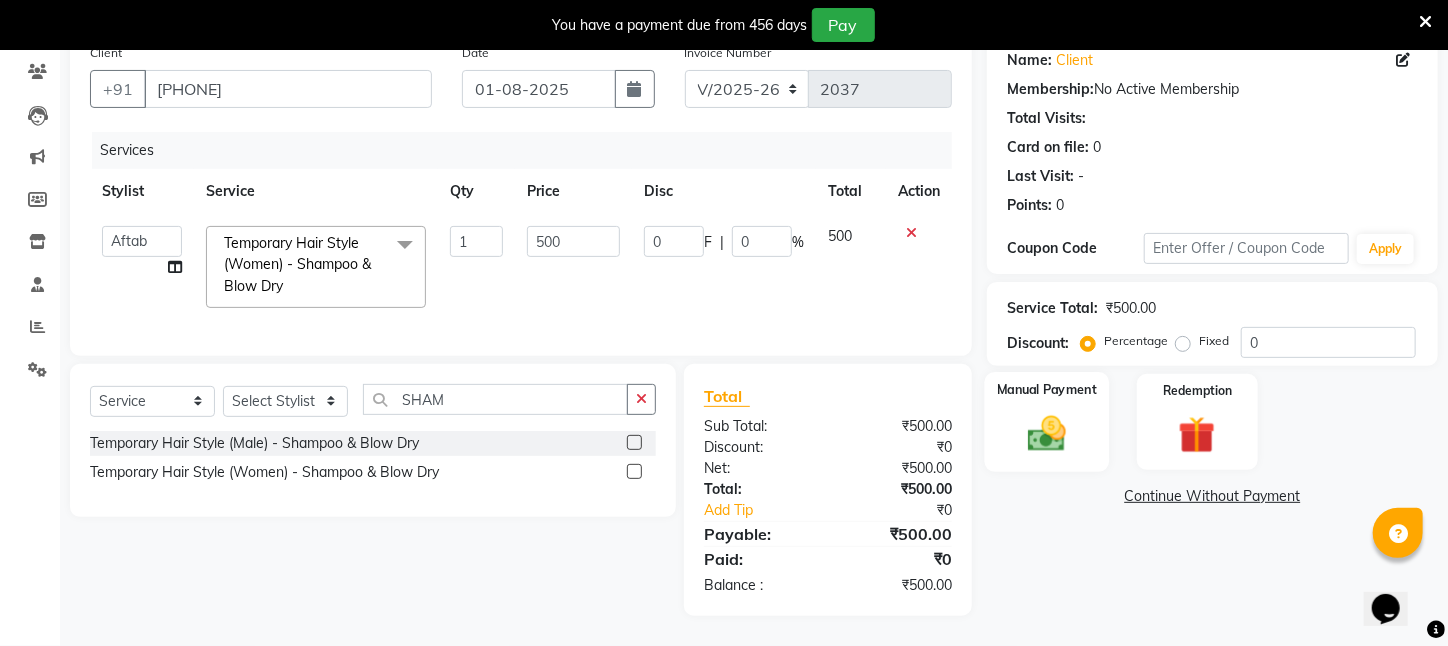 click 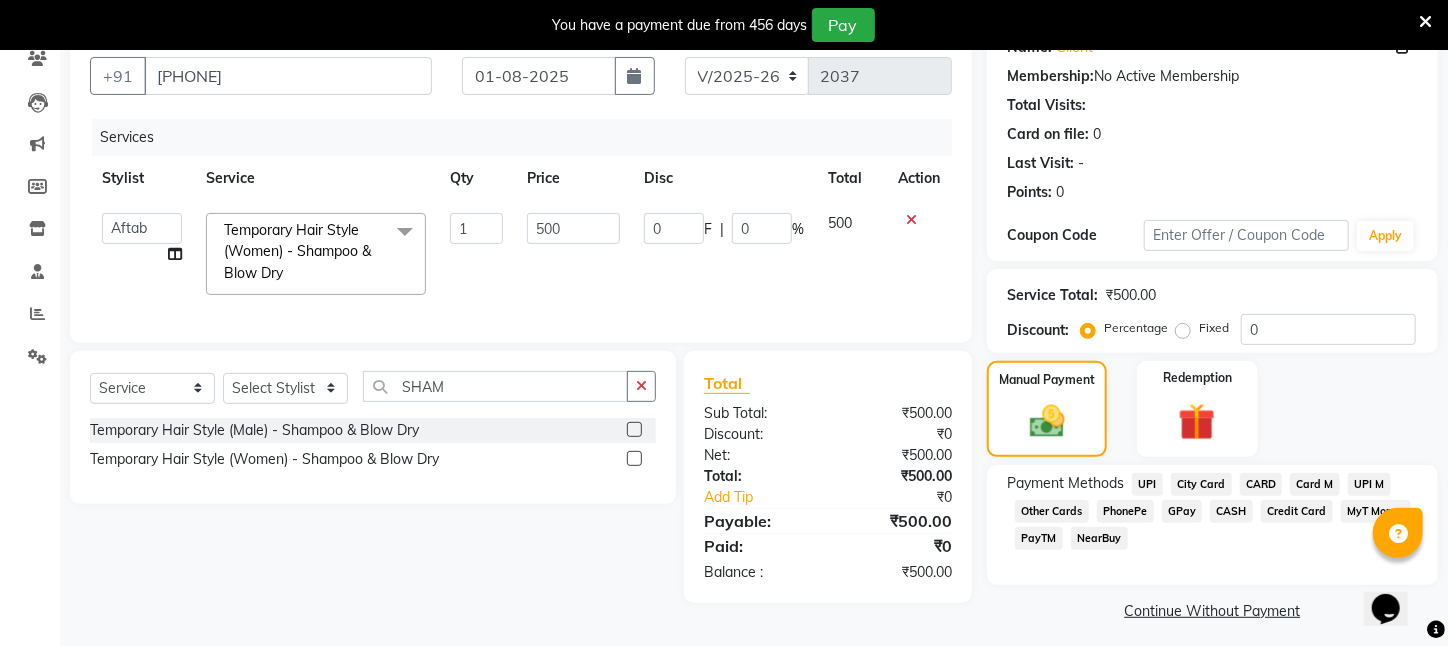 click on "PayTM" 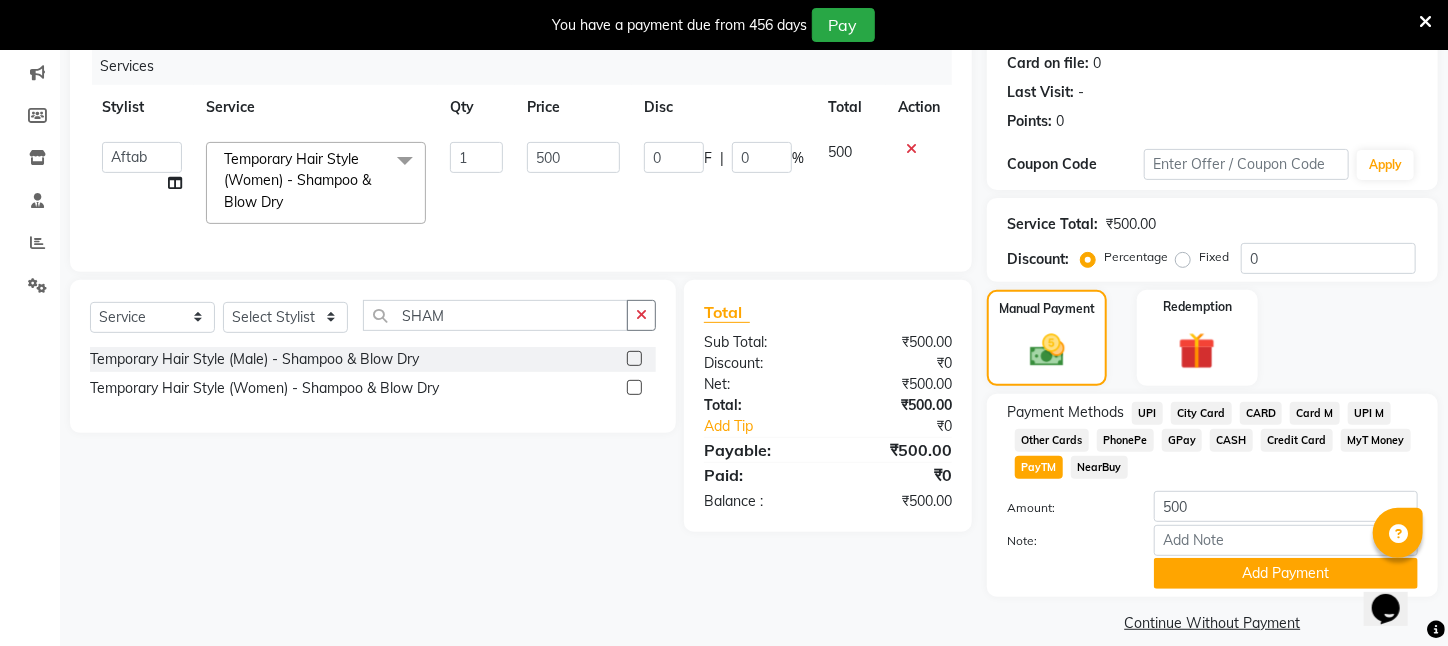 scroll, scrollTop: 293, scrollLeft: 0, axis: vertical 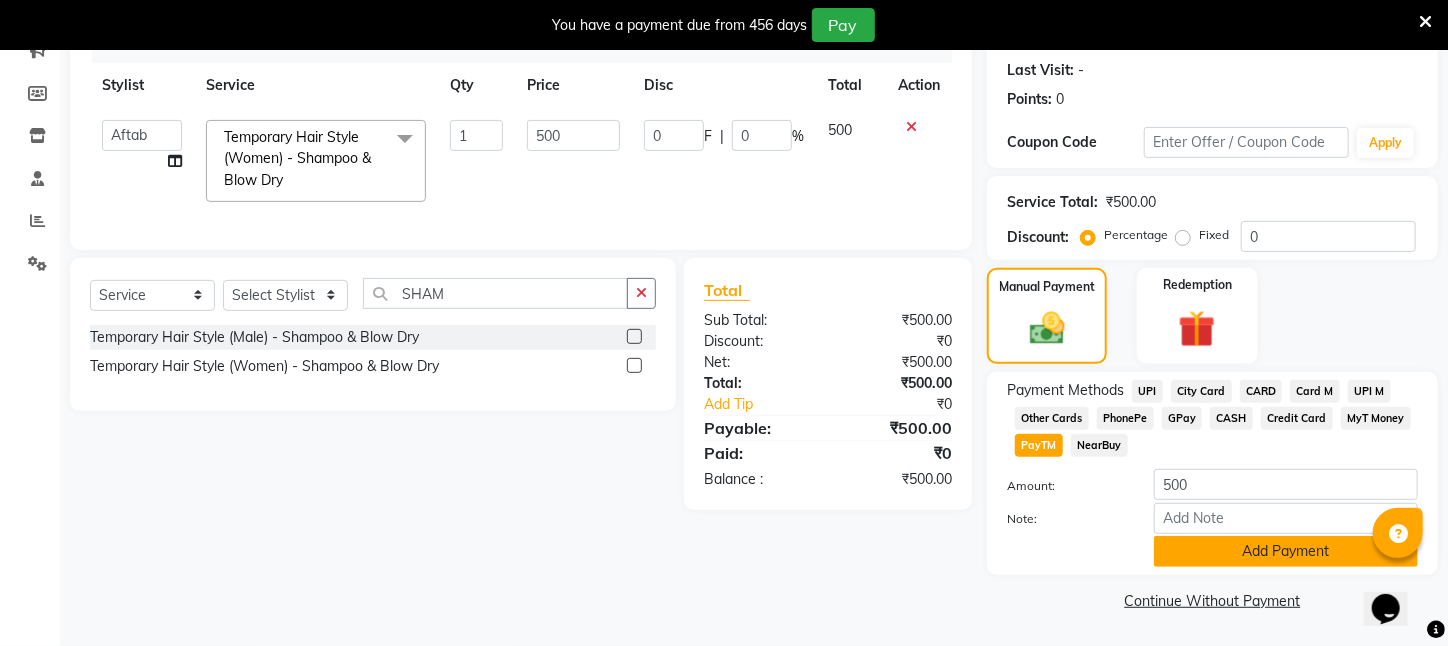 click on "Add Payment" 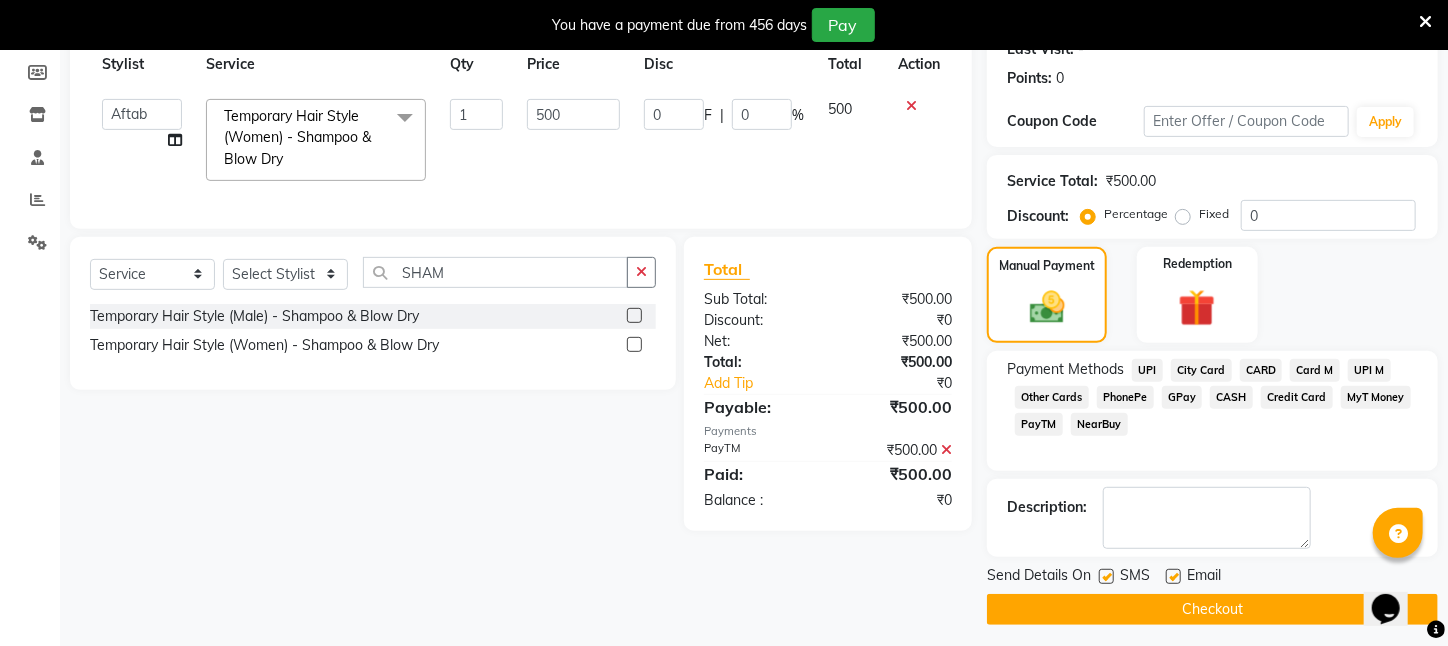 click on "Checkout" 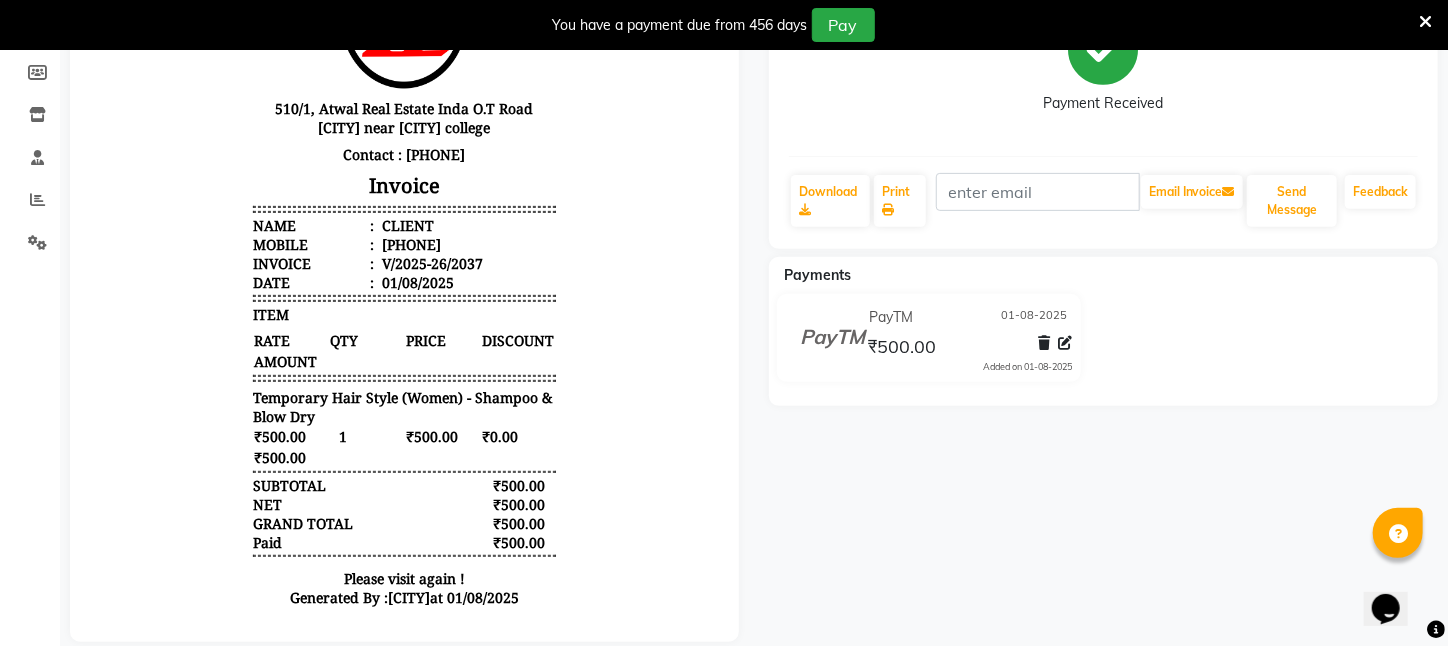 scroll, scrollTop: 0, scrollLeft: 0, axis: both 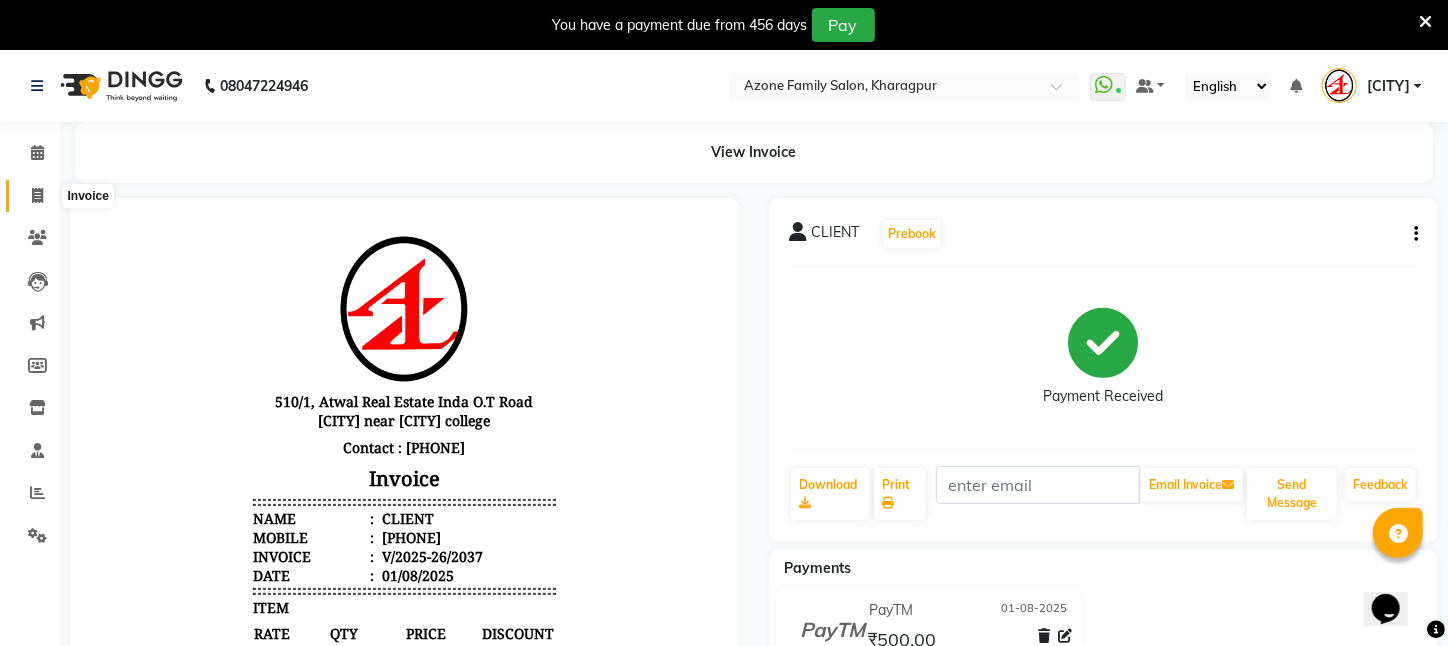 click 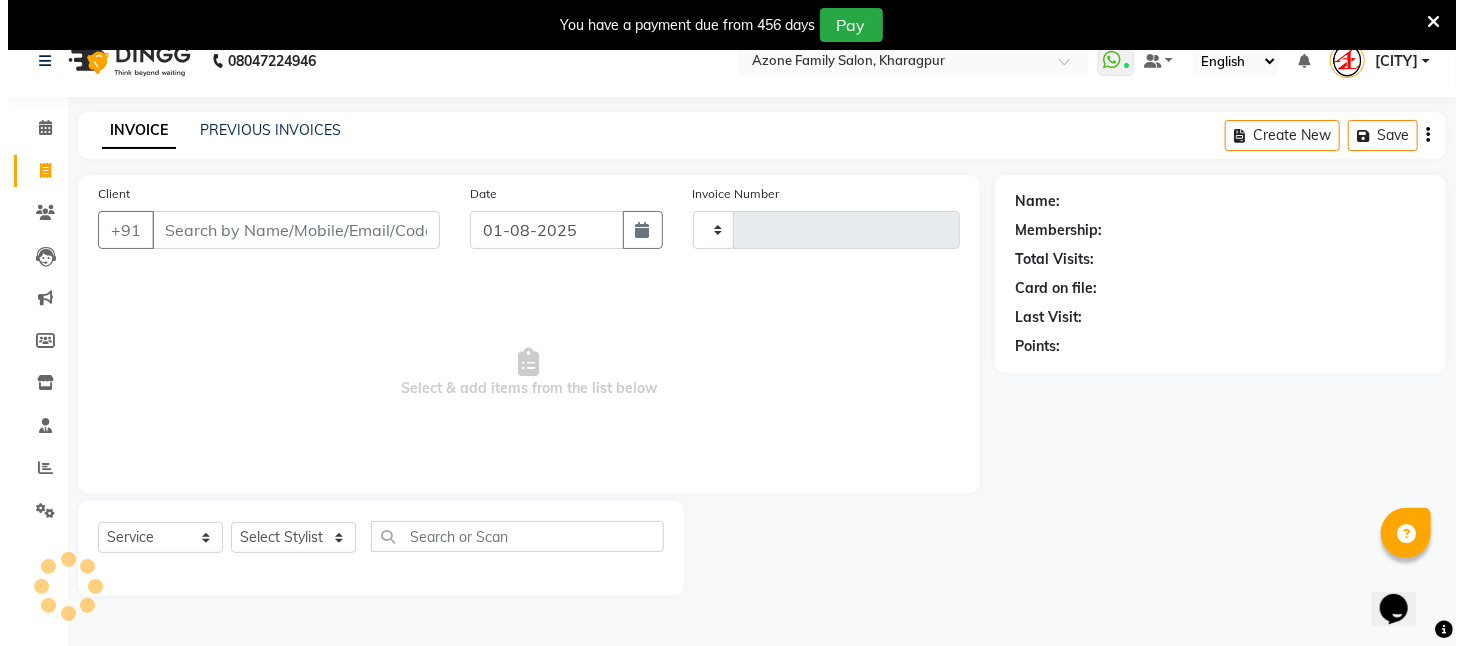 scroll, scrollTop: 50, scrollLeft: 0, axis: vertical 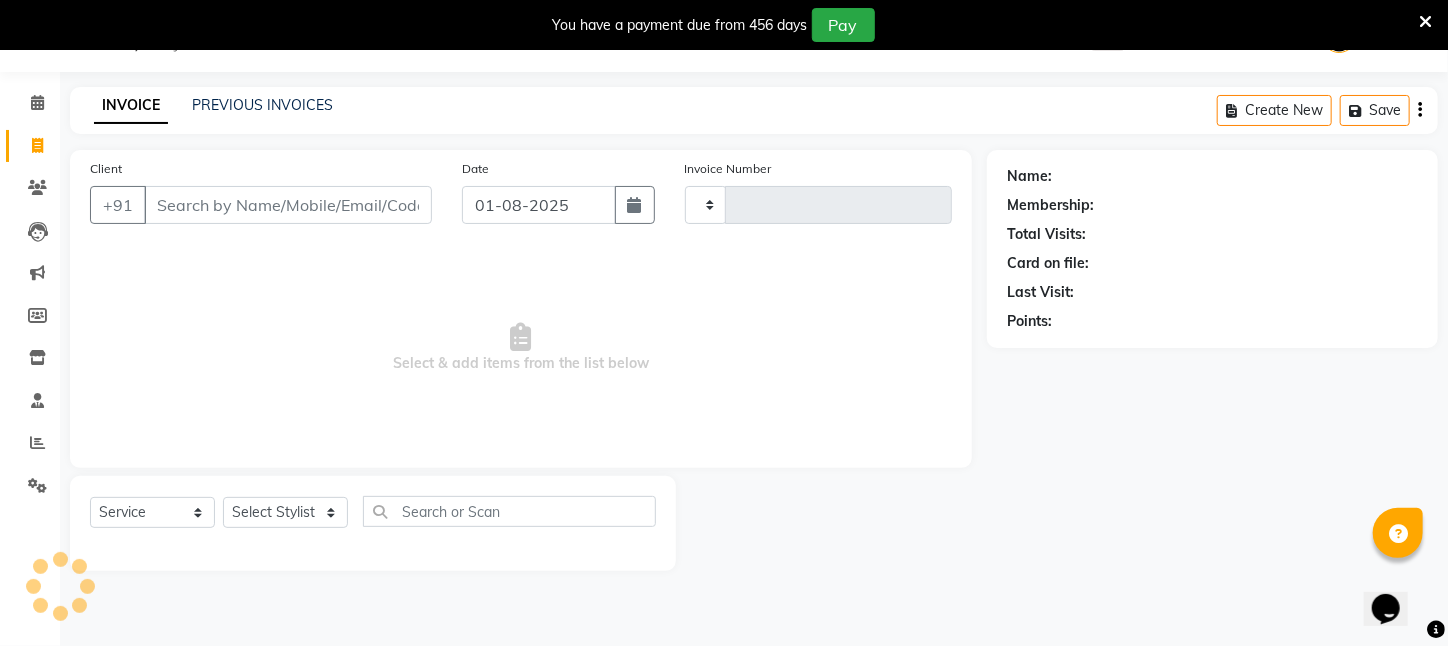 click on "Client" at bounding box center [288, 205] 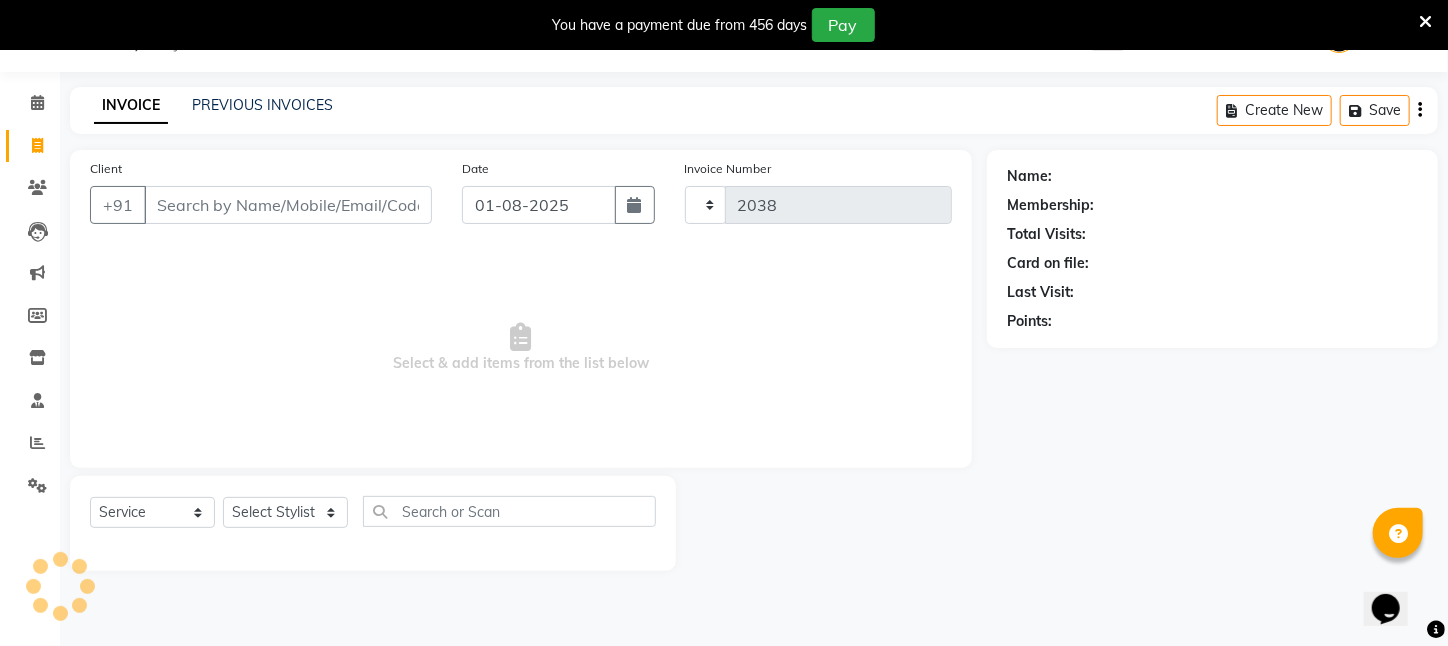 select on "4296" 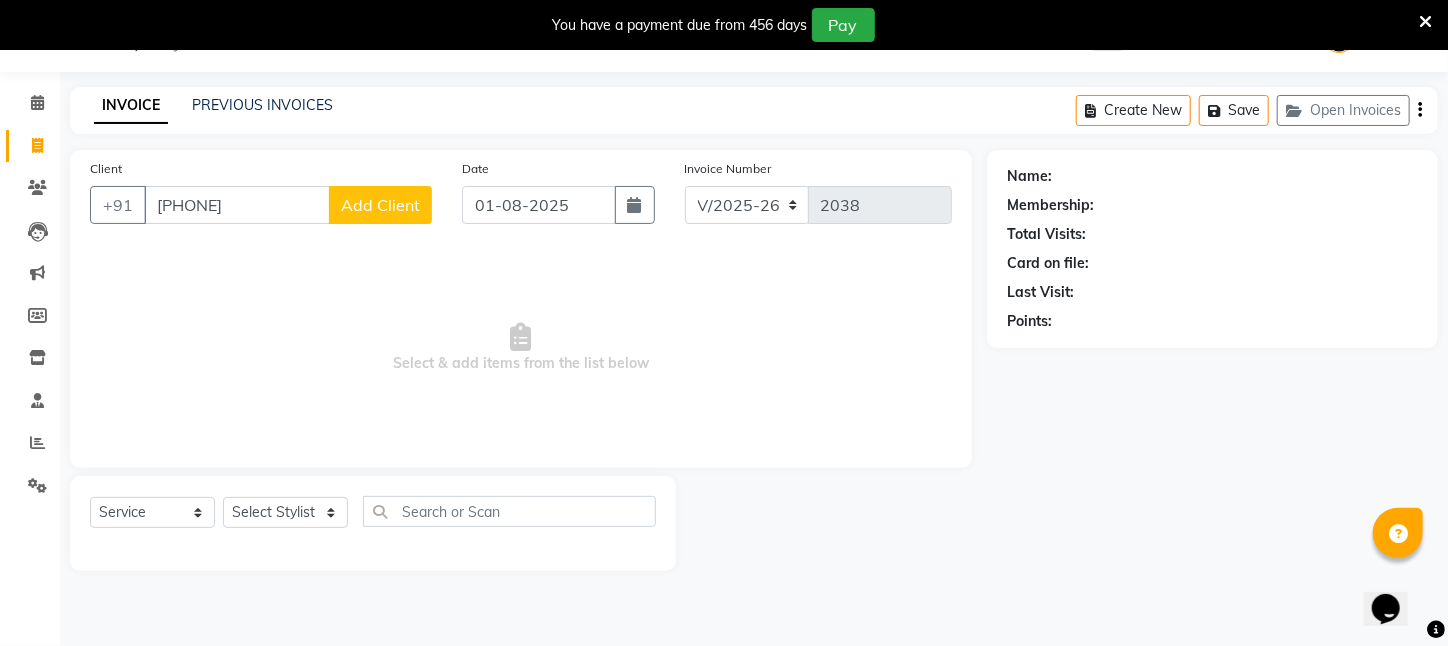 type on "[PHONE]" 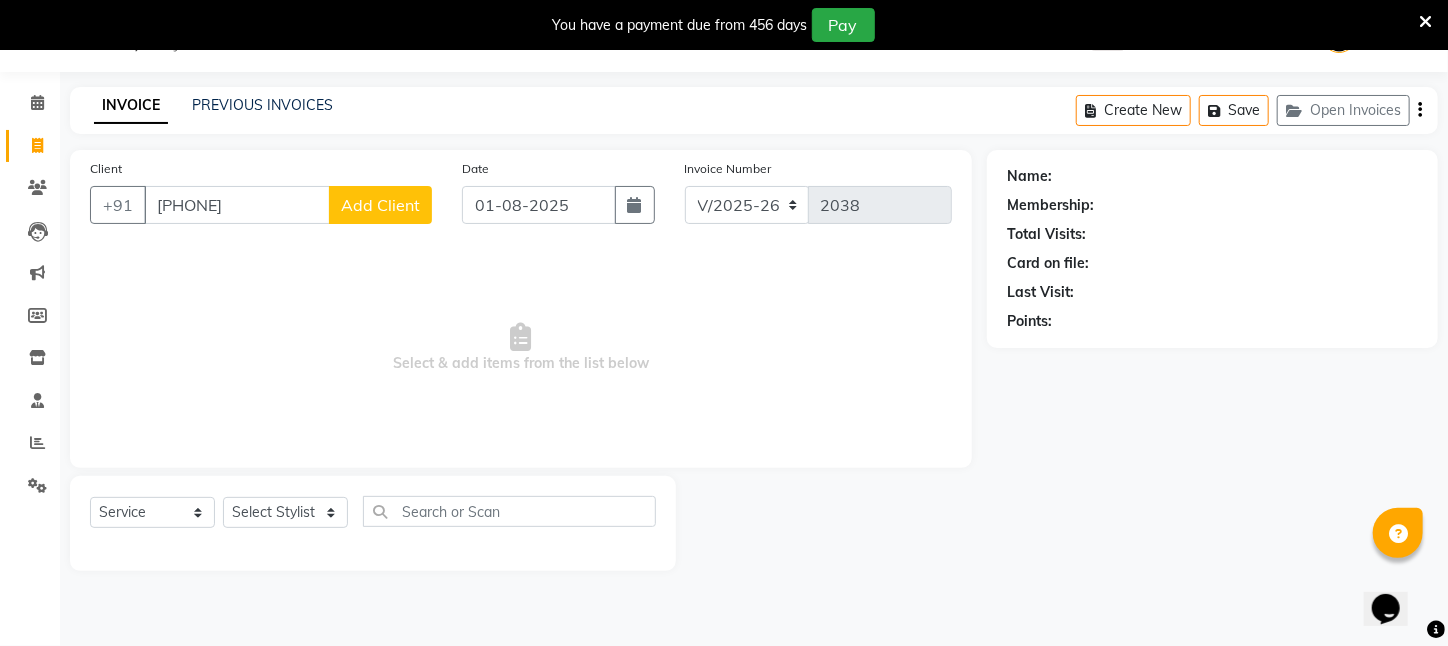 click on "Add Client" 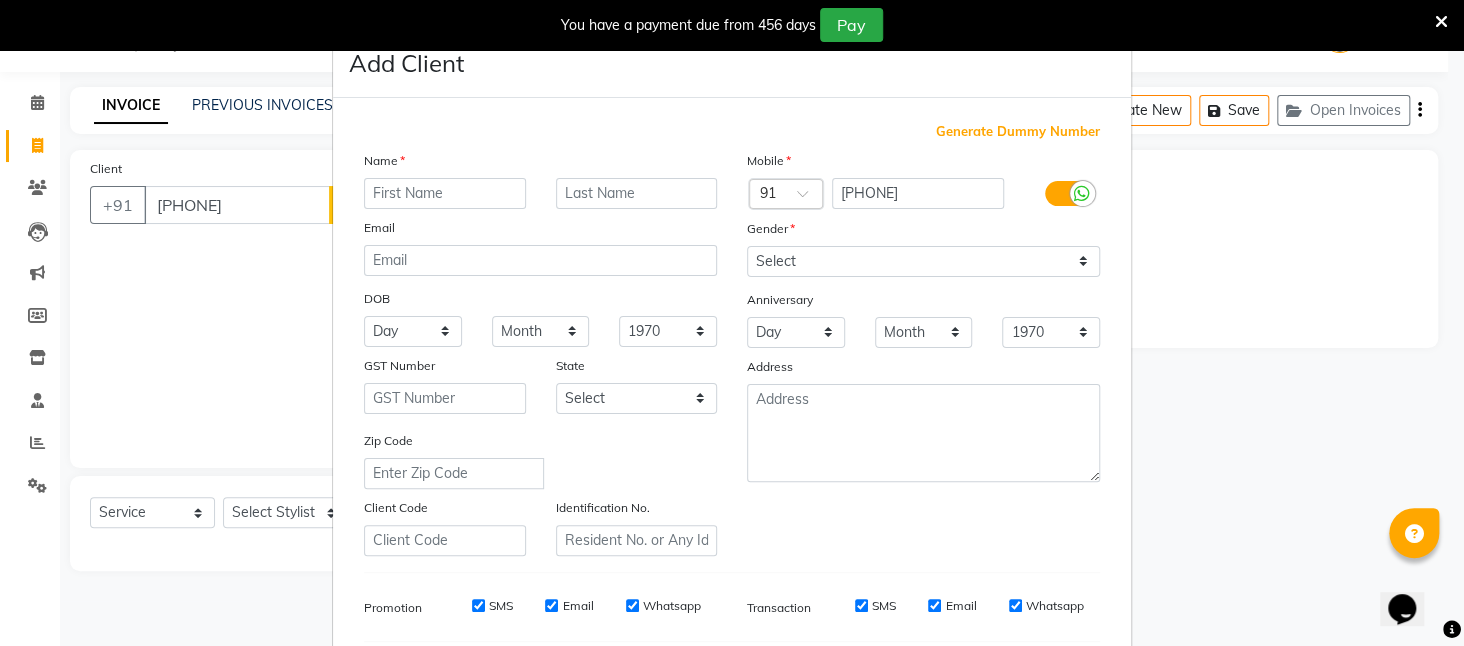 click at bounding box center (445, 193) 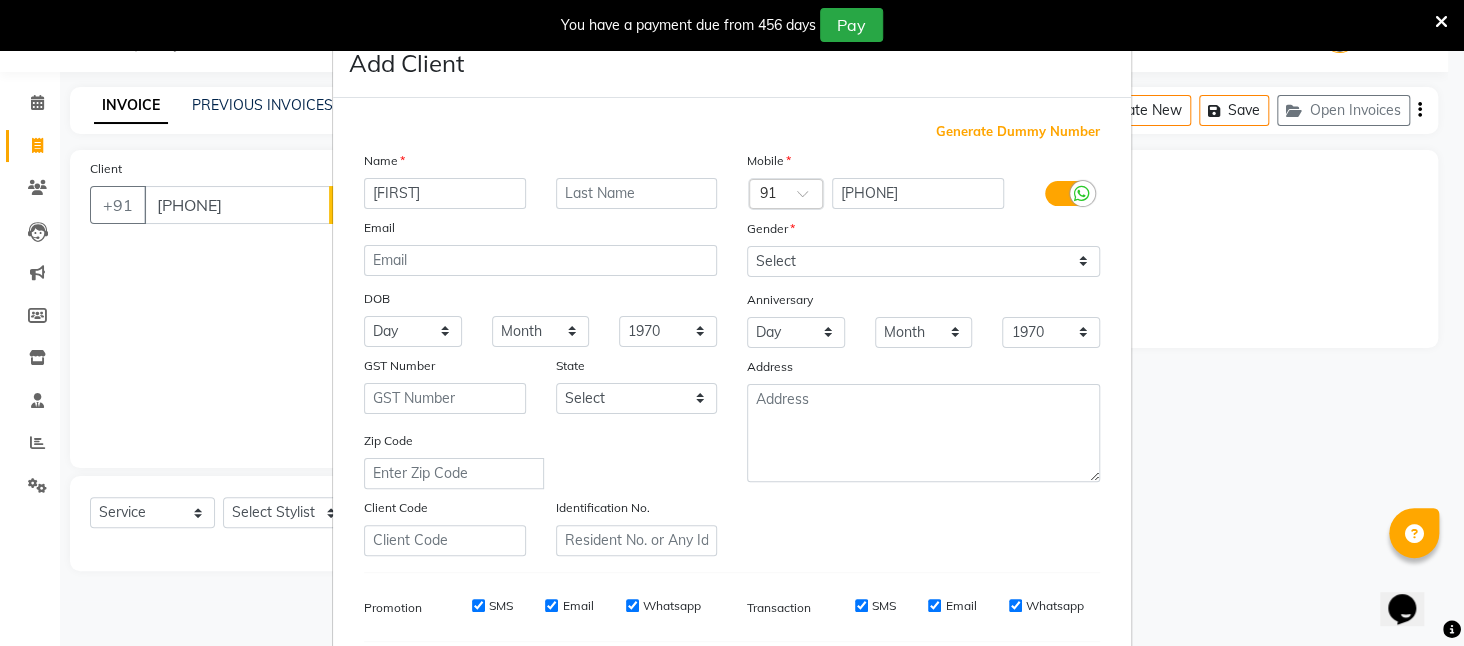 type on "[FIRST]" 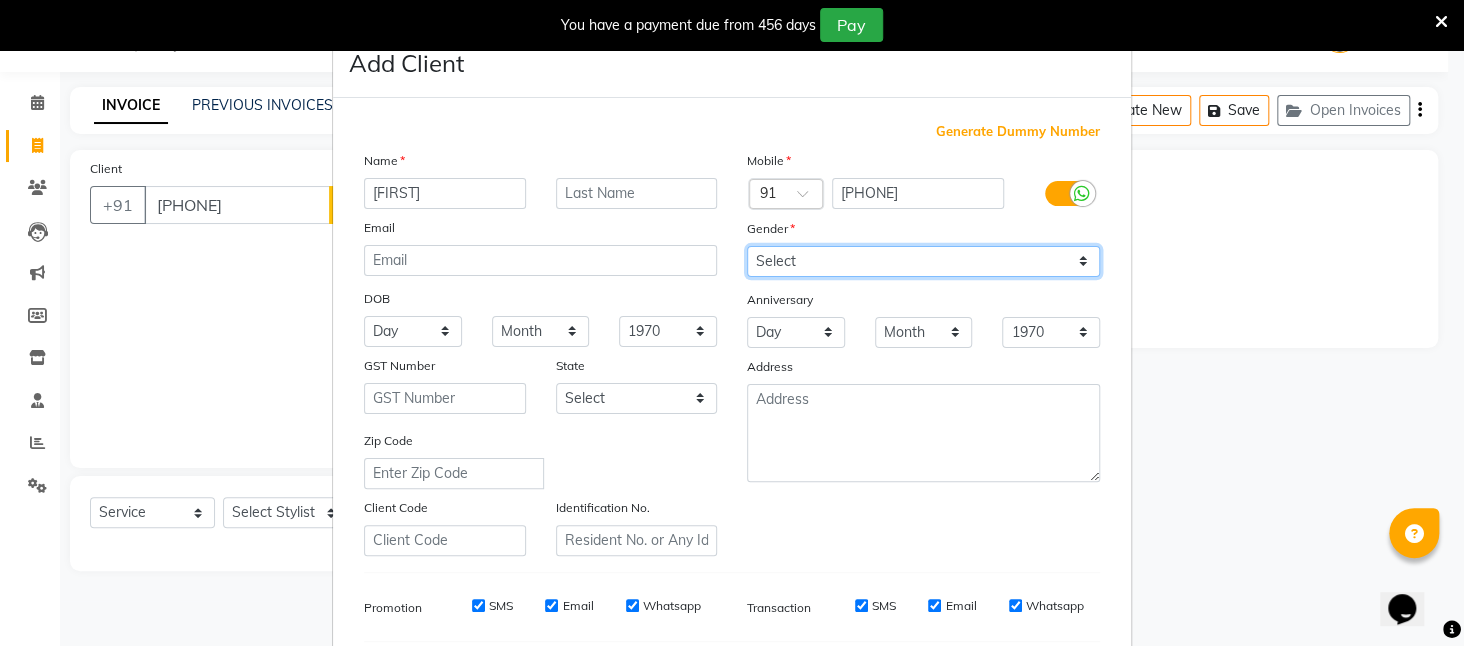 click on "Select Male Female Other Prefer Not To Say" at bounding box center (923, 261) 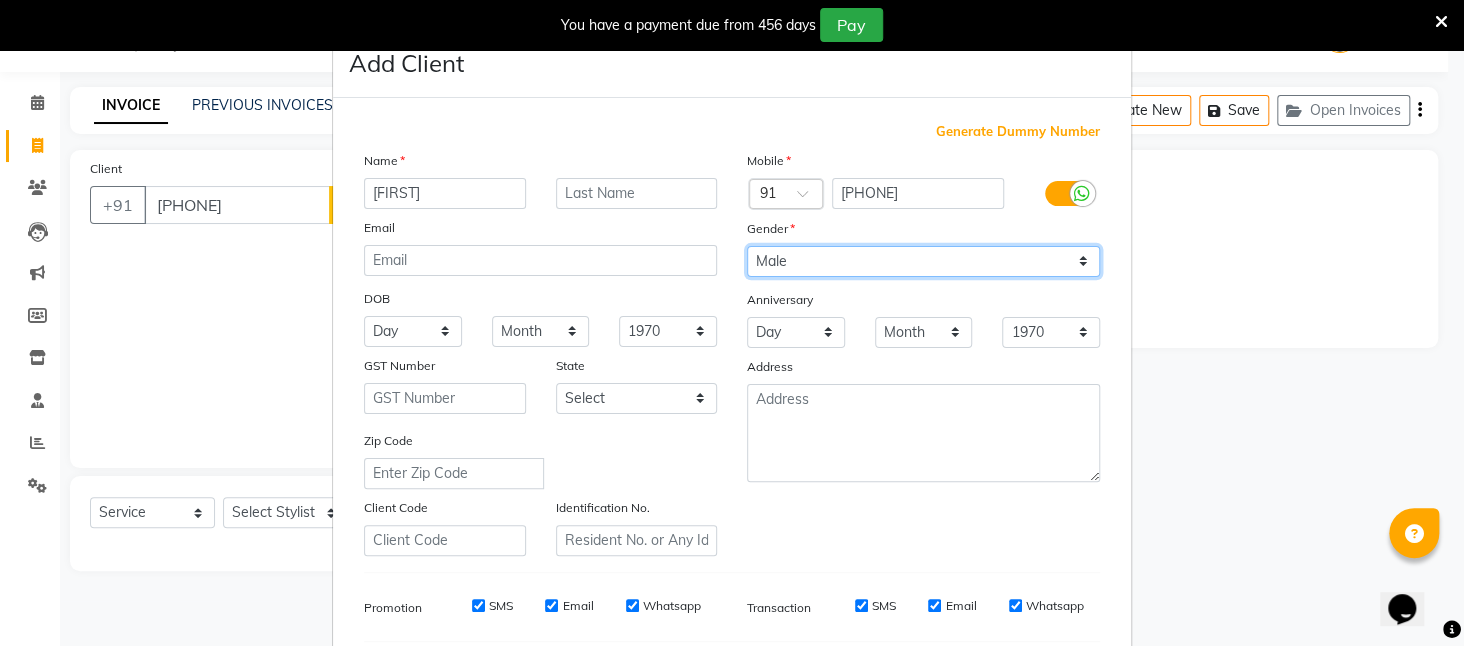 click on "Select Male Female Other Prefer Not To Say" at bounding box center (923, 261) 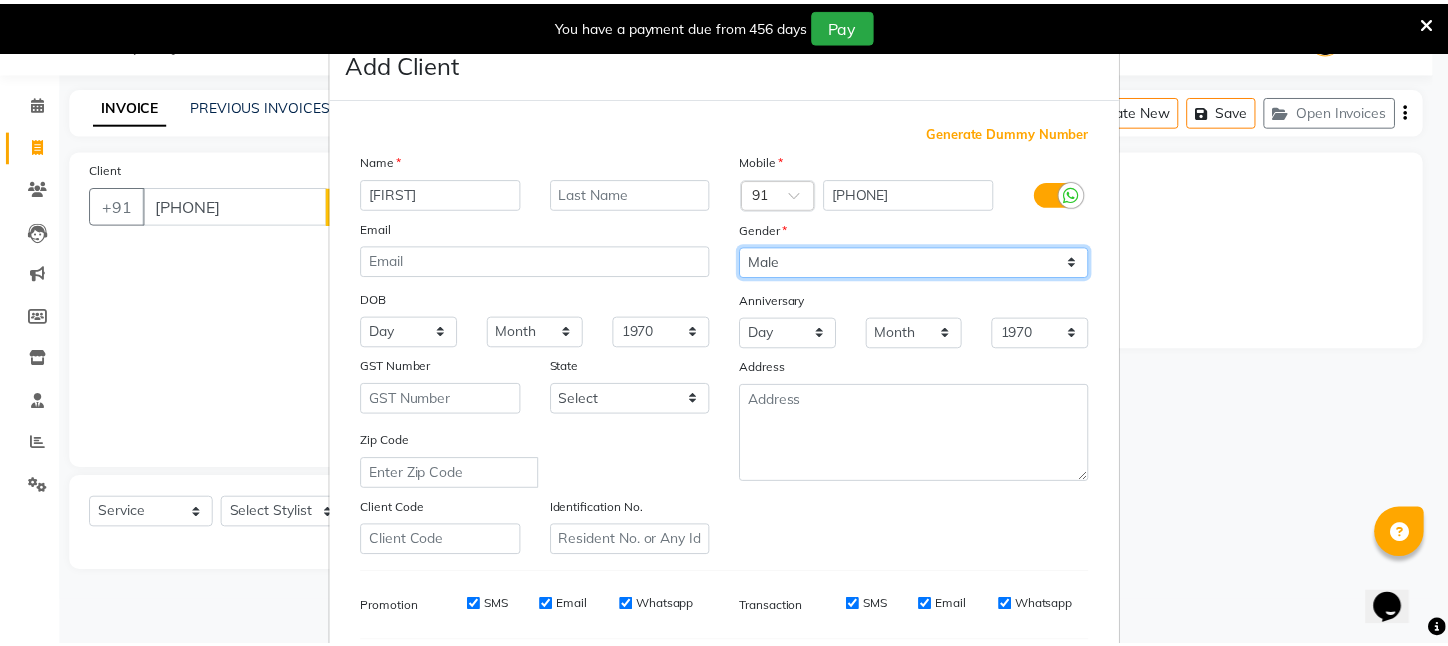 scroll, scrollTop: 277, scrollLeft: 0, axis: vertical 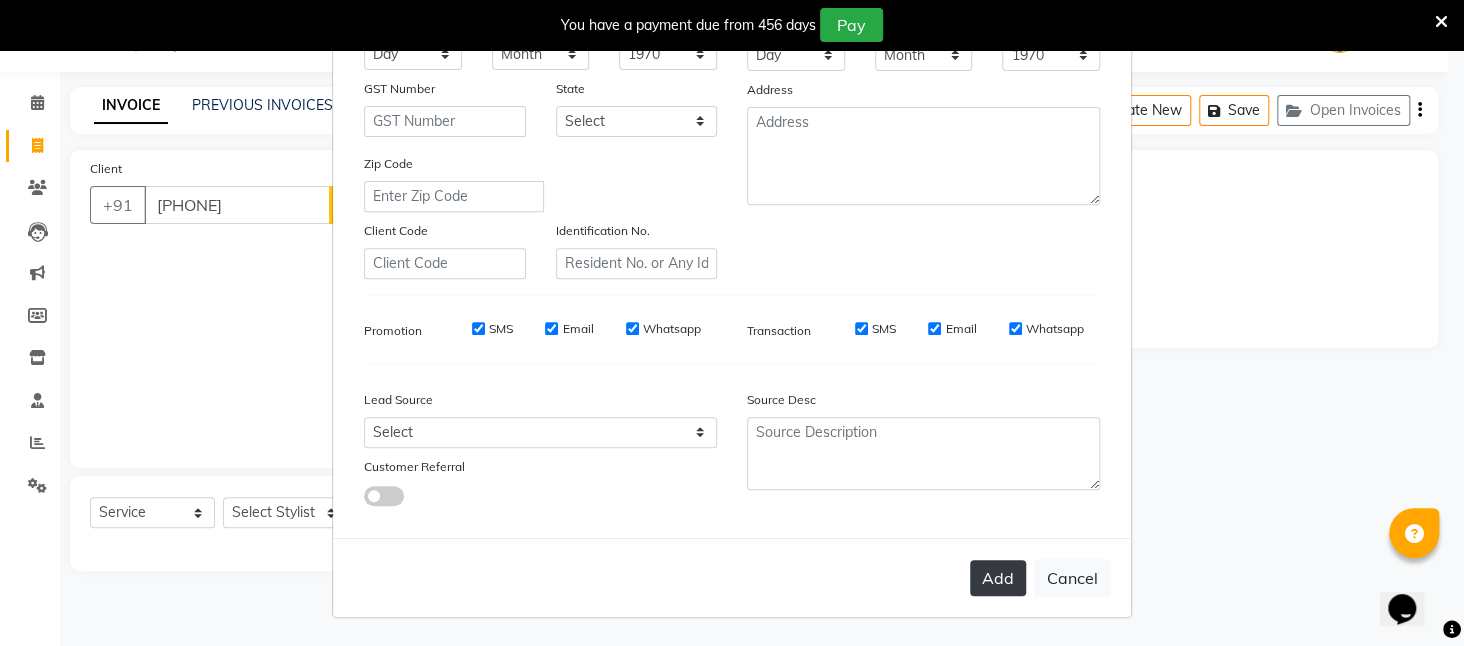 click on "Add" at bounding box center [998, 578] 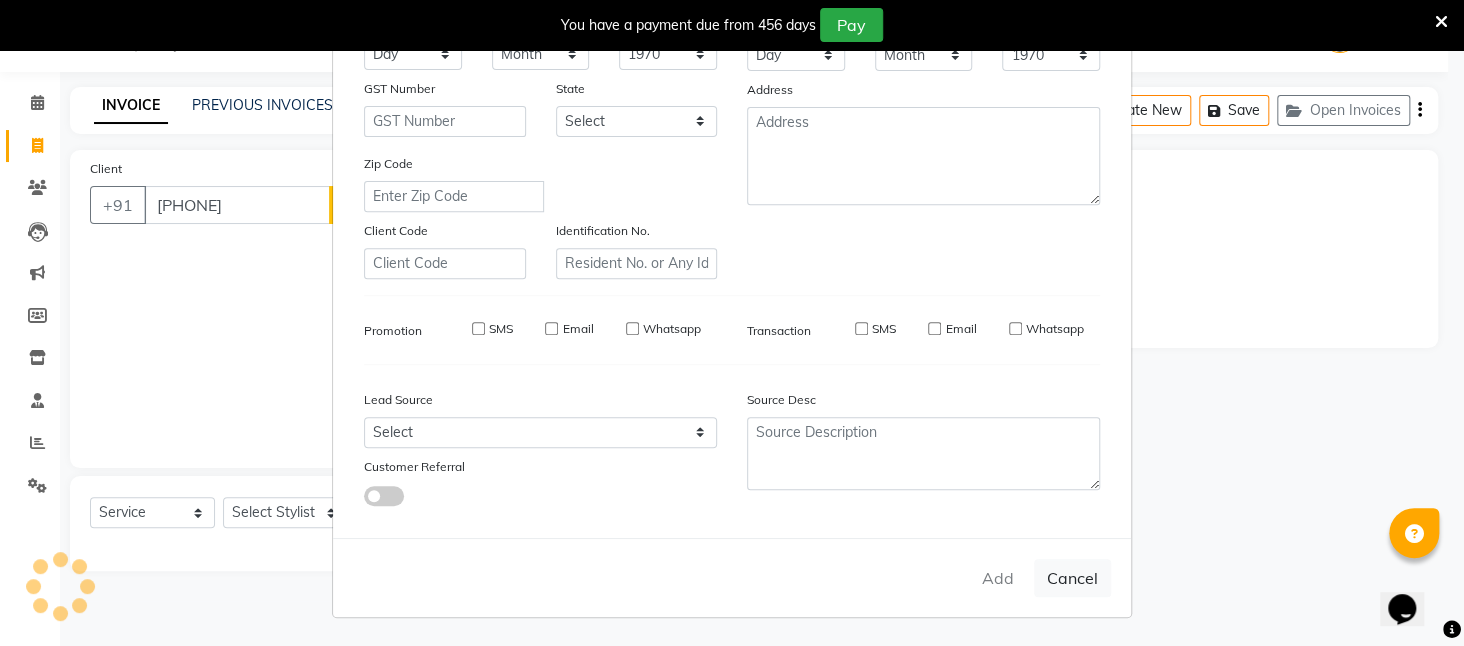 type 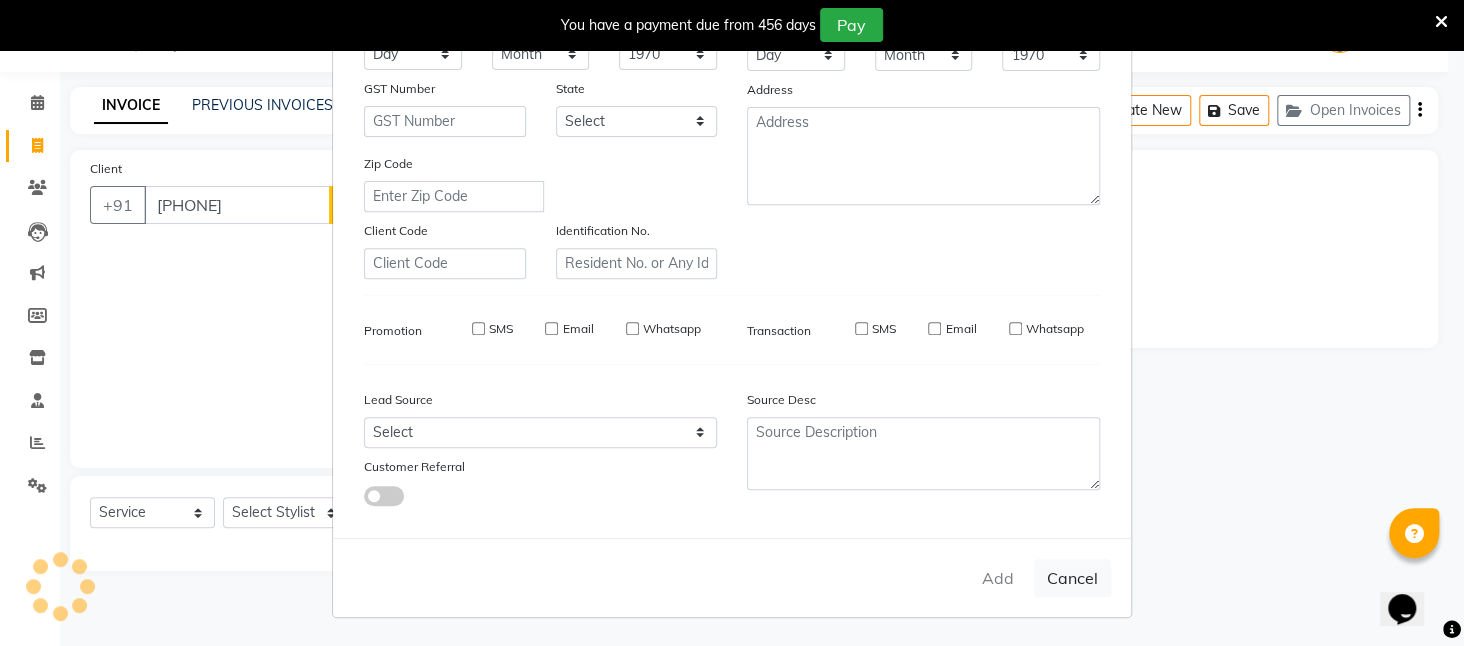 select 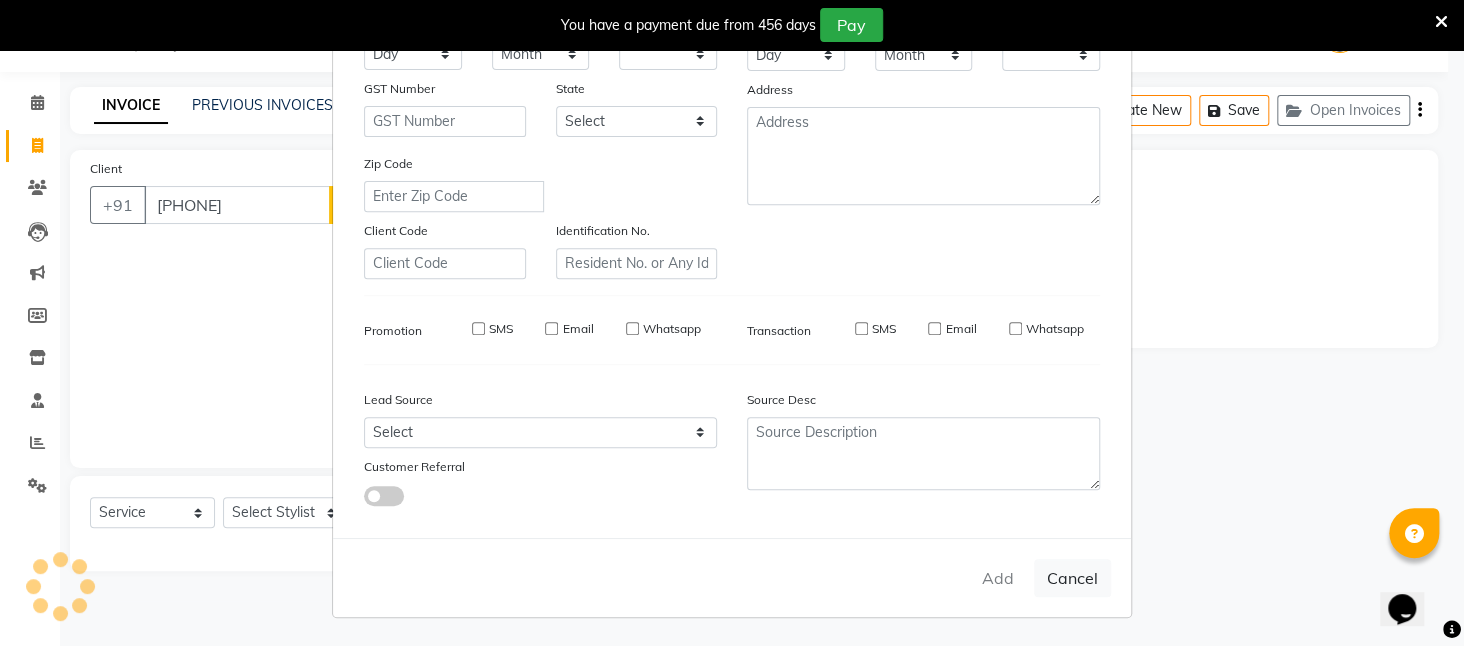 checkbox on "false" 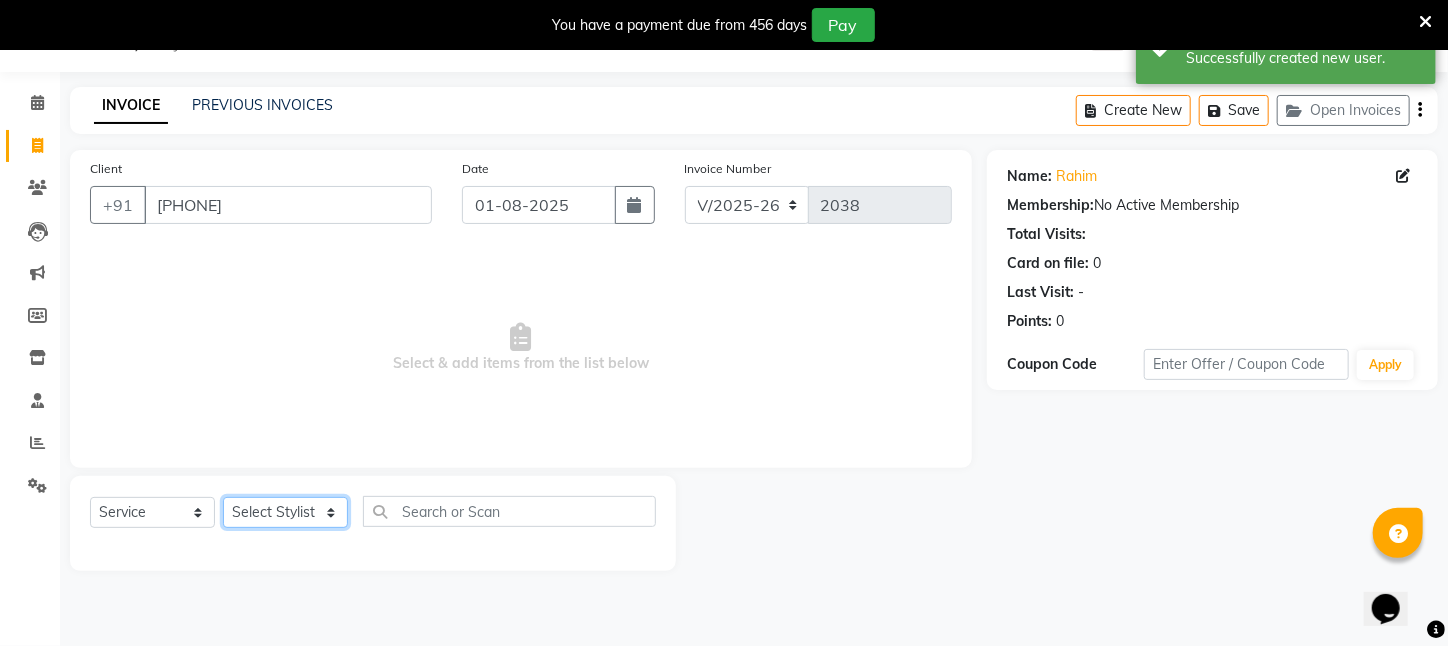 click on "Select Stylist Aftab Ansar  ARPITA DEEPIKA IMRAAN Injamam KESHAV [CITY] Mahadev Pal Manisha MOUMITA NEHA Rahim Ruma SAIMA Shibani Sujit Suman TINKU Venu" 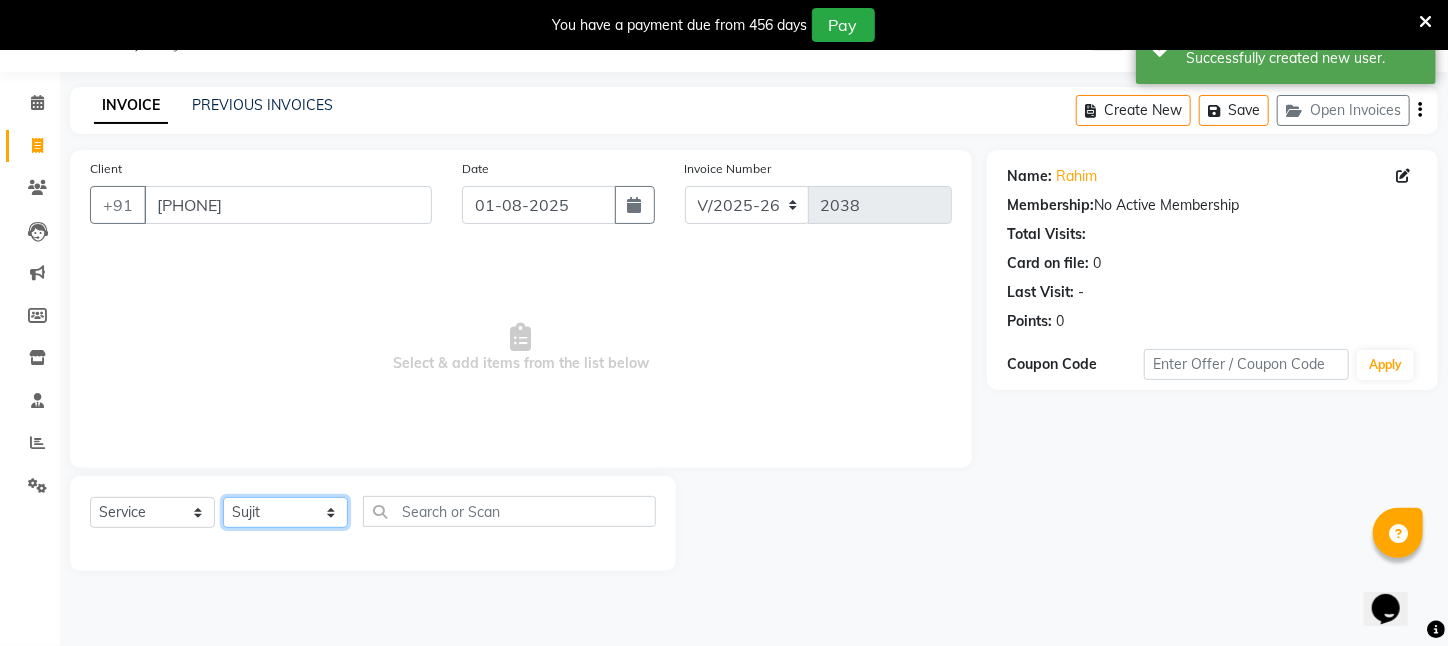 click on "Select Stylist Aftab Ansar  ARPITA DEEPIKA IMRAAN Injamam KESHAV [CITY] Mahadev Pal Manisha MOUMITA NEHA Rahim Ruma SAIMA Shibani Sujit Suman TINKU Venu" 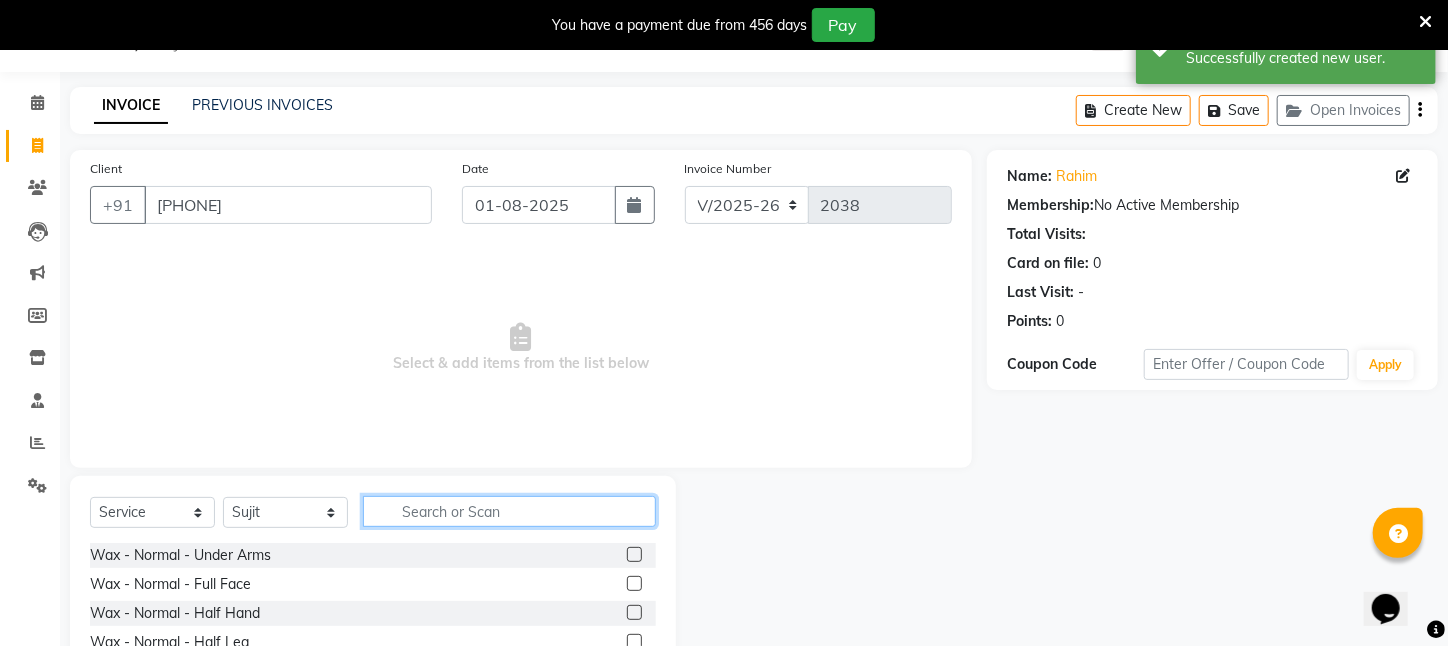click 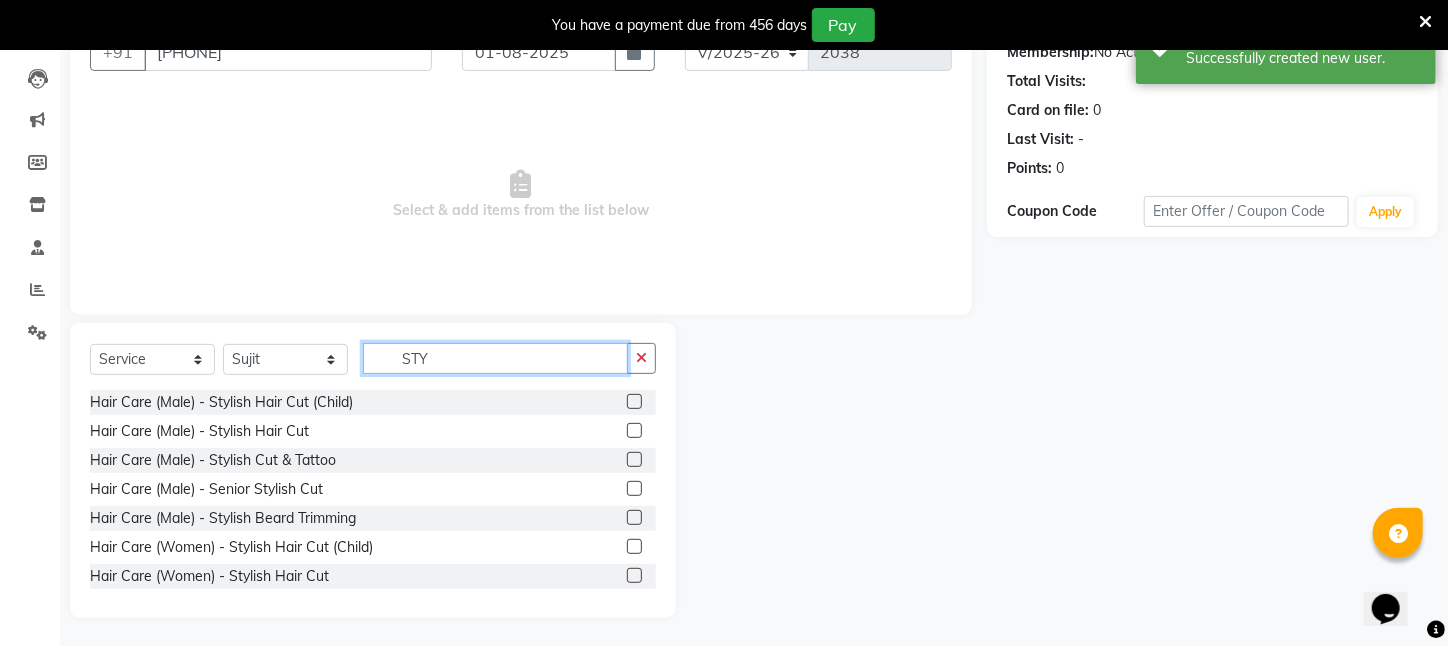 scroll, scrollTop: 204, scrollLeft: 0, axis: vertical 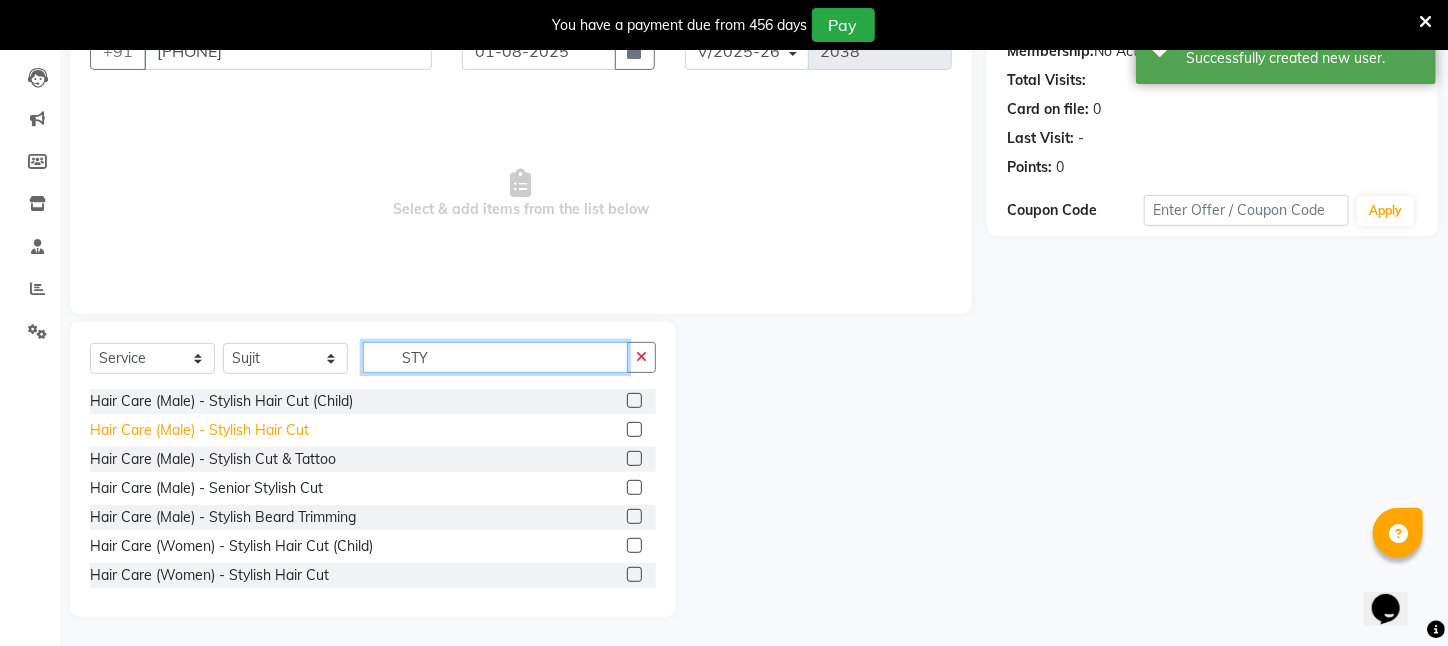 type on "STY" 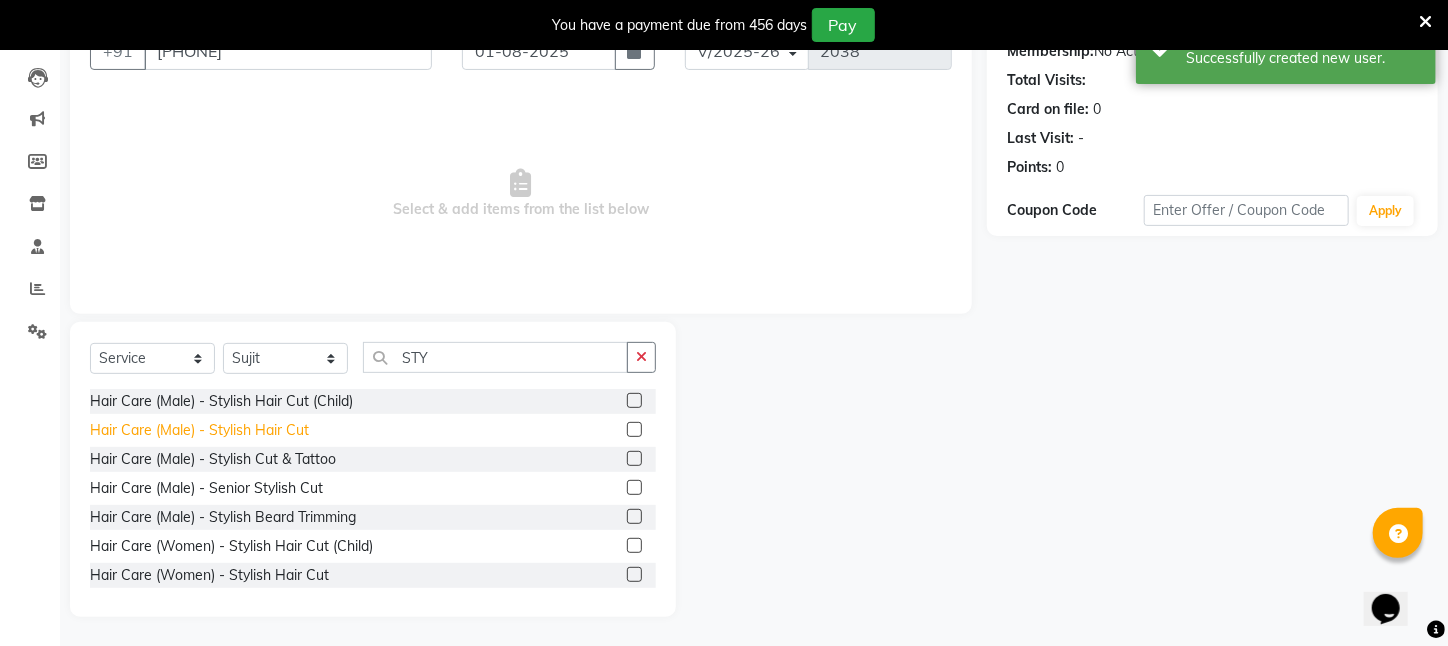 click on "Hair Care (Male)   -   Stylish Hair Cut" 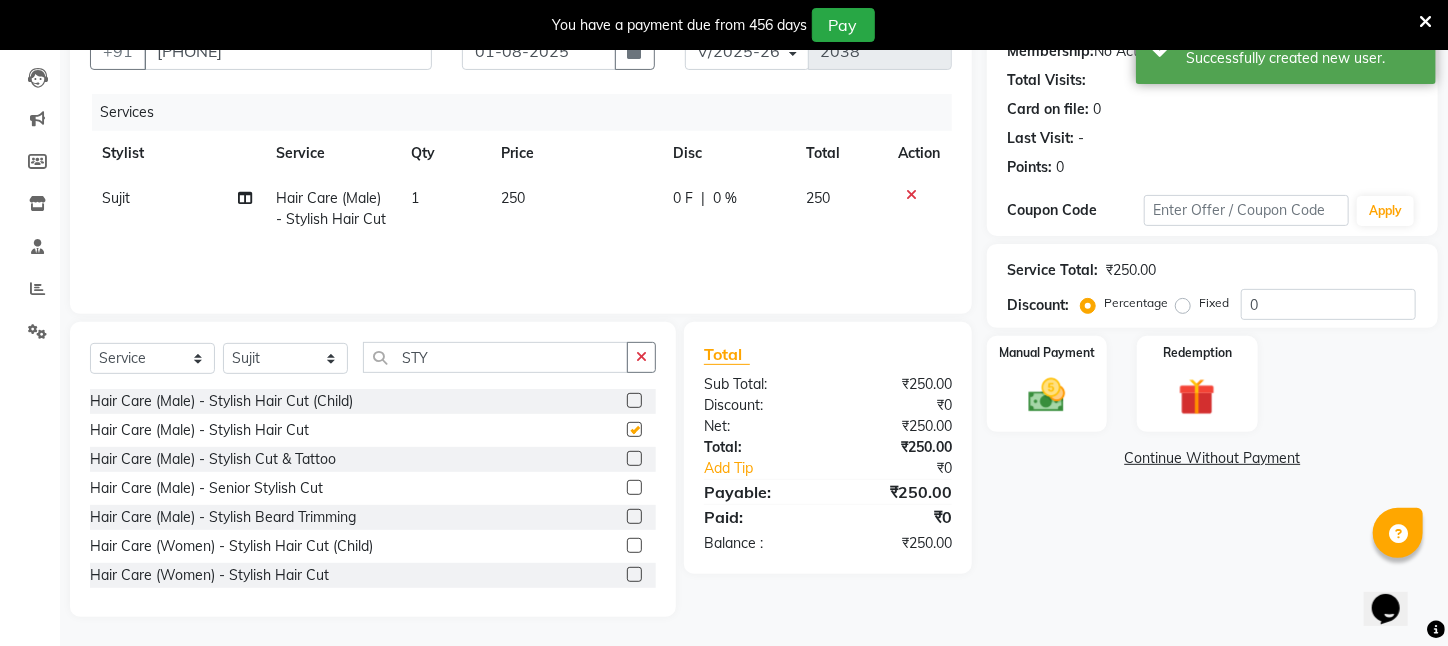 checkbox on "false" 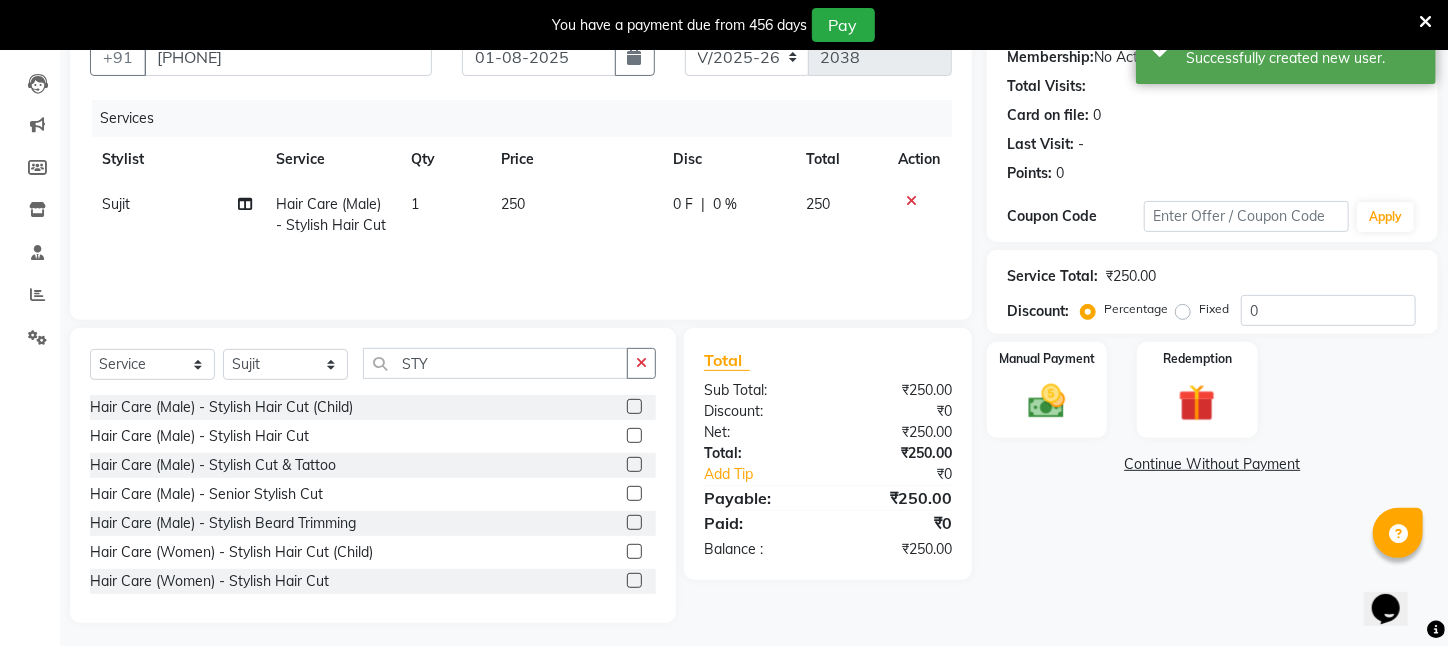 scroll, scrollTop: 204, scrollLeft: 0, axis: vertical 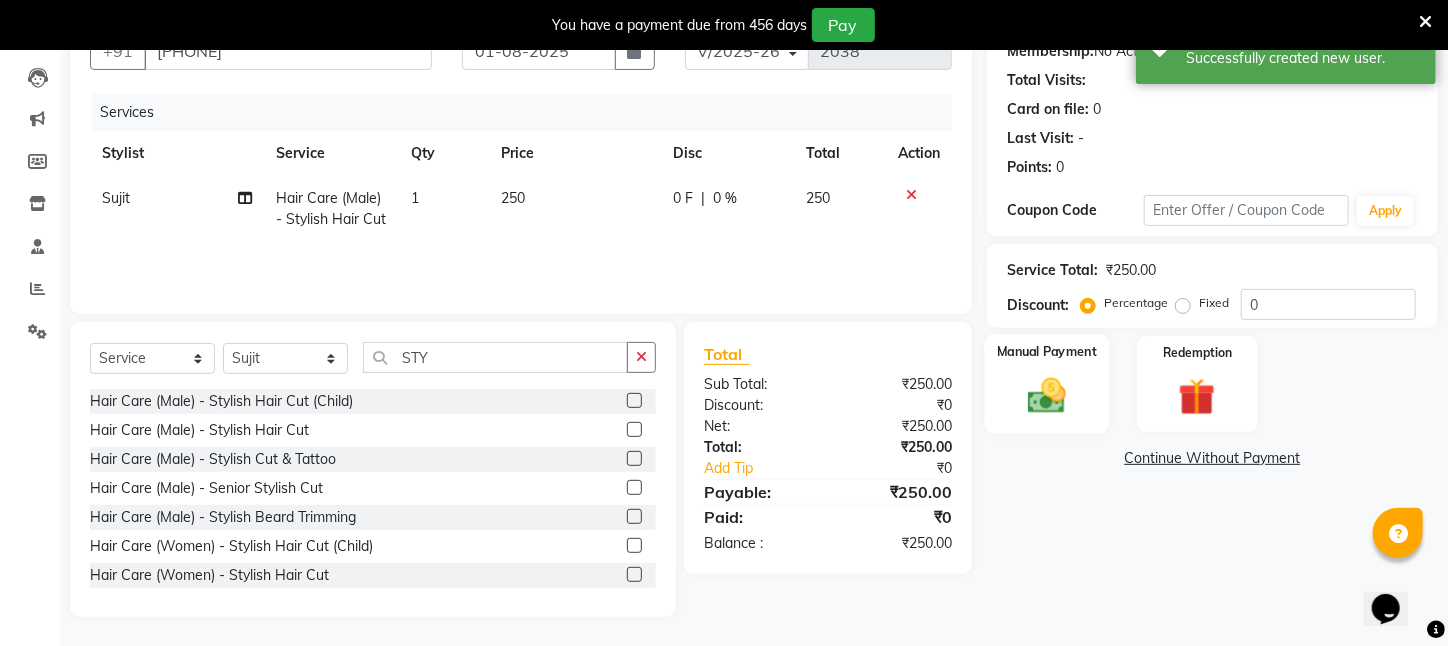 click 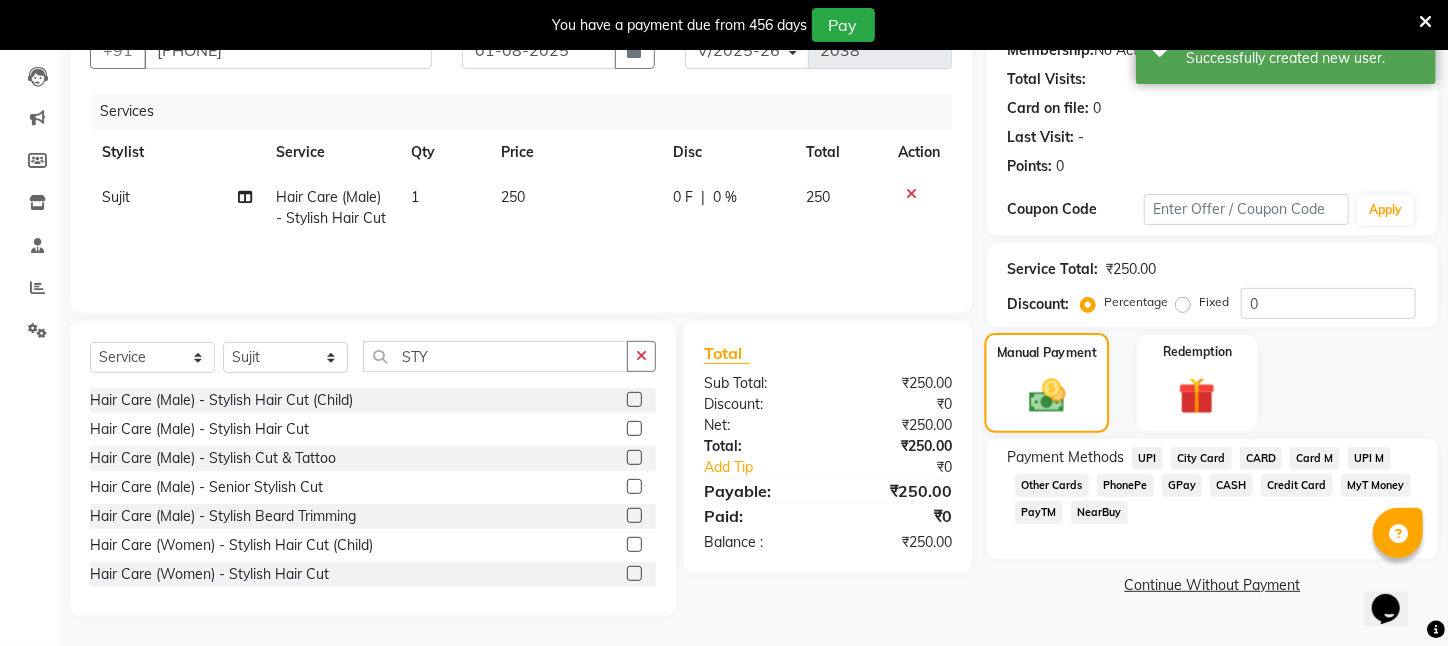 scroll, scrollTop: 211, scrollLeft: 0, axis: vertical 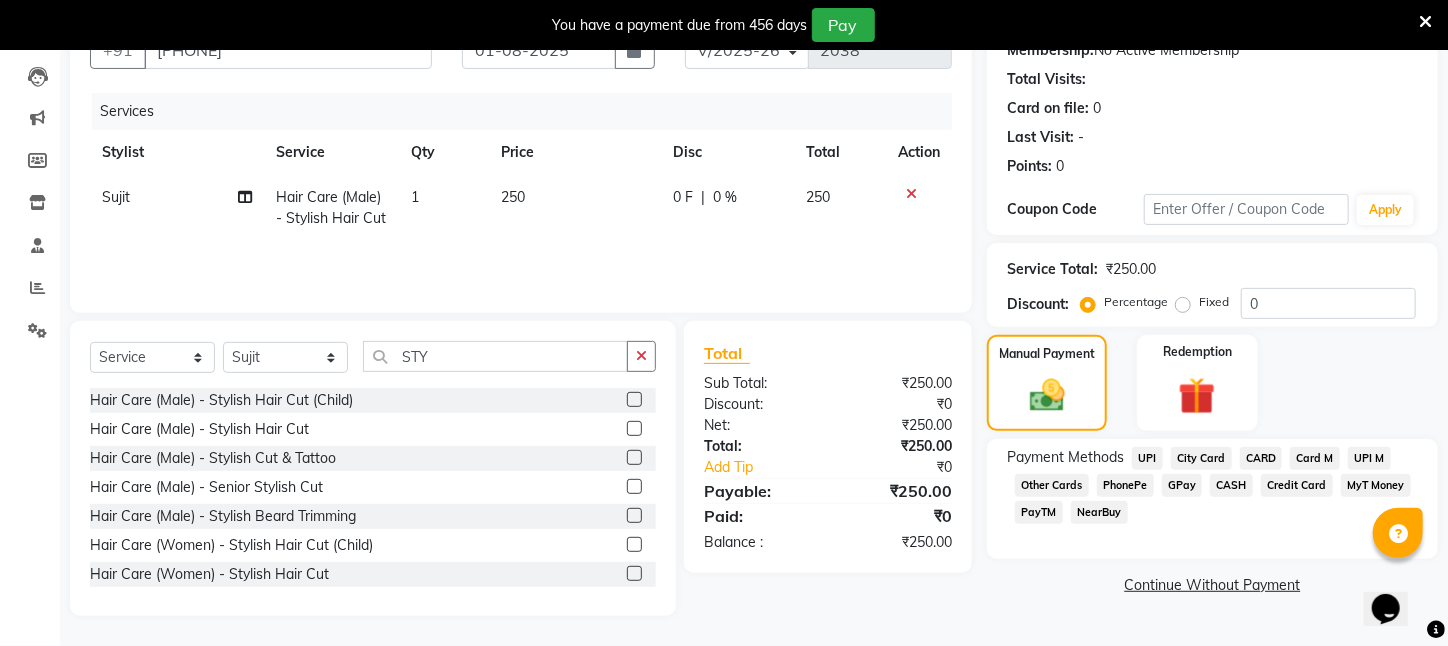 click on "PayTM" 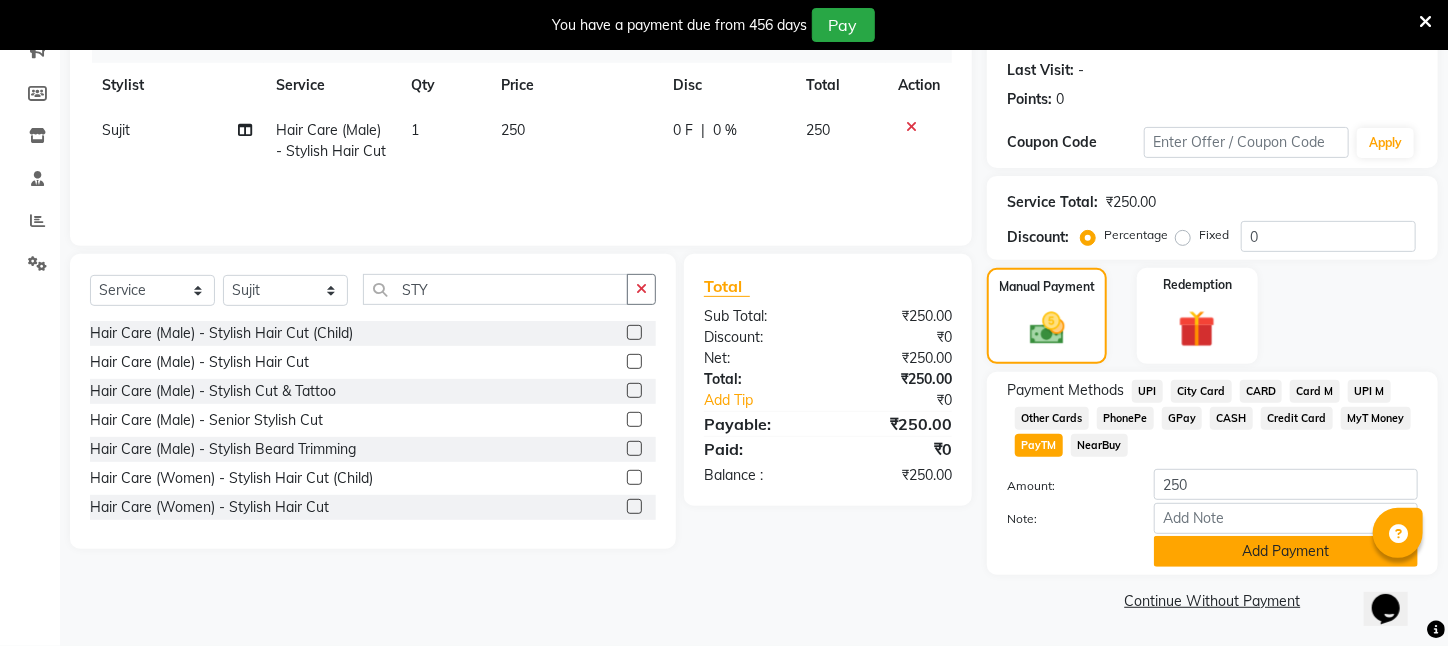 click on "Add Payment" 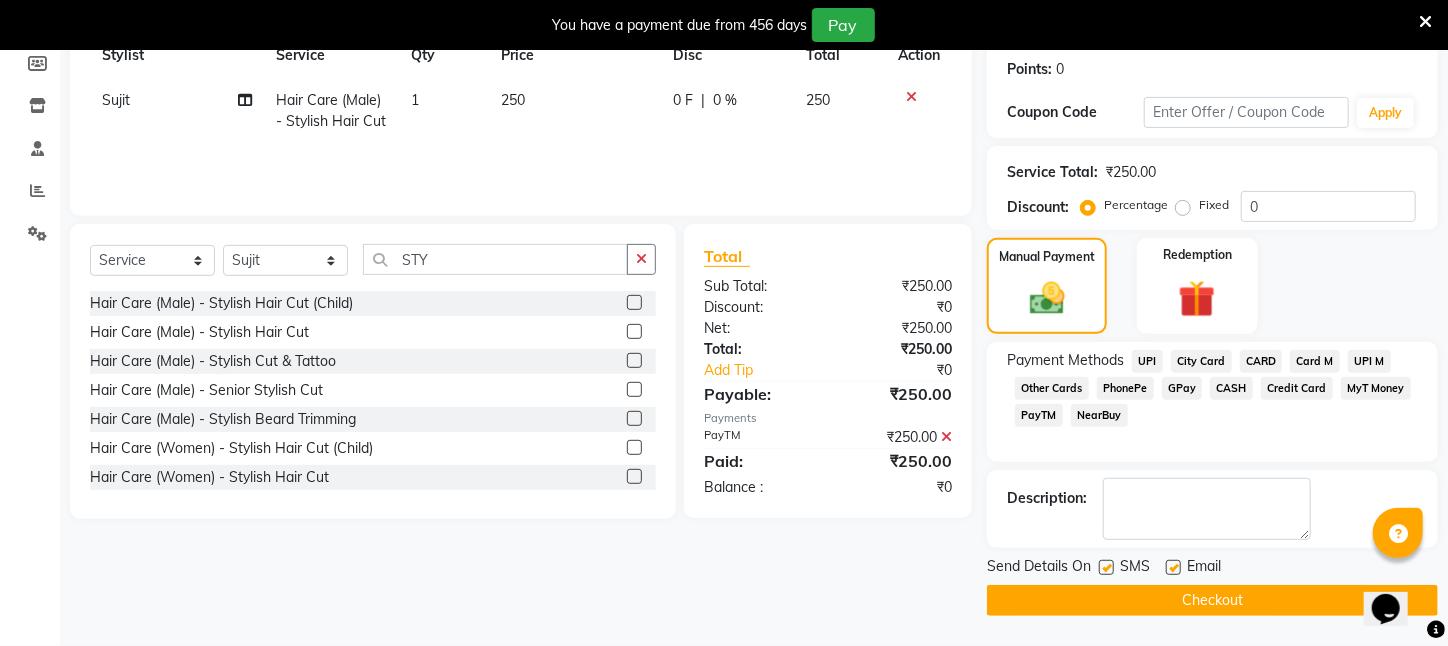 scroll, scrollTop: 323, scrollLeft: 0, axis: vertical 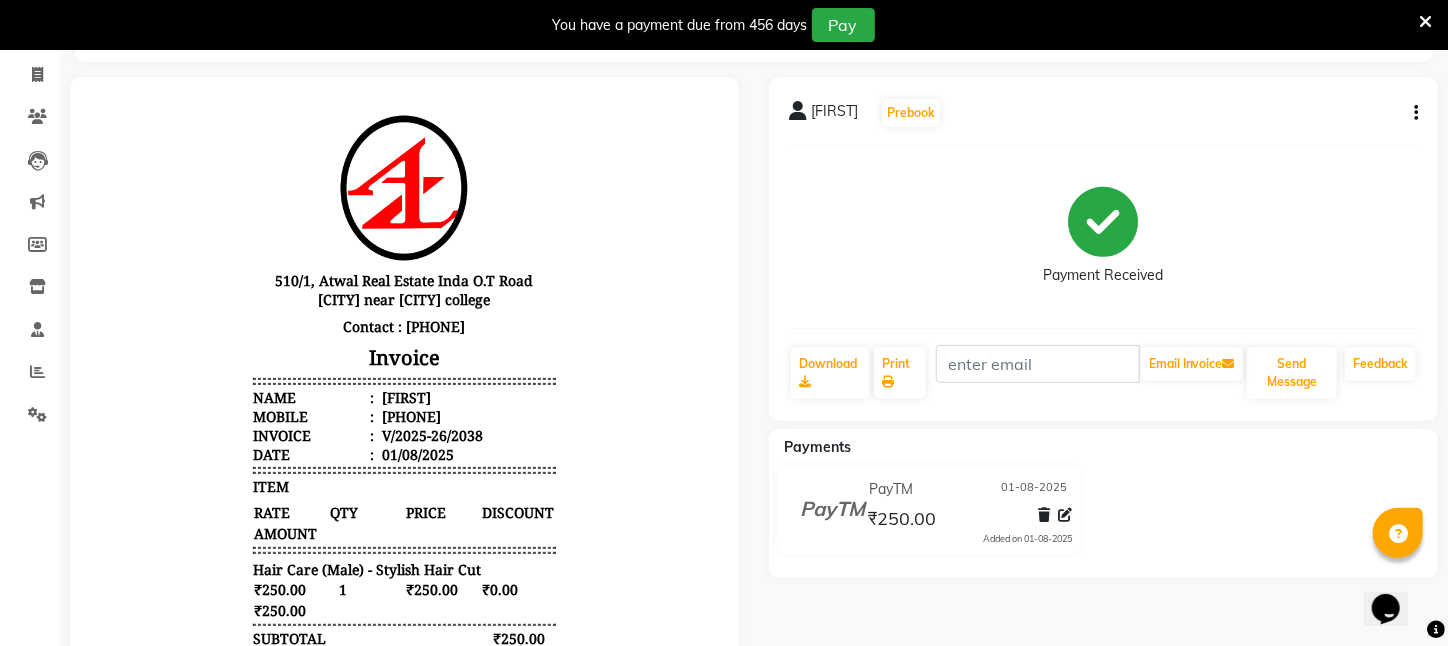click on "[PHONE] Select Location × Azone Family Salon, [CITY]   WhatsApp Status  × Status:  Connected Most Recent Message: 01-08-2025     07:00 PM Recent Service Activity: 01-08-2025     08:13 PM Default Panel My Panel English ENGLISH Español Arabi­c العربية Marathi Hindi Gujarati ગુજરાતી தமிழ் 中文 Notifications nothing to show [CITY]  Manage Profile Change Password Sign out  Version:3.15.11  ☀️﻿ Azone Family Salon, [CITY]  Calendar  Invoice  Clients  Leads   Marketing  Members  Inventory  Staff  Reports  Settings Completed InProgress Upcoming Dropped Tentative Check-In Confirm Bookings Generate Report Segments Page Builder  View Invoice      RAHIM   Prebook   Payment Received  Download  Print   Email Invoice   Send Message Feedback  Payments PayTM 01-08-2025 ₹250.00  Added on 01-08-2025" 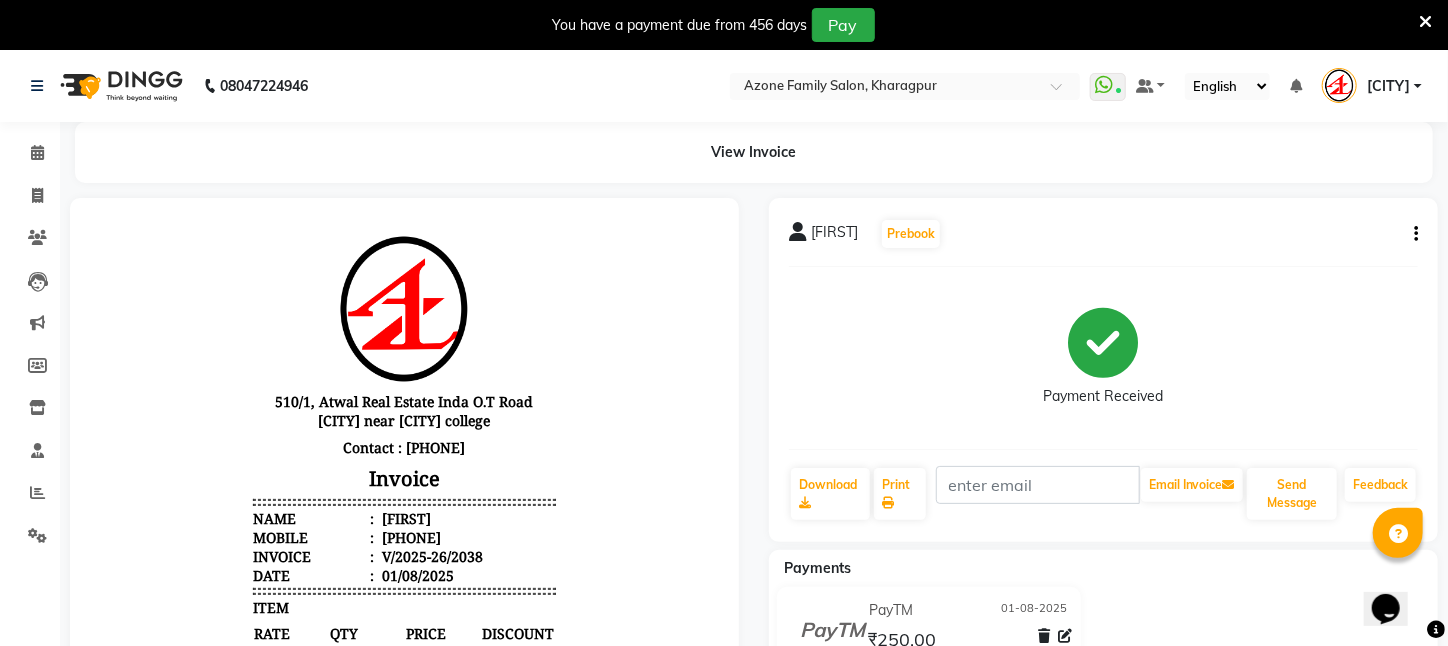 scroll, scrollTop: 0, scrollLeft: 0, axis: both 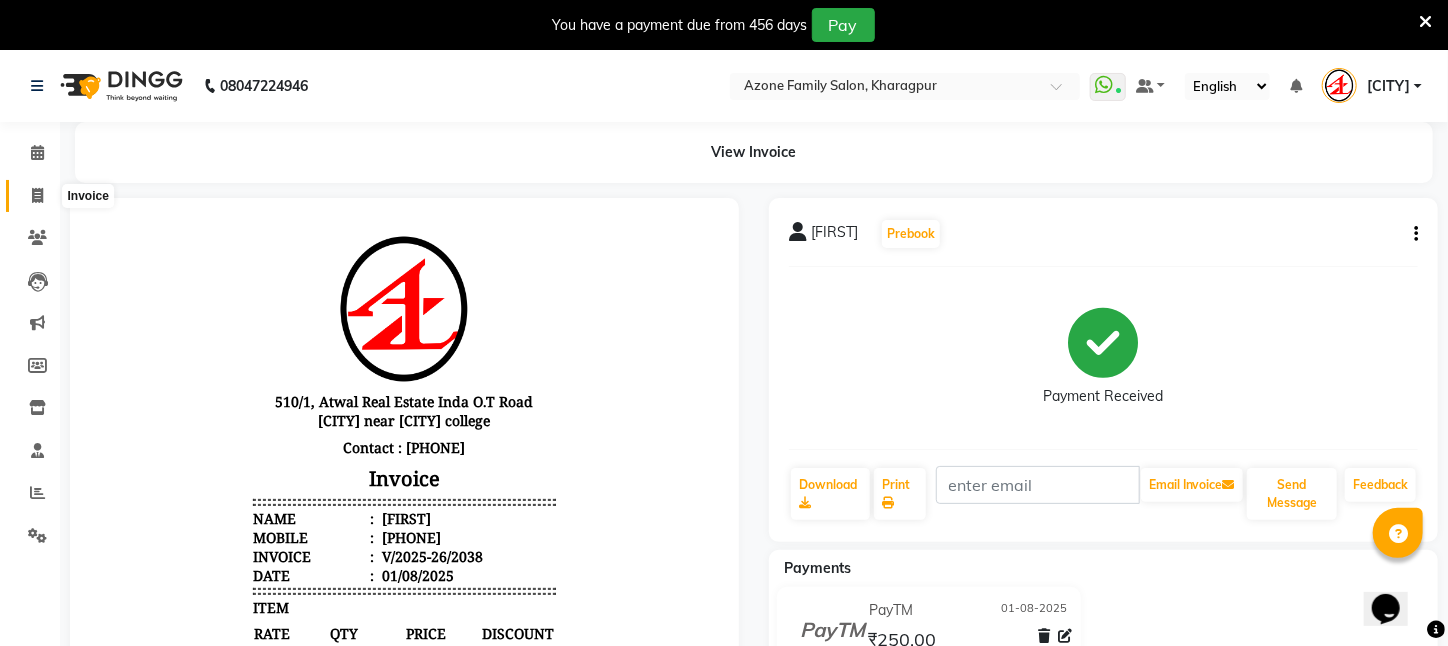 click 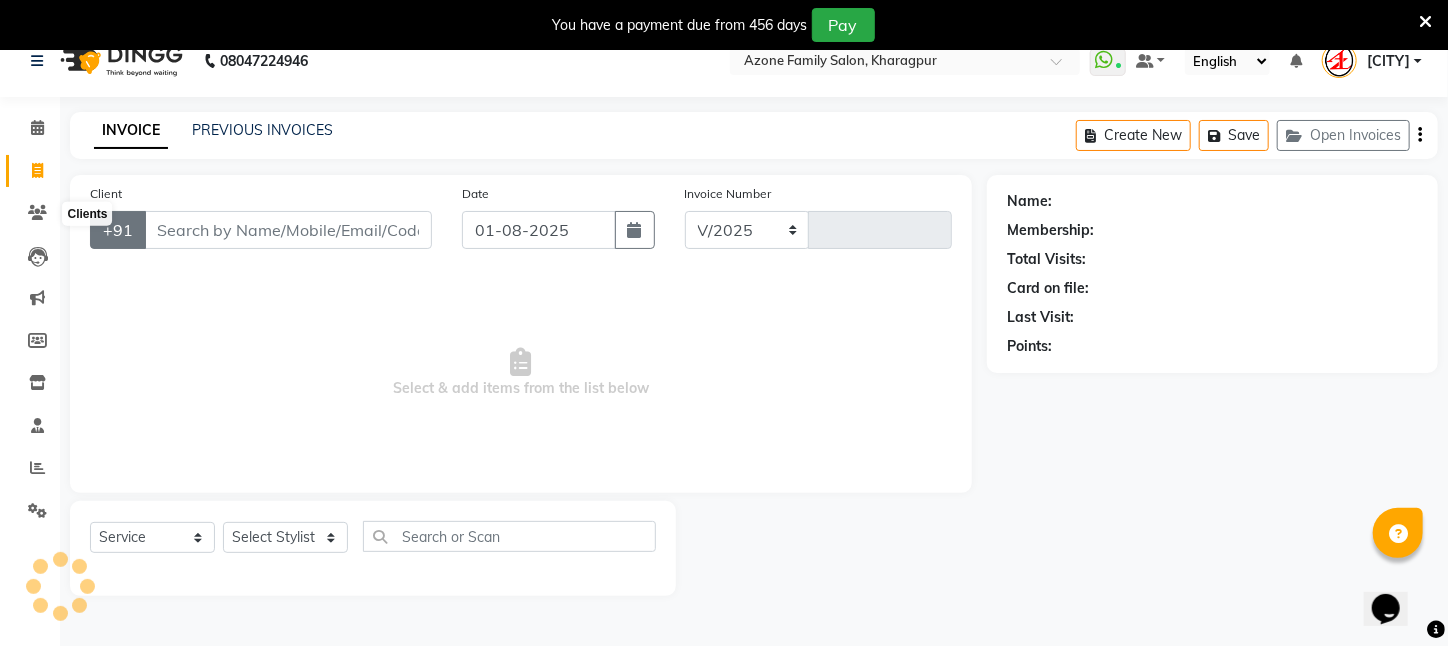 select on "4296" 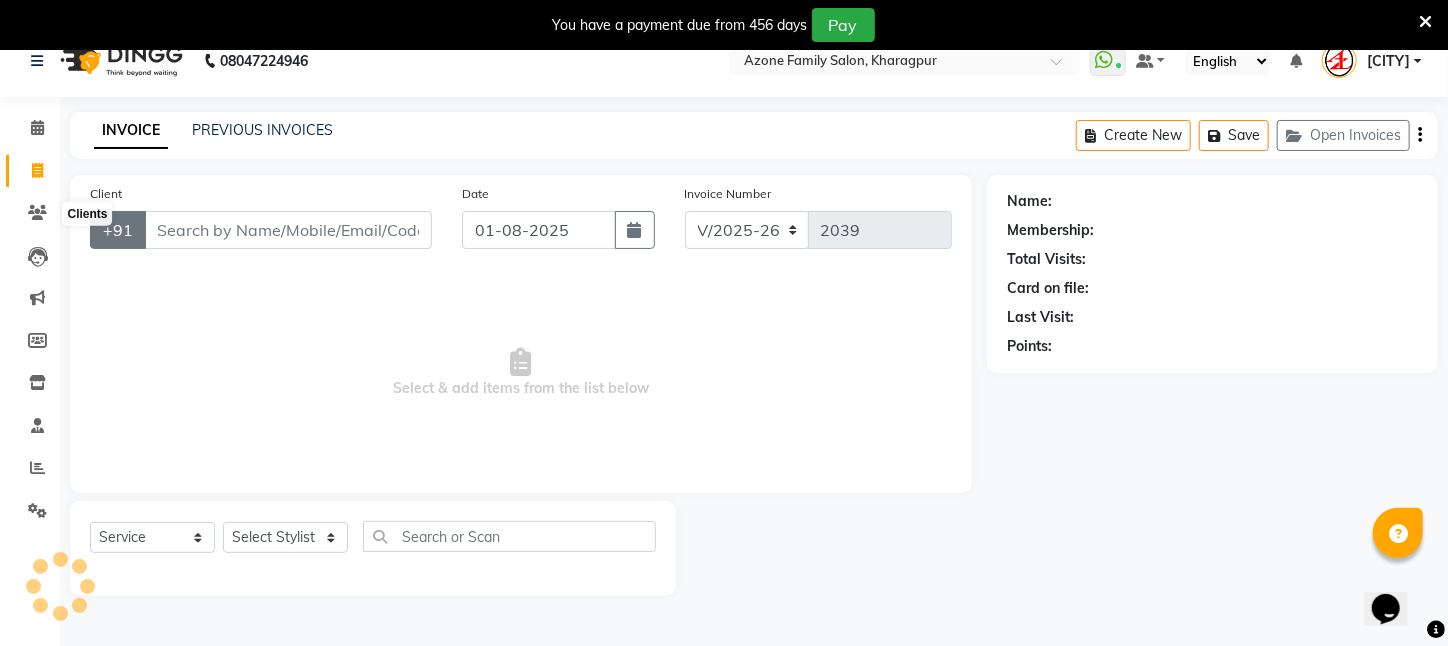 scroll, scrollTop: 50, scrollLeft: 0, axis: vertical 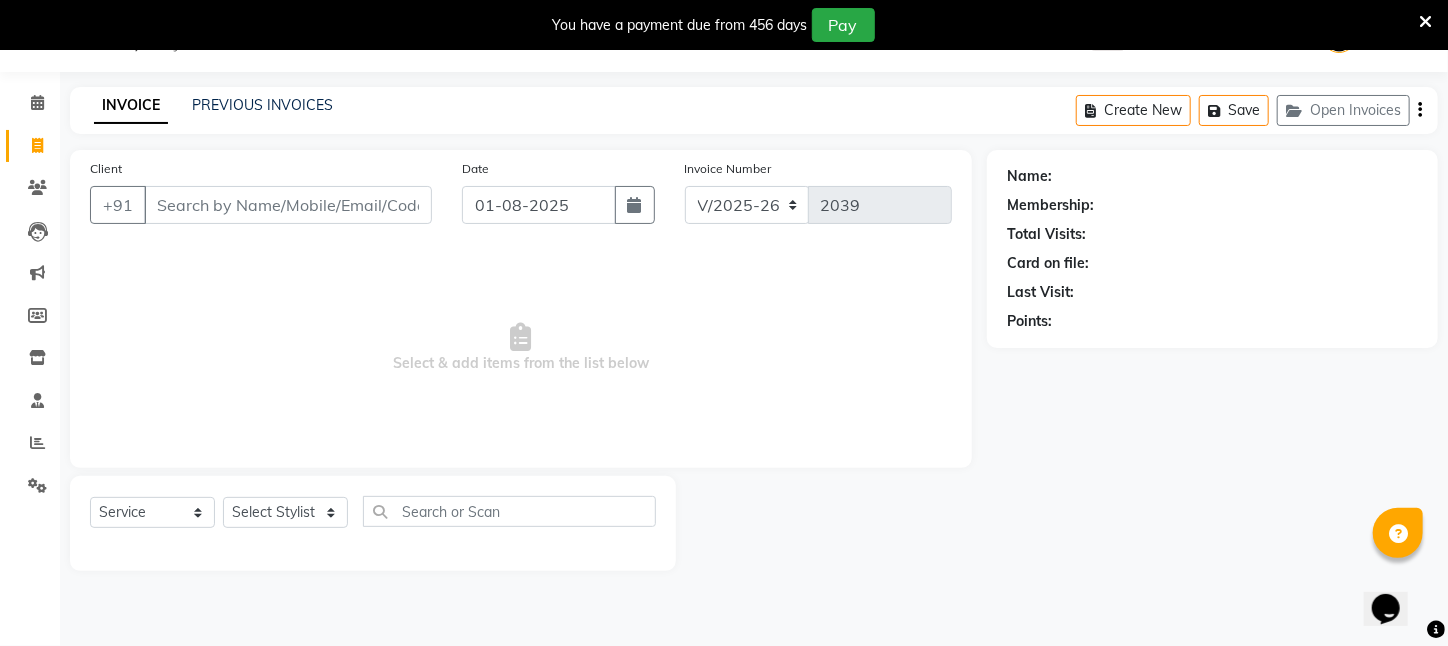 click on "Client" at bounding box center (288, 205) 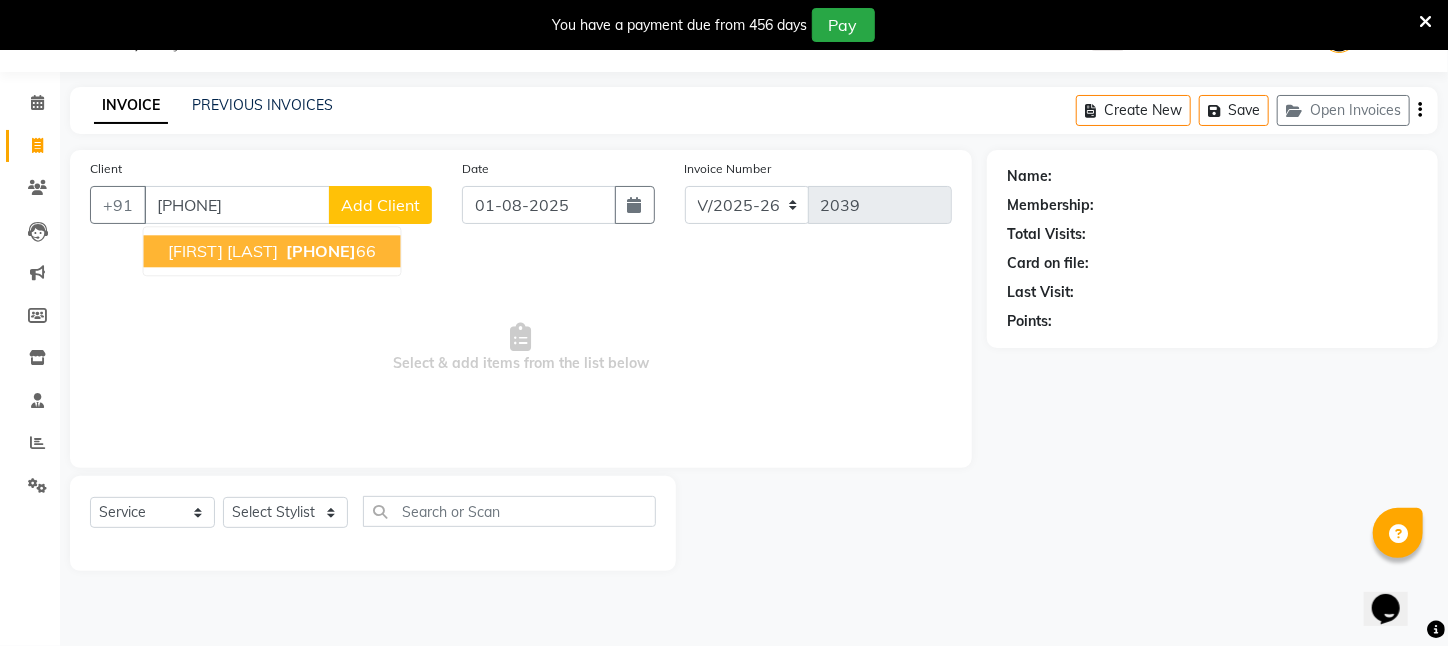 type on "[PHONE]" 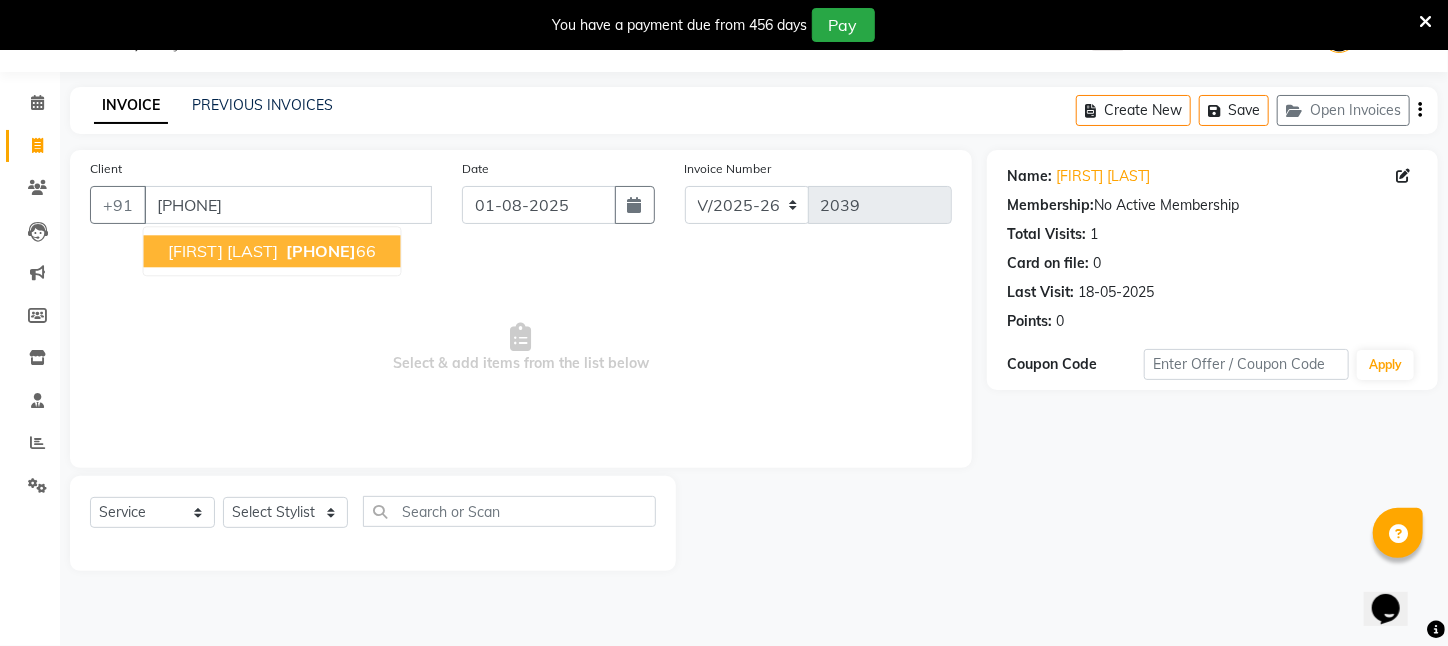 click on "[FIRST] [LAST]" at bounding box center [223, 251] 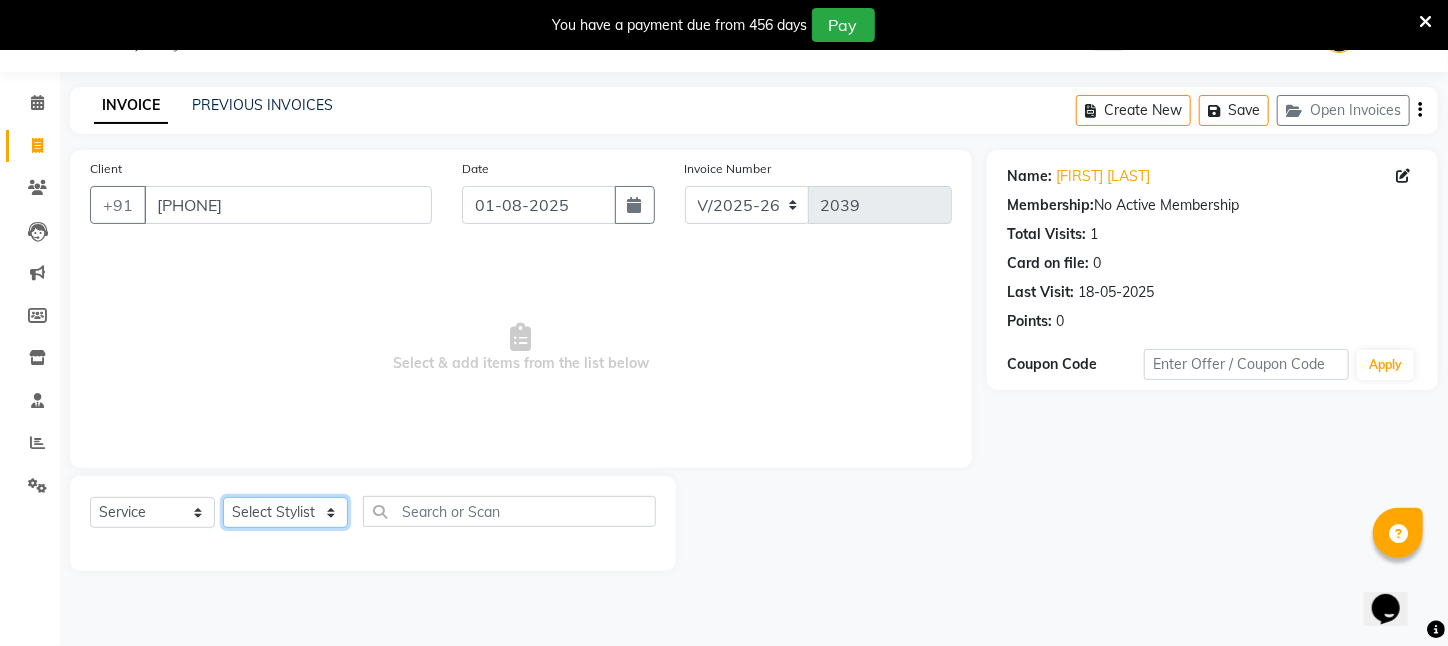 click on "Select Stylist Aftab Ansar  ARPITA DEEPIKA IMRAAN Injamam KESHAV [CITY] Mahadev Pal Manisha MOUMITA NEHA Rahim Ruma SAIMA Shibani Sujit Suman TINKU Venu" 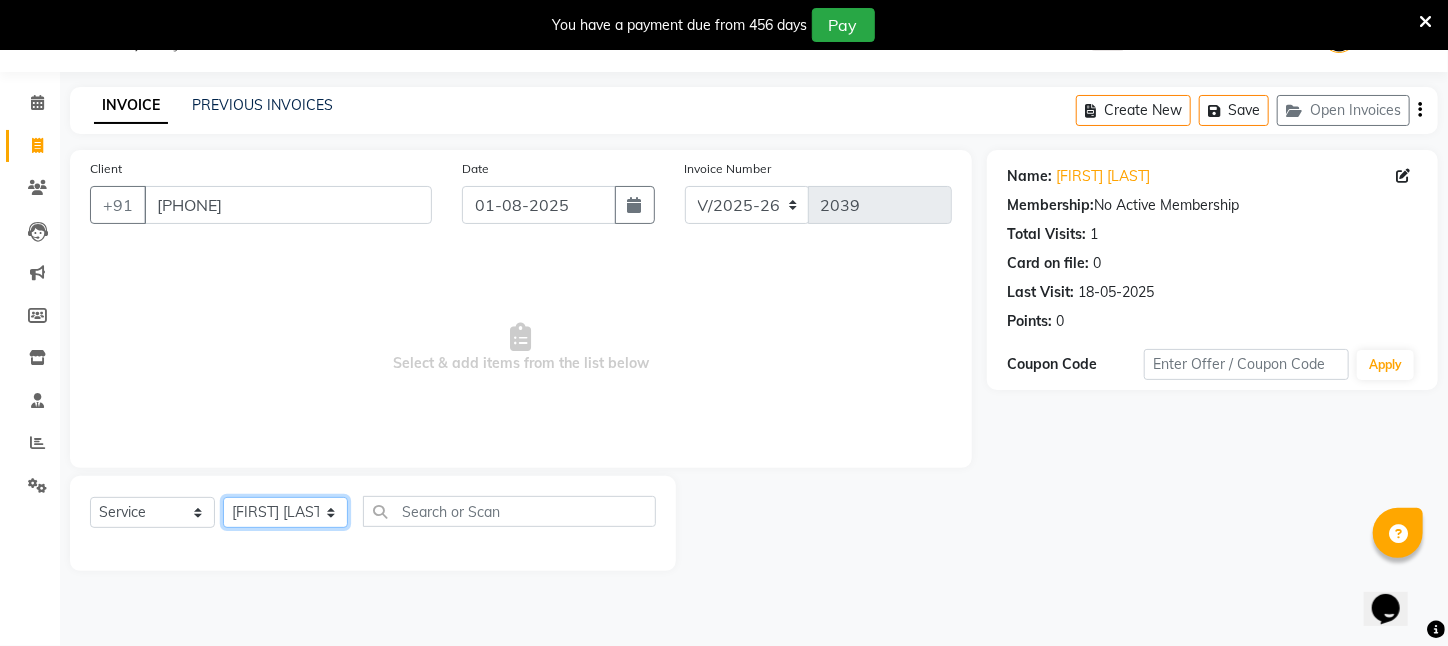 click on "Select Stylist Aftab Ansar  ARPITA DEEPIKA IMRAAN Injamam KESHAV [CITY] Mahadev Pal Manisha MOUMITA NEHA Rahim Ruma SAIMA Shibani Sujit Suman TINKU Venu" 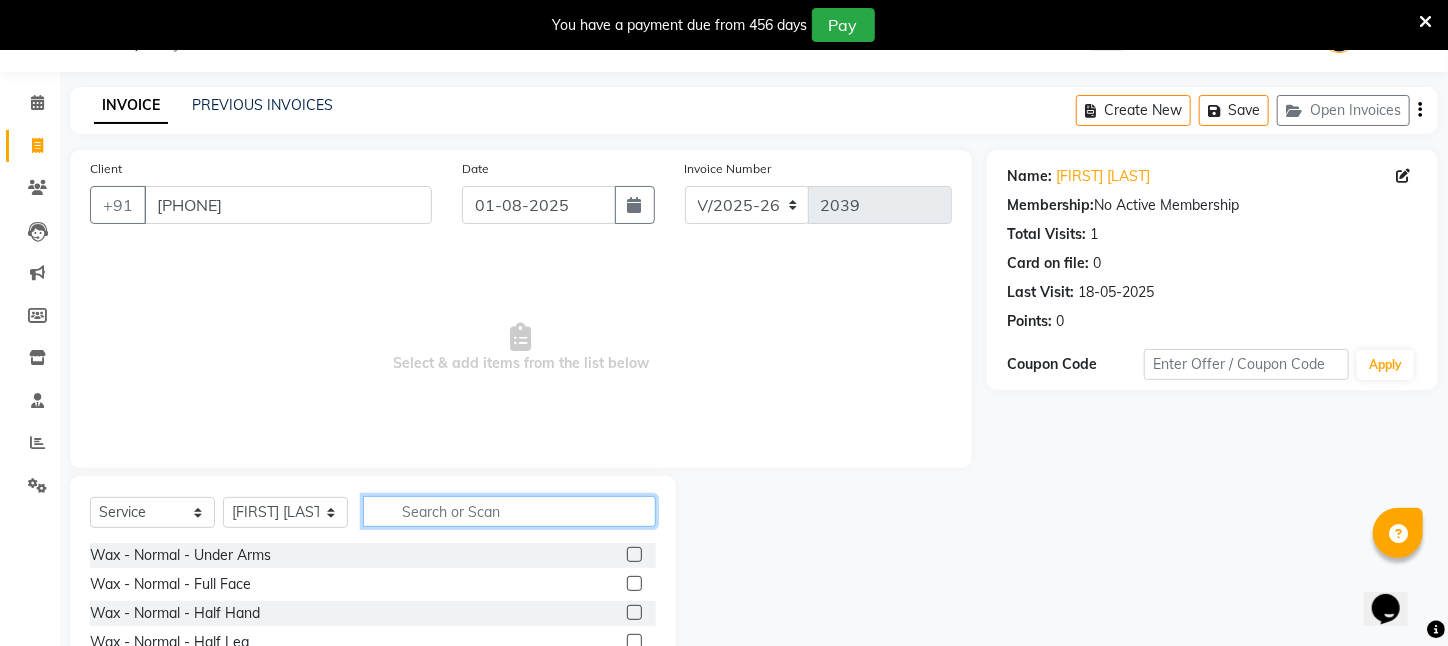 click 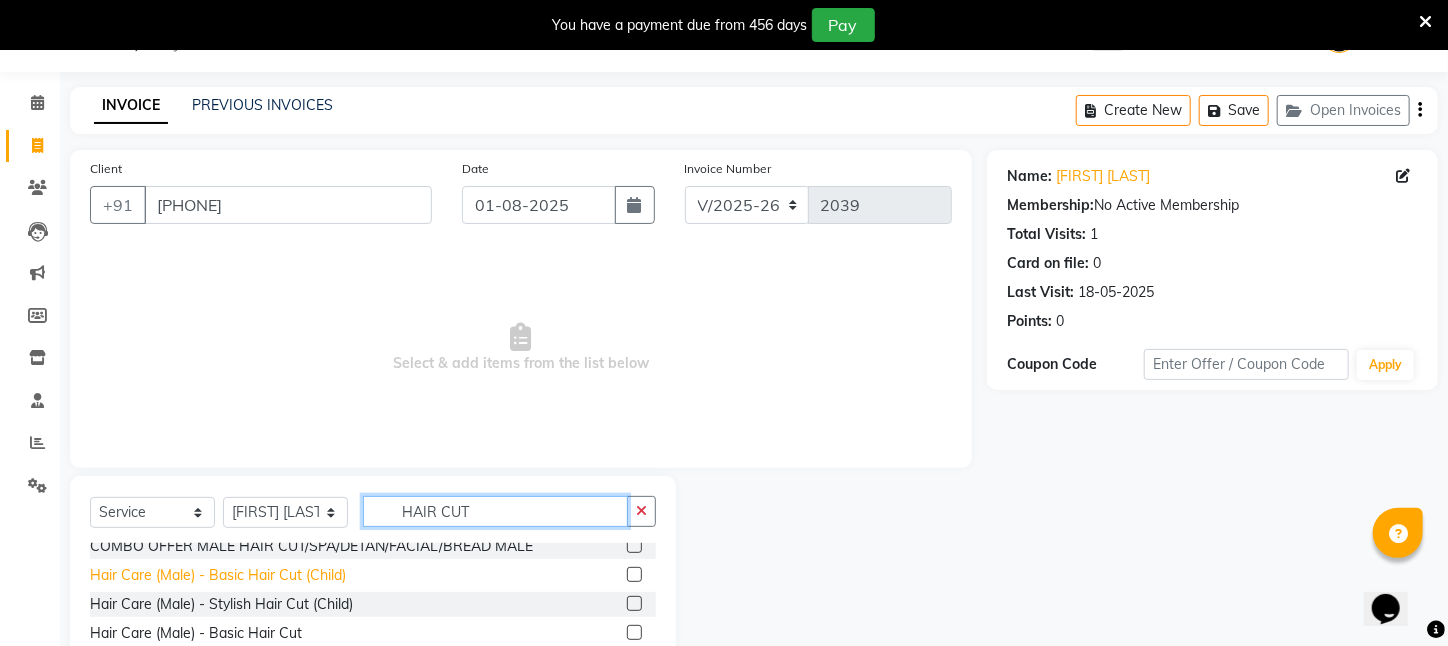 scroll, scrollTop: 99, scrollLeft: 0, axis: vertical 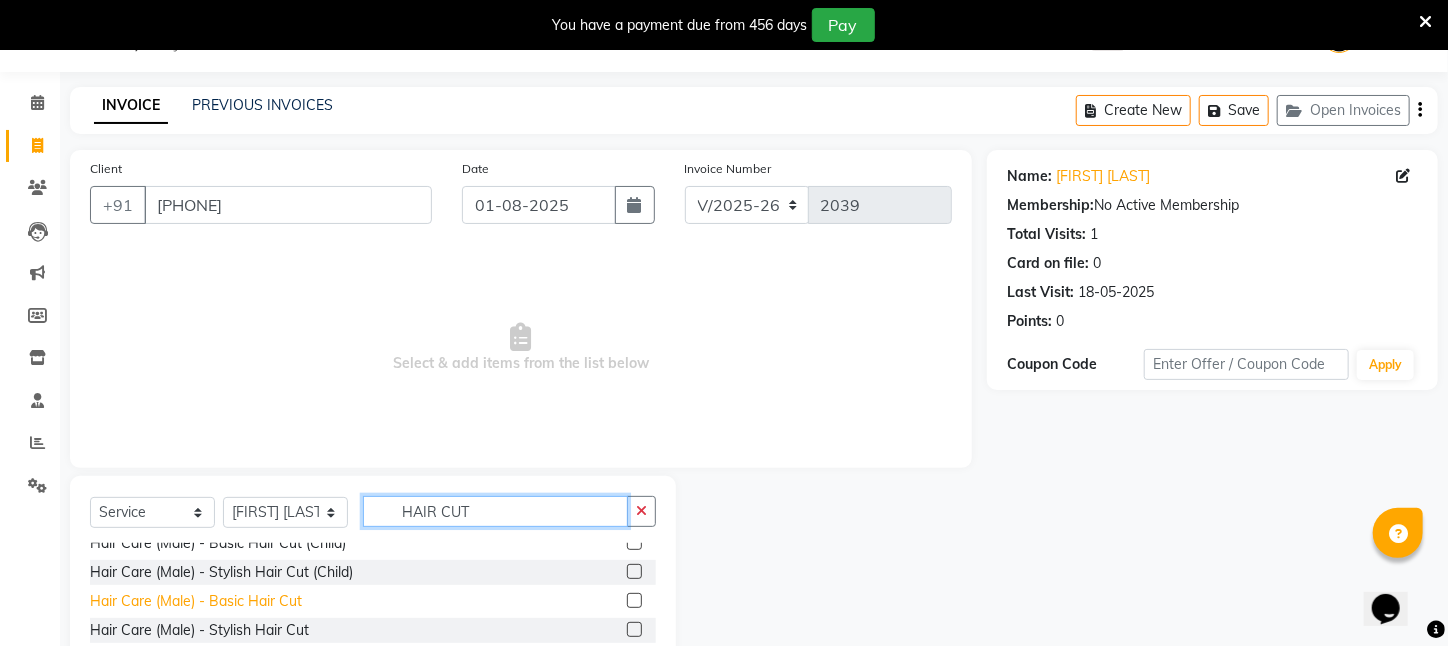 type on "HAIR CUT" 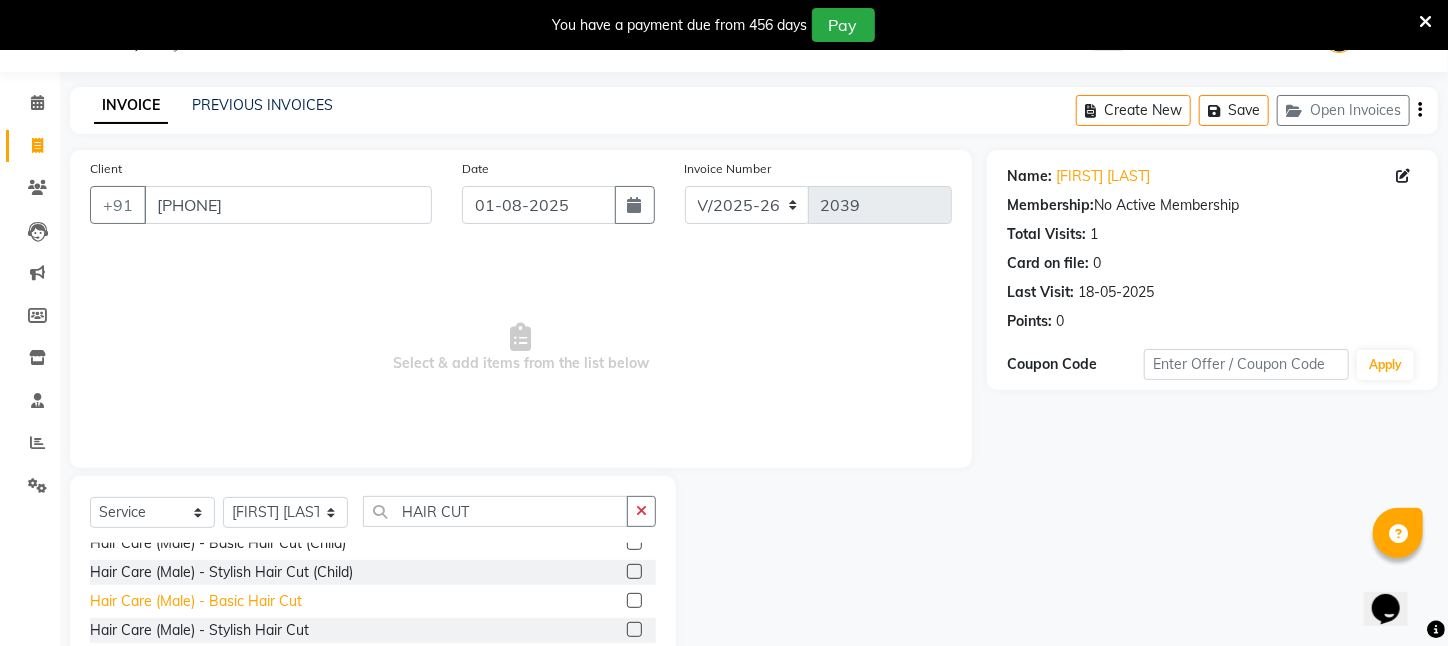 click on "Hair Care (Male)   -   Basic Hair Cut" 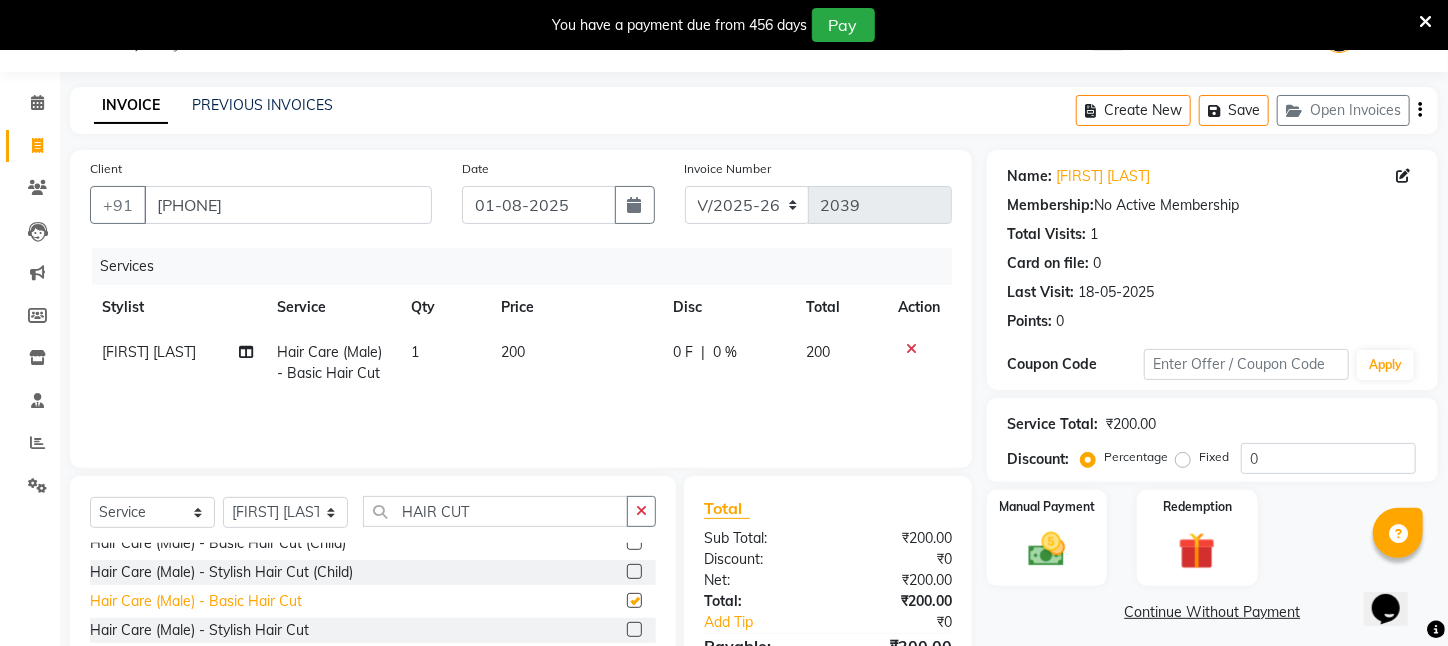 checkbox on "false" 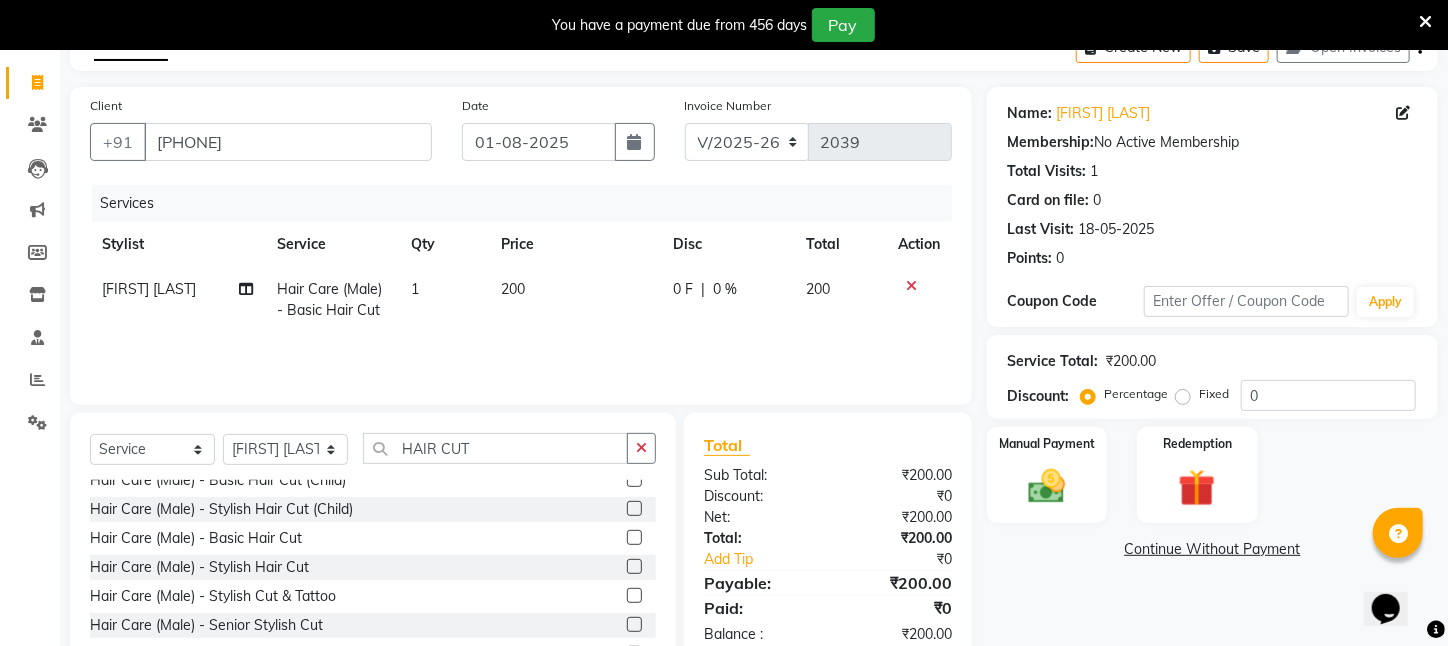 scroll, scrollTop: 204, scrollLeft: 0, axis: vertical 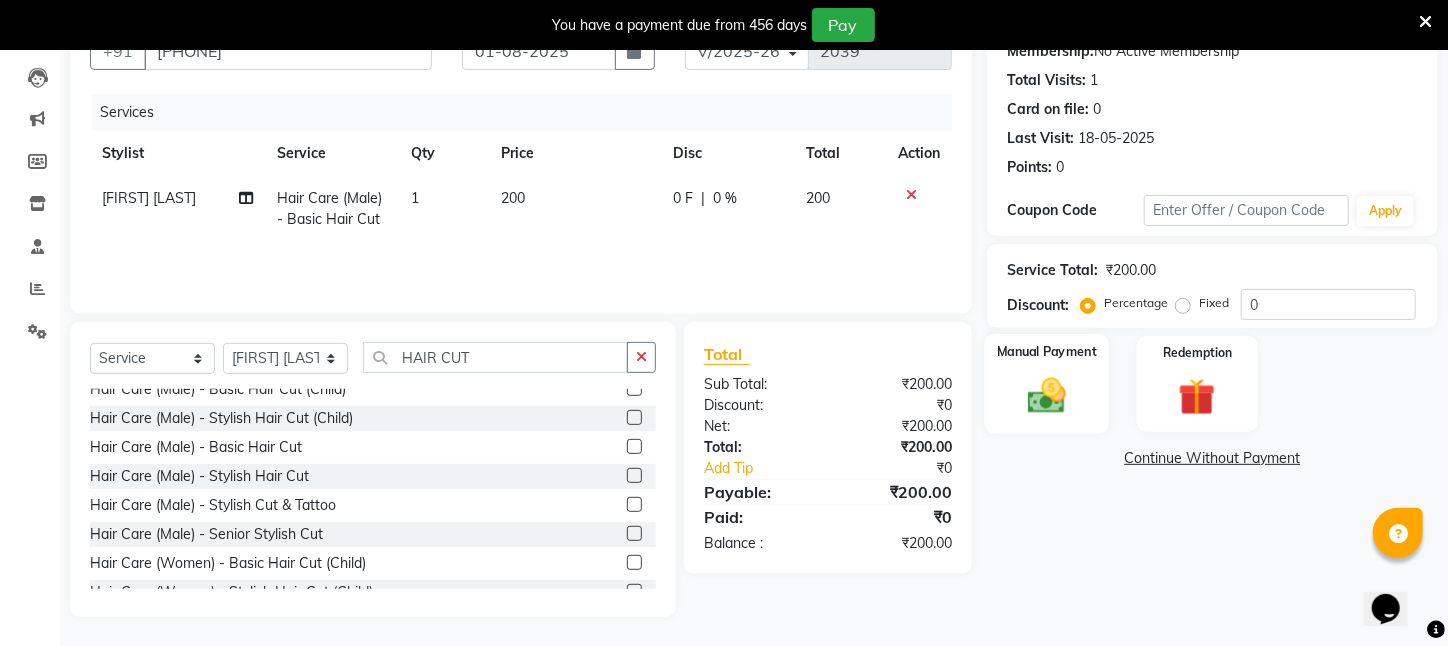 click on "Manual Payment" 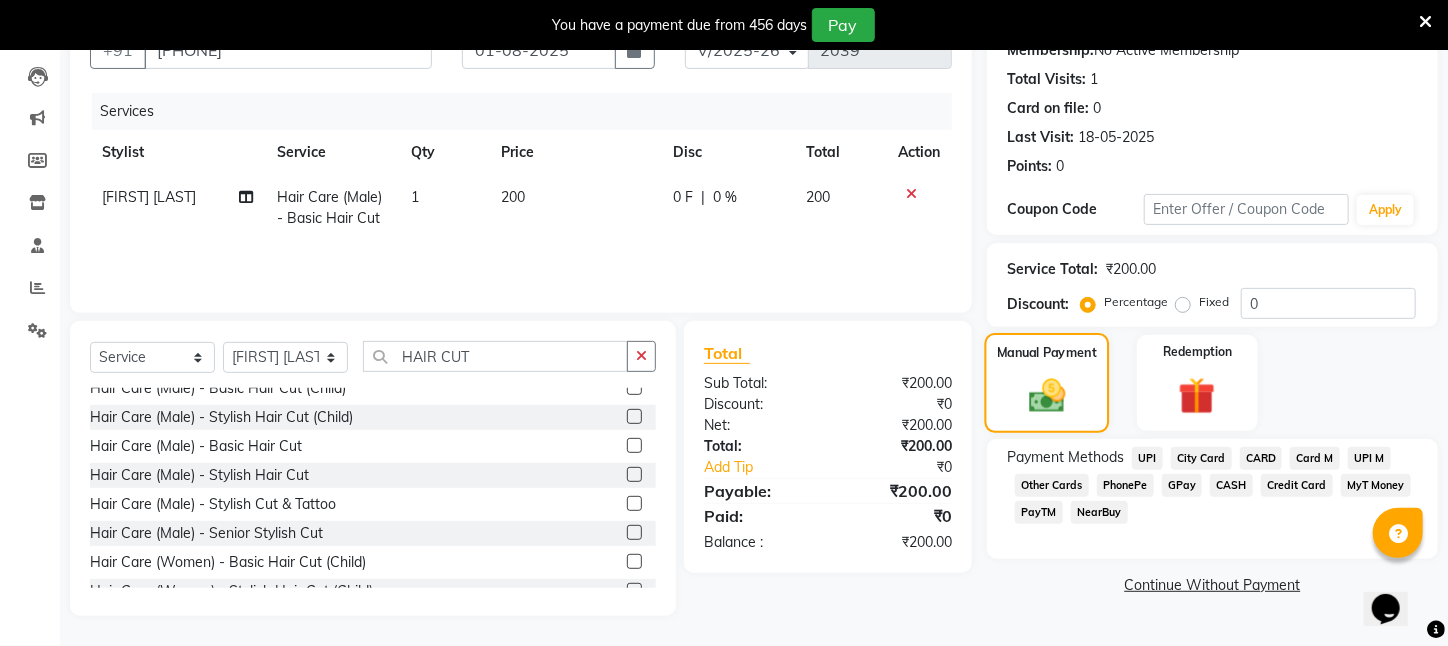 scroll, scrollTop: 211, scrollLeft: 0, axis: vertical 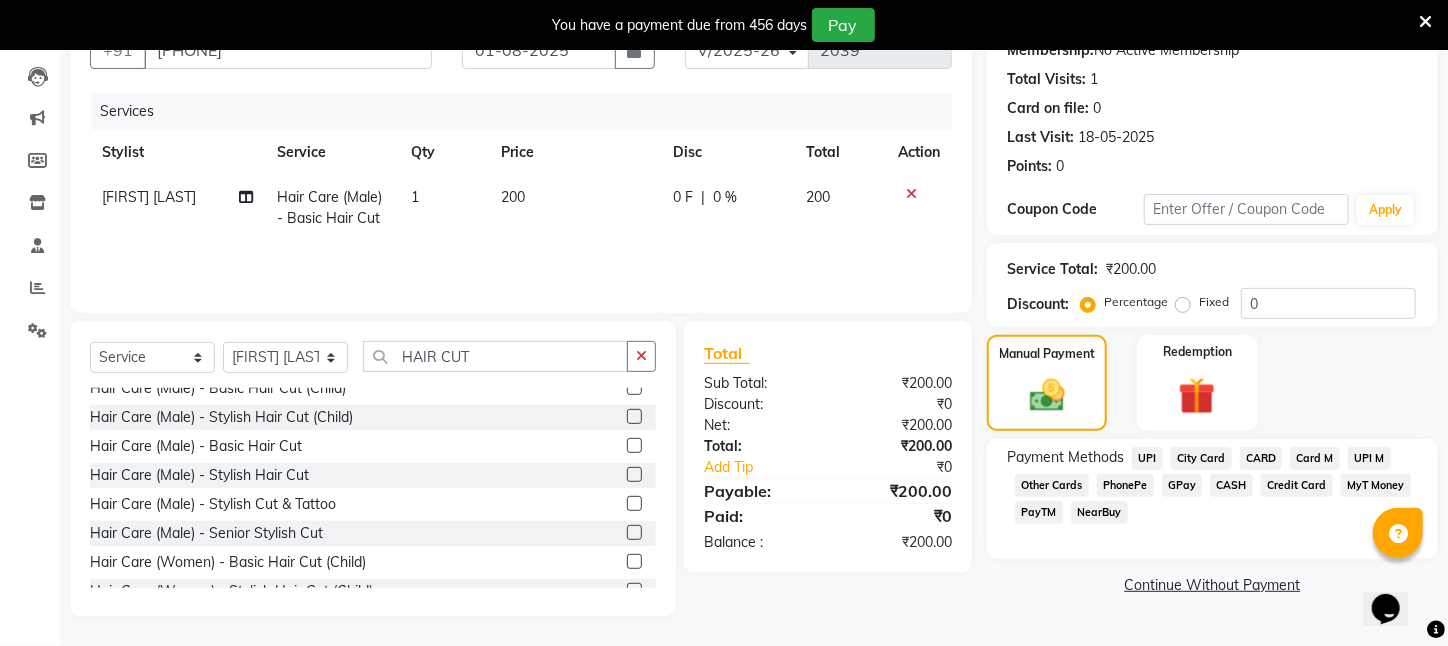 click on "PayTM" 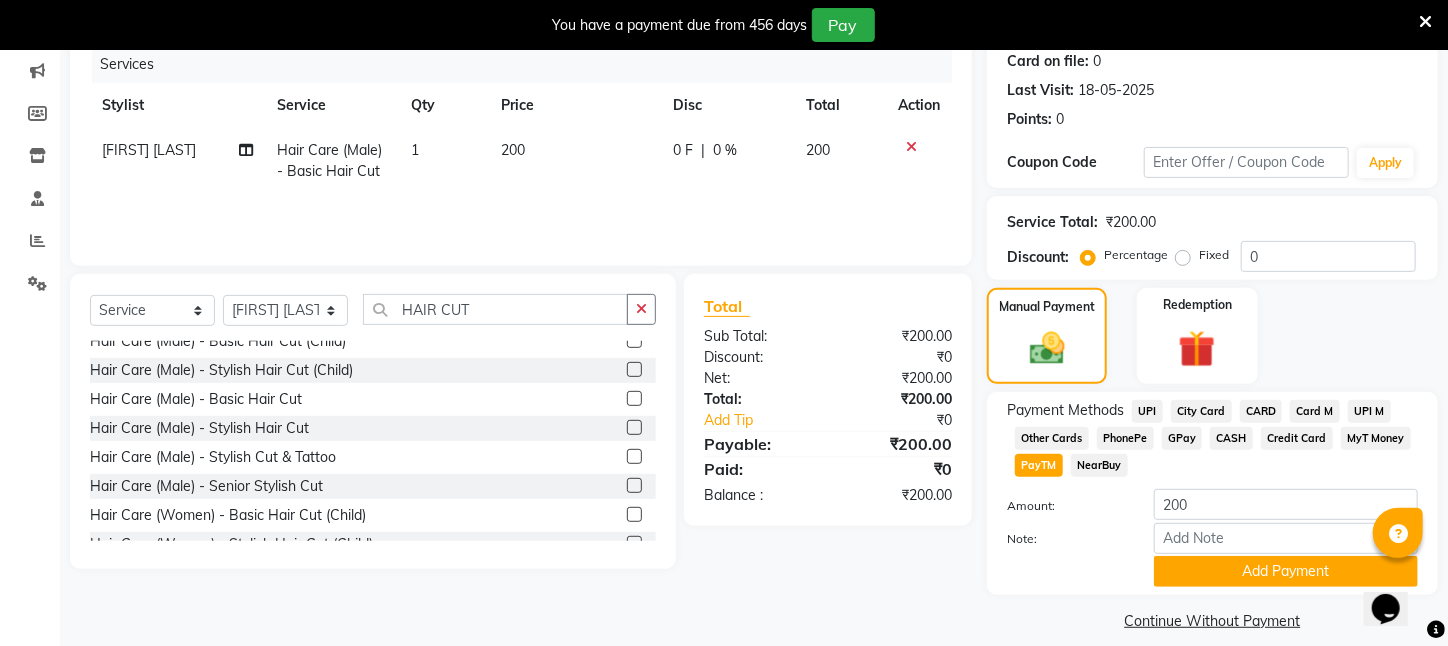 scroll, scrollTop: 293, scrollLeft: 0, axis: vertical 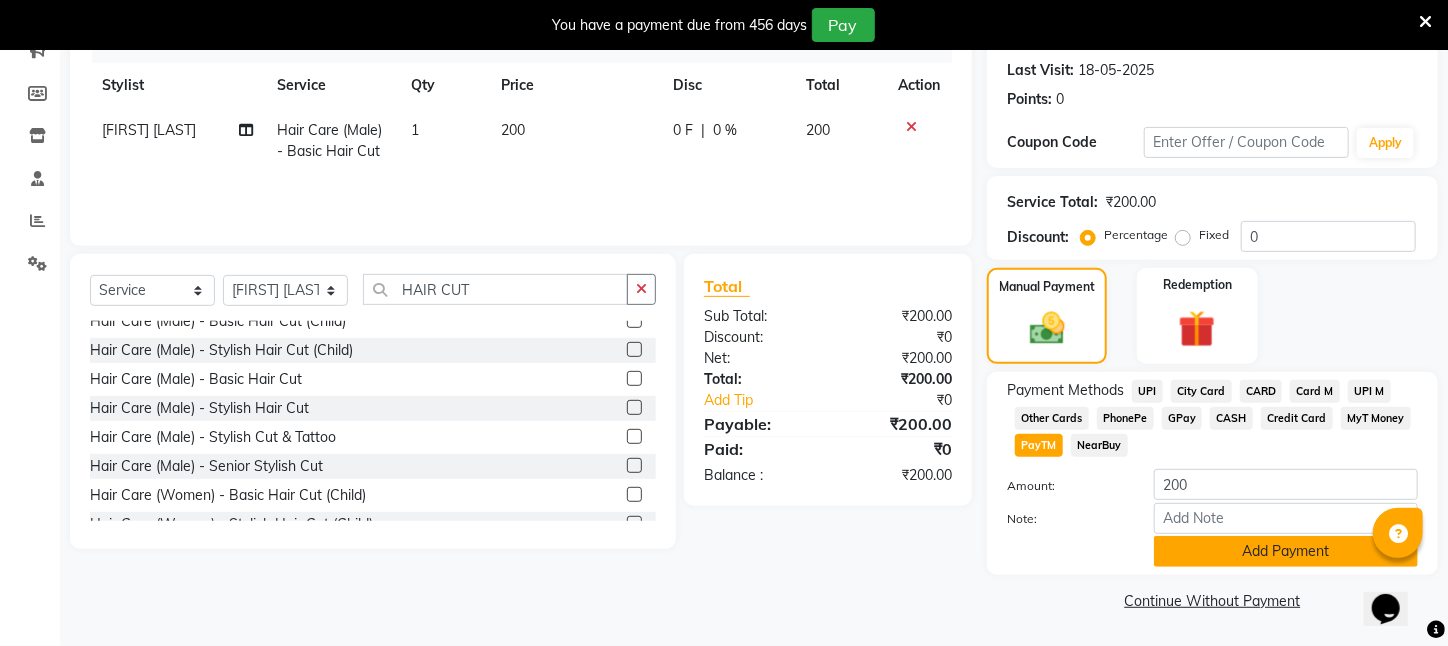 click on "Add Payment" 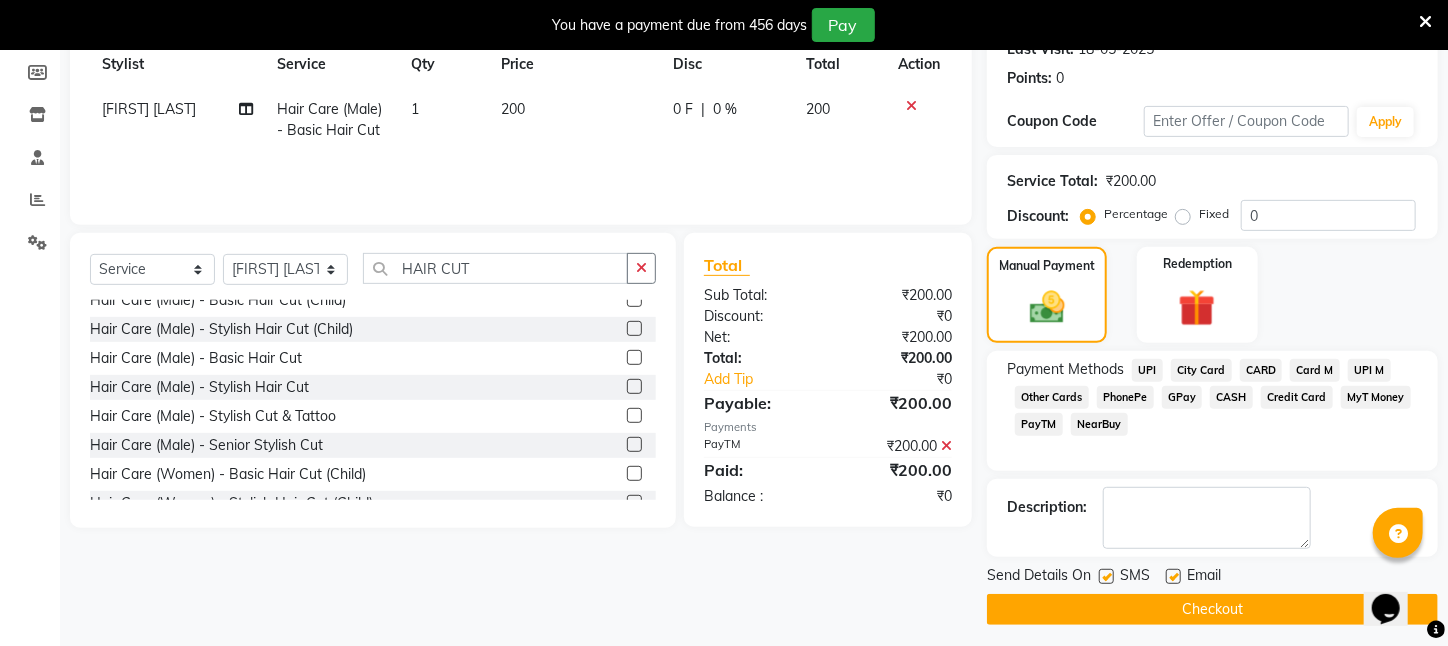 click on "Checkout" 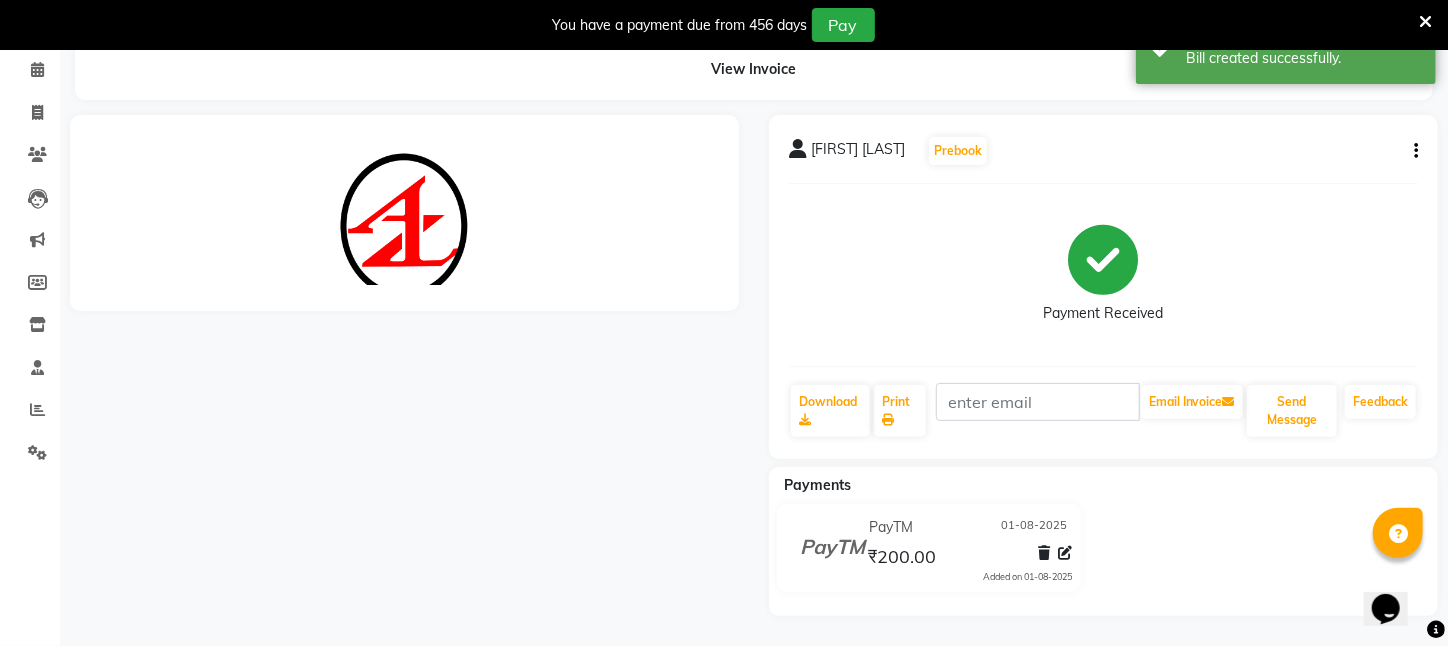 scroll, scrollTop: 0, scrollLeft: 0, axis: both 